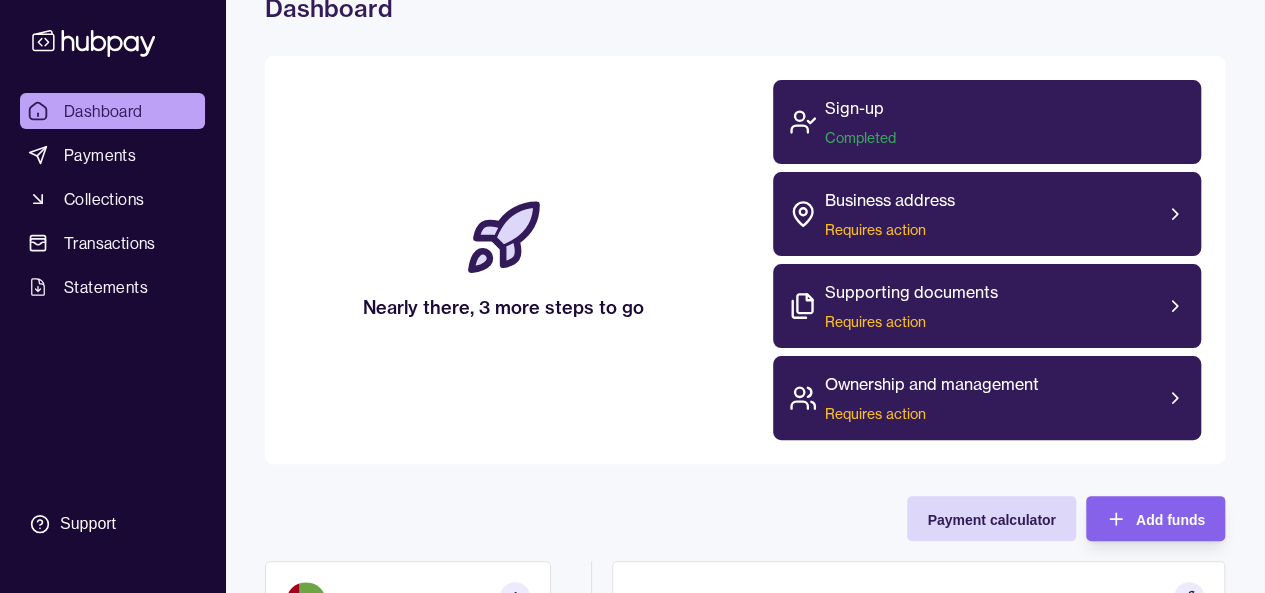 scroll, scrollTop: 76, scrollLeft: 0, axis: vertical 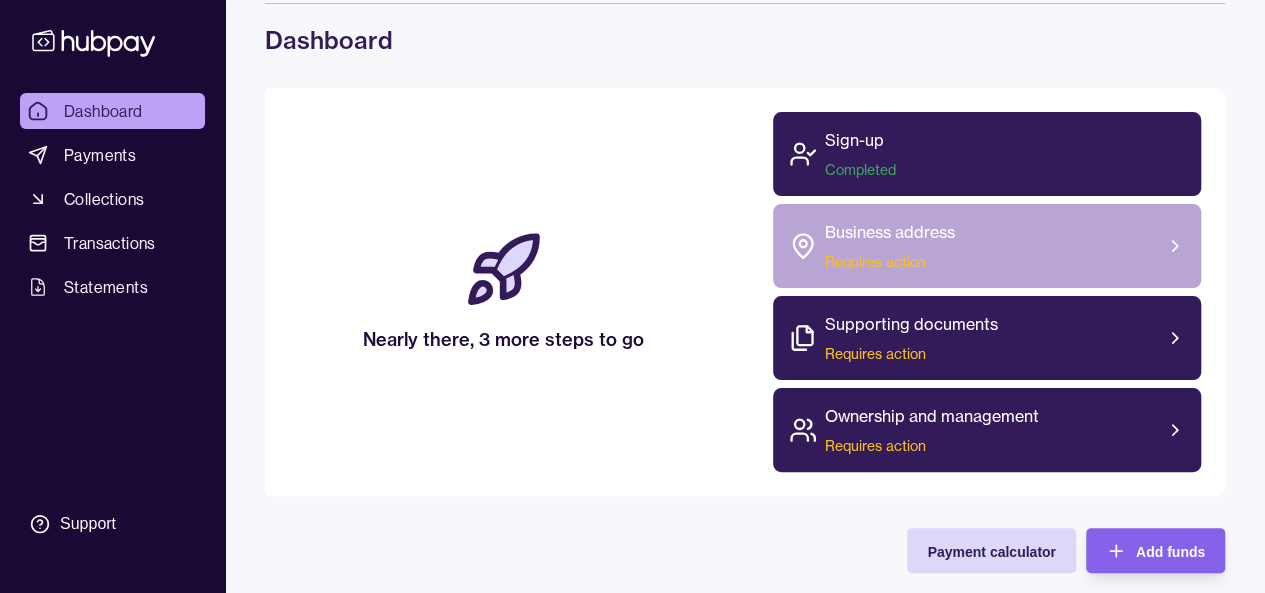 click on "Business address Requires action" at bounding box center [987, 246] 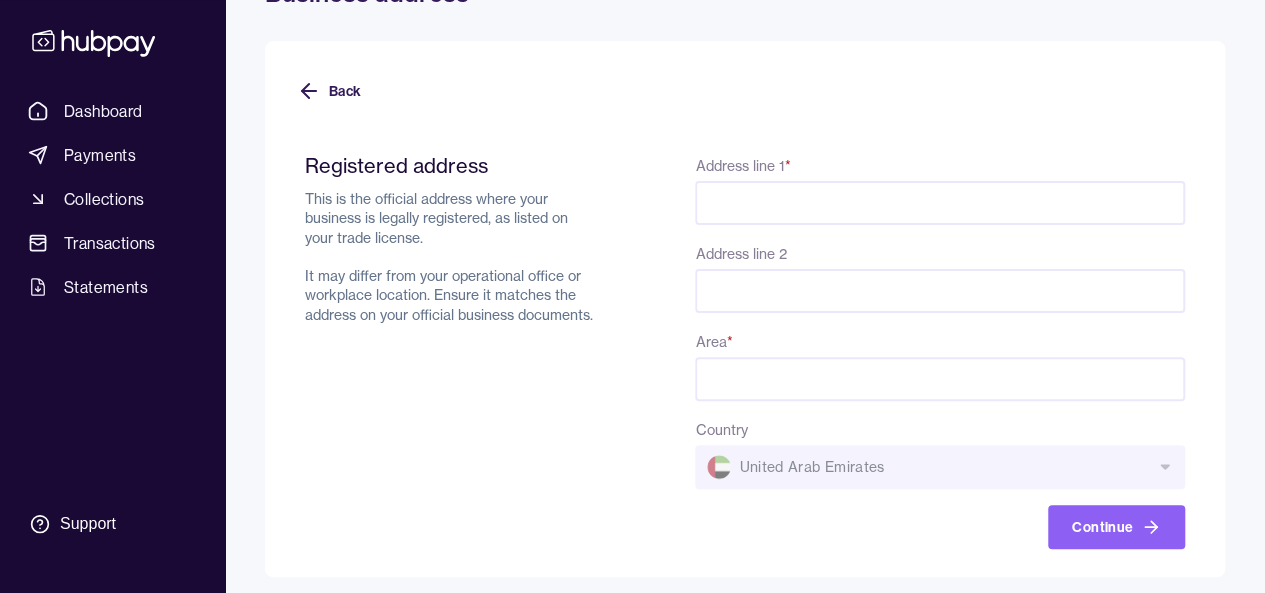 scroll, scrollTop: 130, scrollLeft: 0, axis: vertical 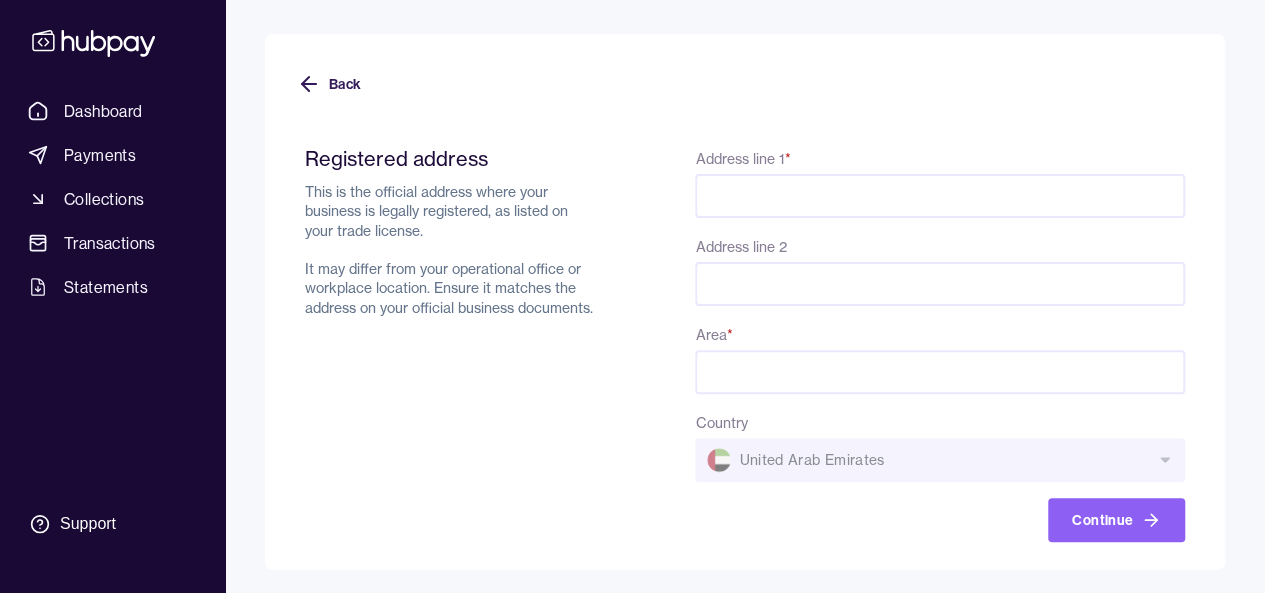 click on "Address line 1 *" at bounding box center (940, 196) 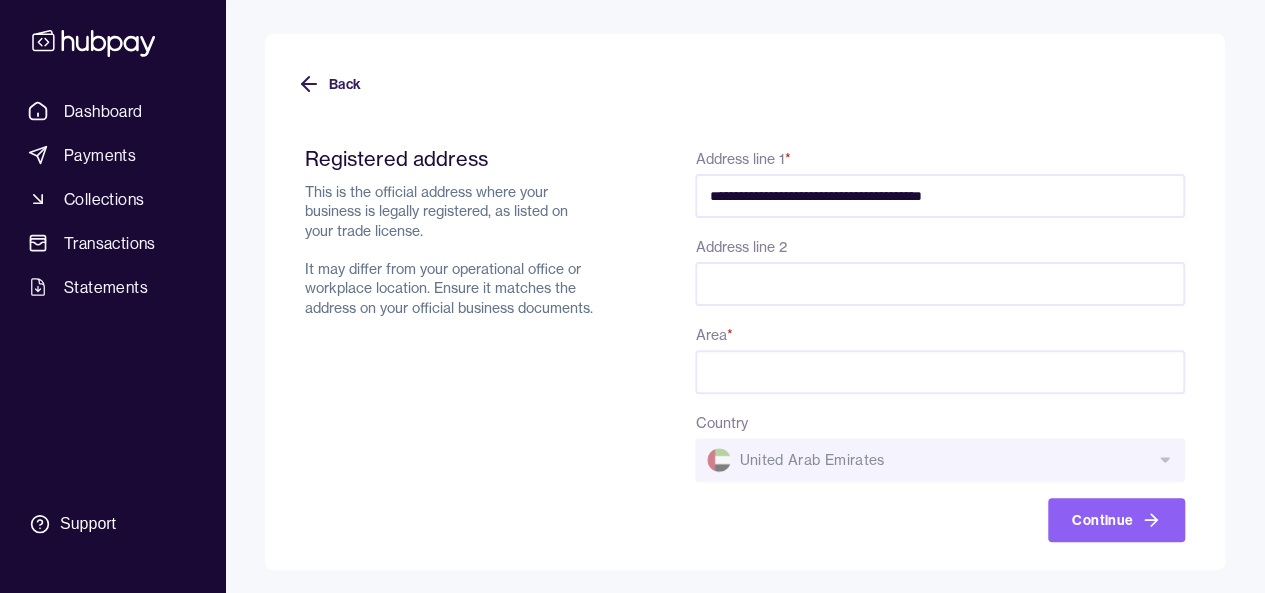type on "**********" 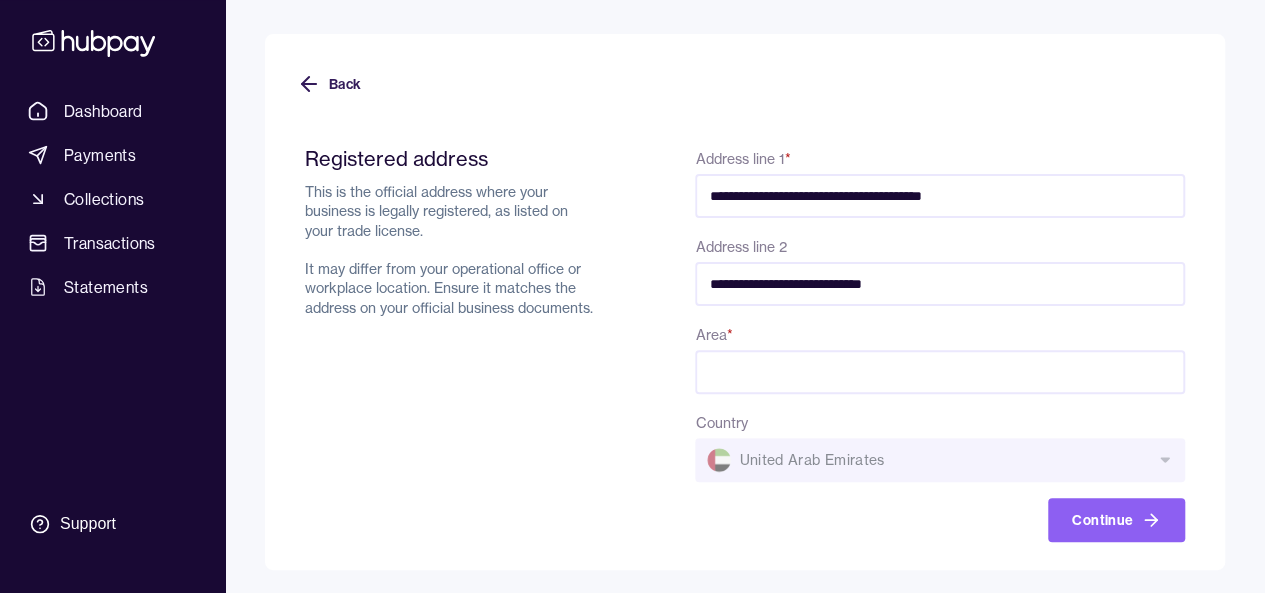 type on "**********" 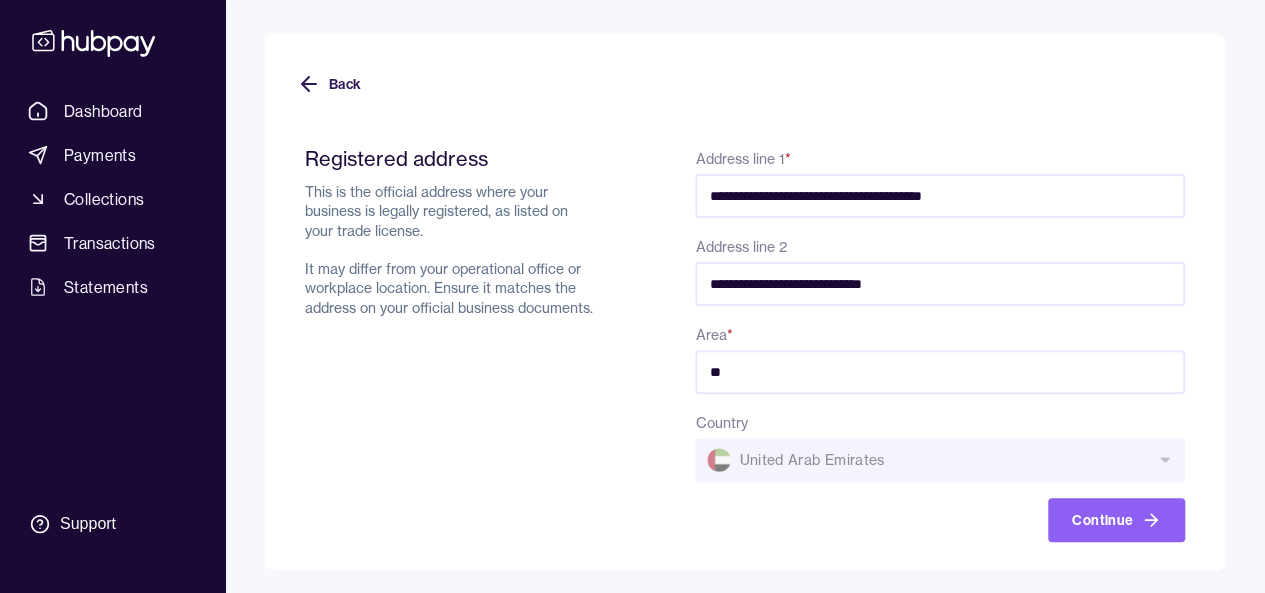 type on "*" 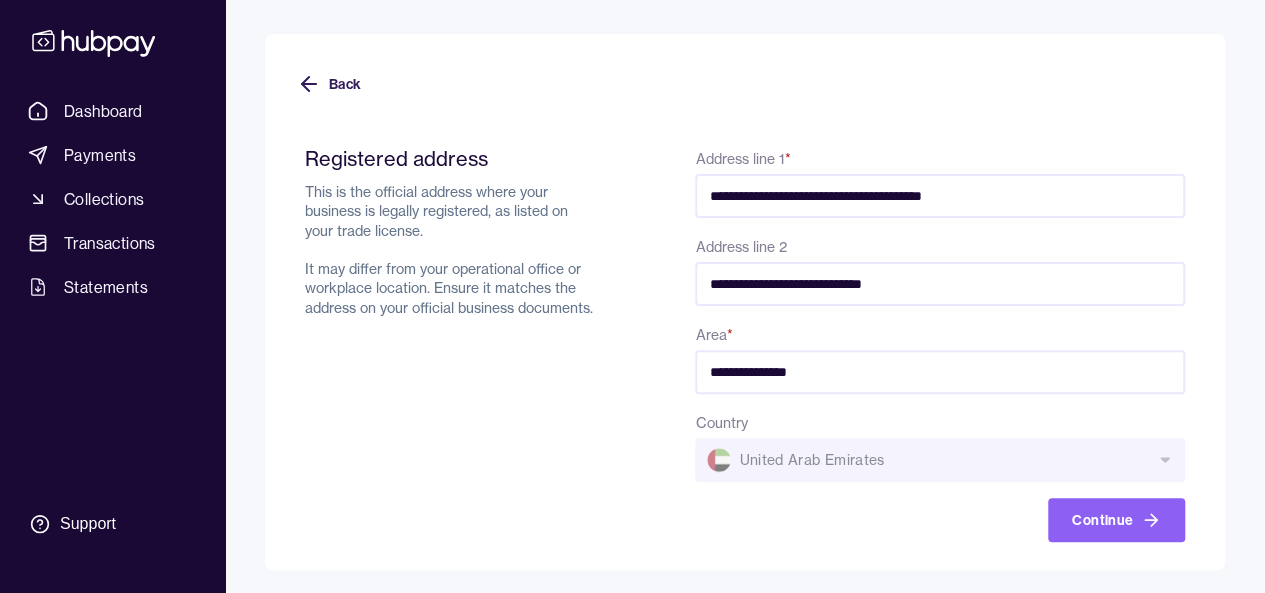 type on "**********" 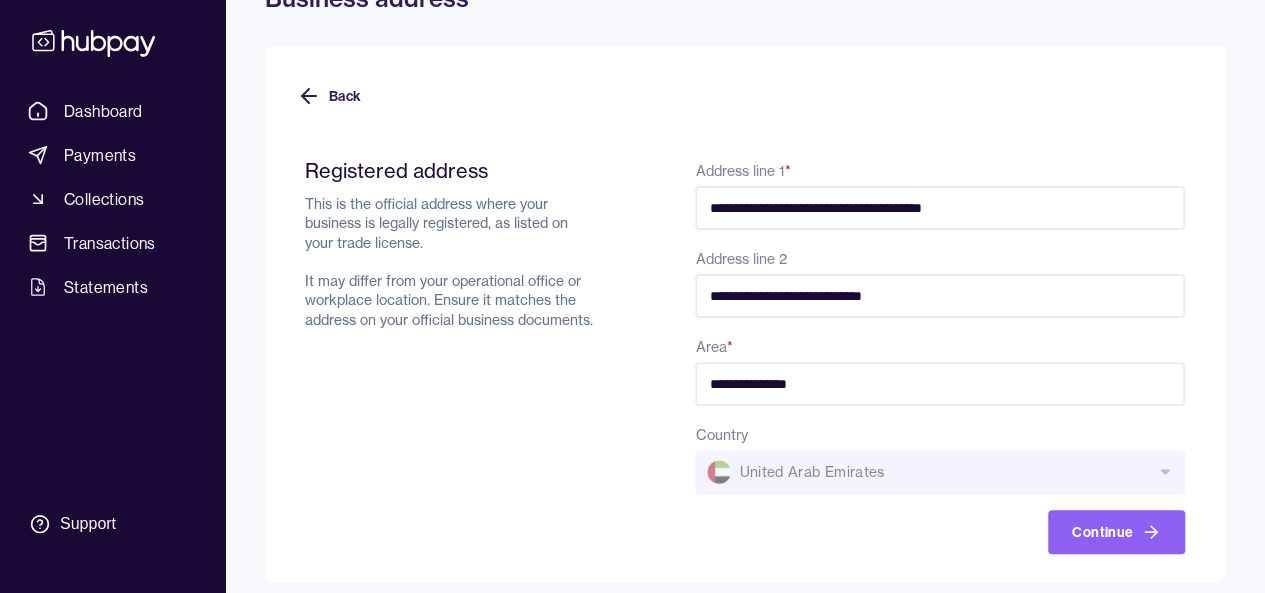 scroll, scrollTop: 130, scrollLeft: 0, axis: vertical 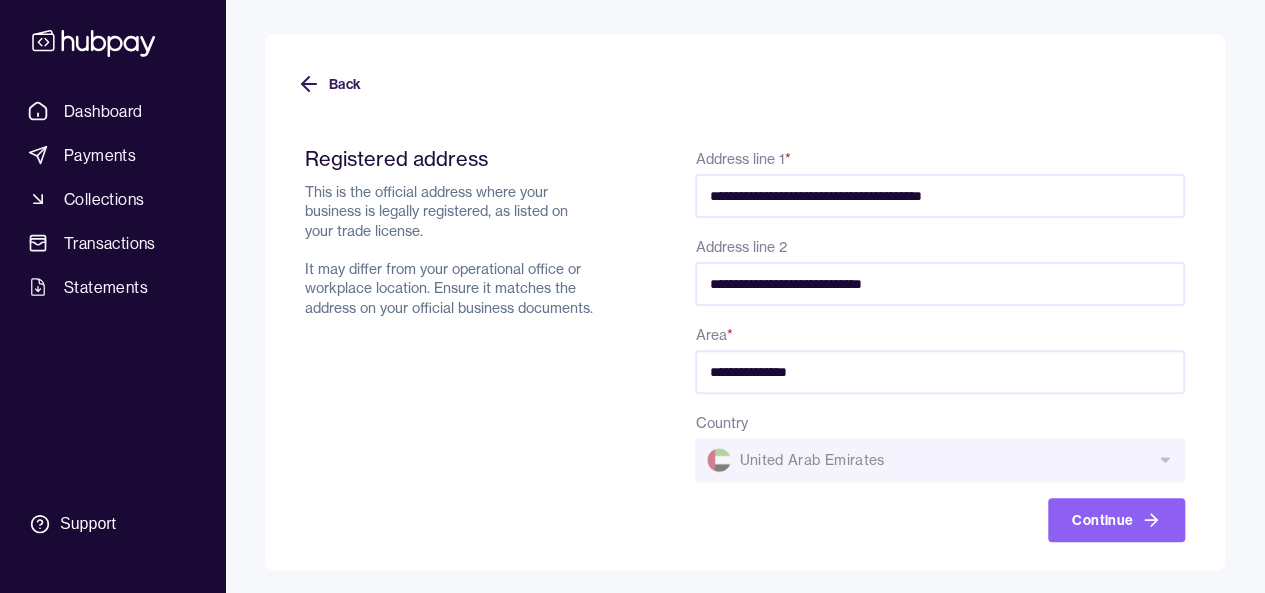click on "**********" at bounding box center [940, 372] 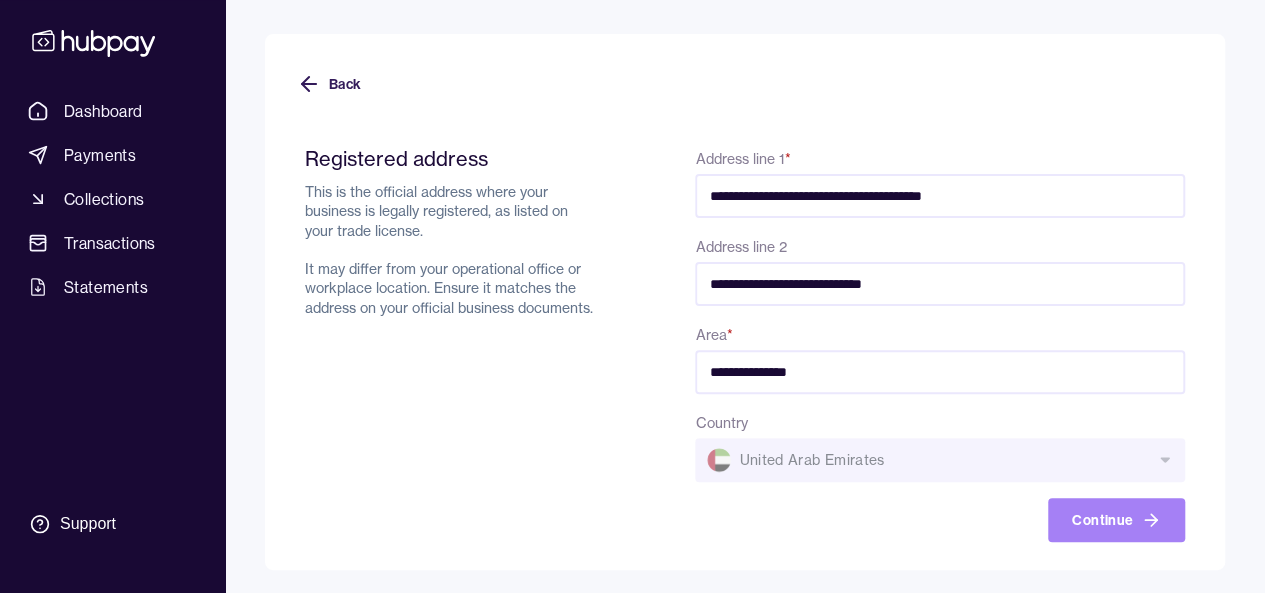 click on "Continue" at bounding box center (1116, 520) 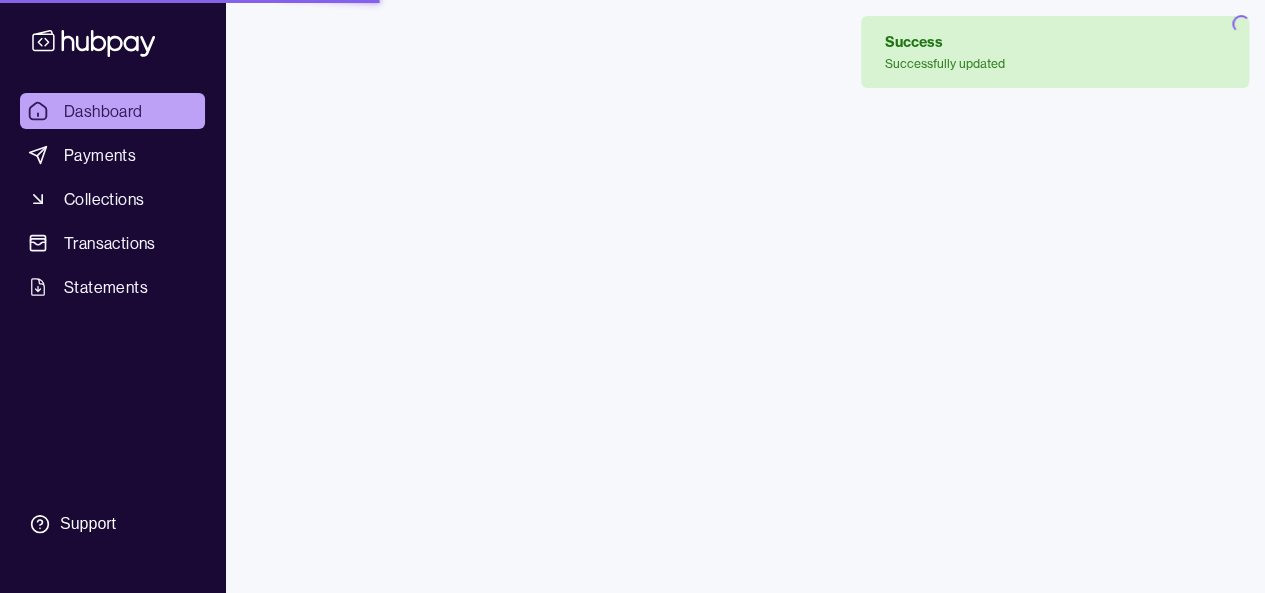 scroll, scrollTop: 0, scrollLeft: 0, axis: both 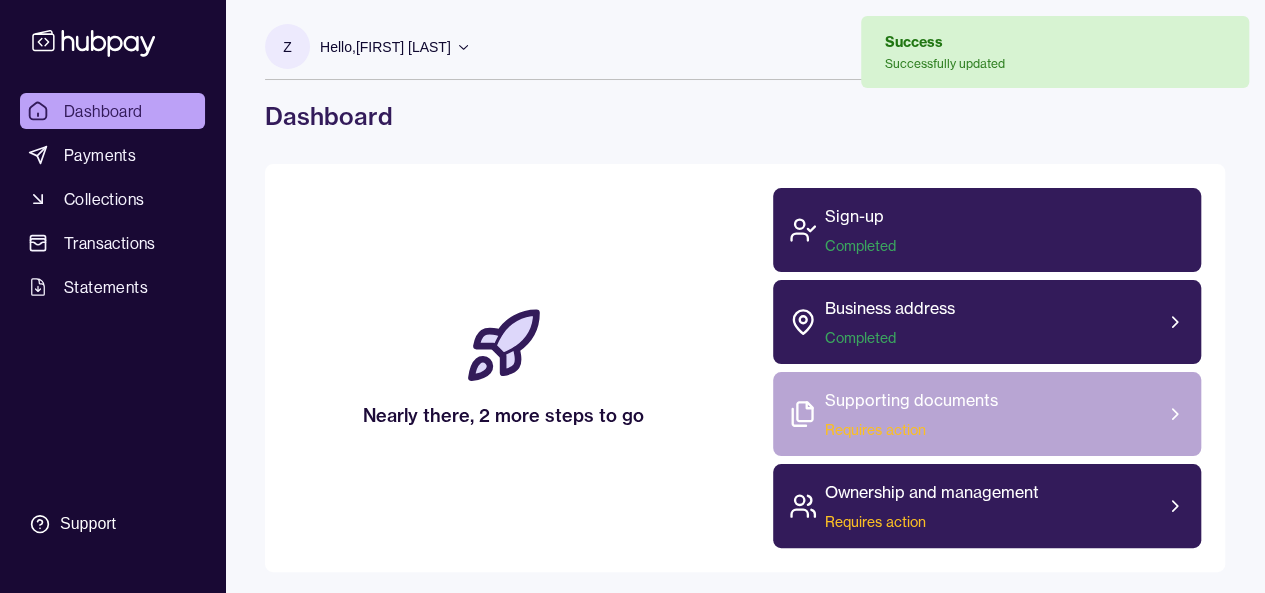 click on "Supporting documents Requires action" at bounding box center [987, 414] 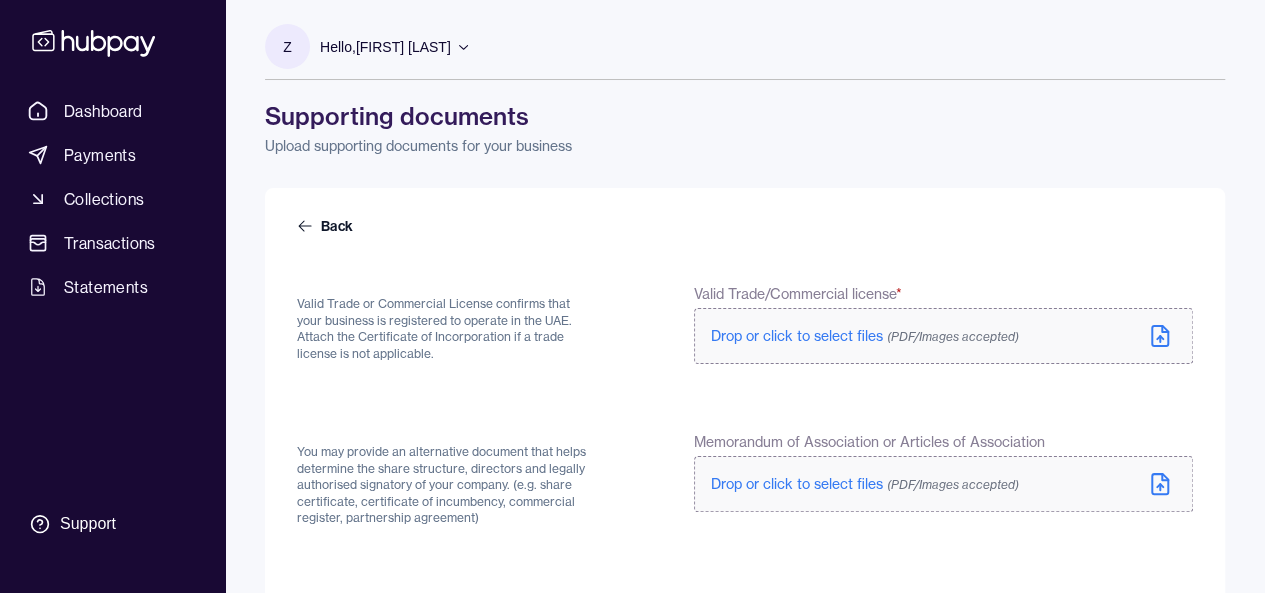 click 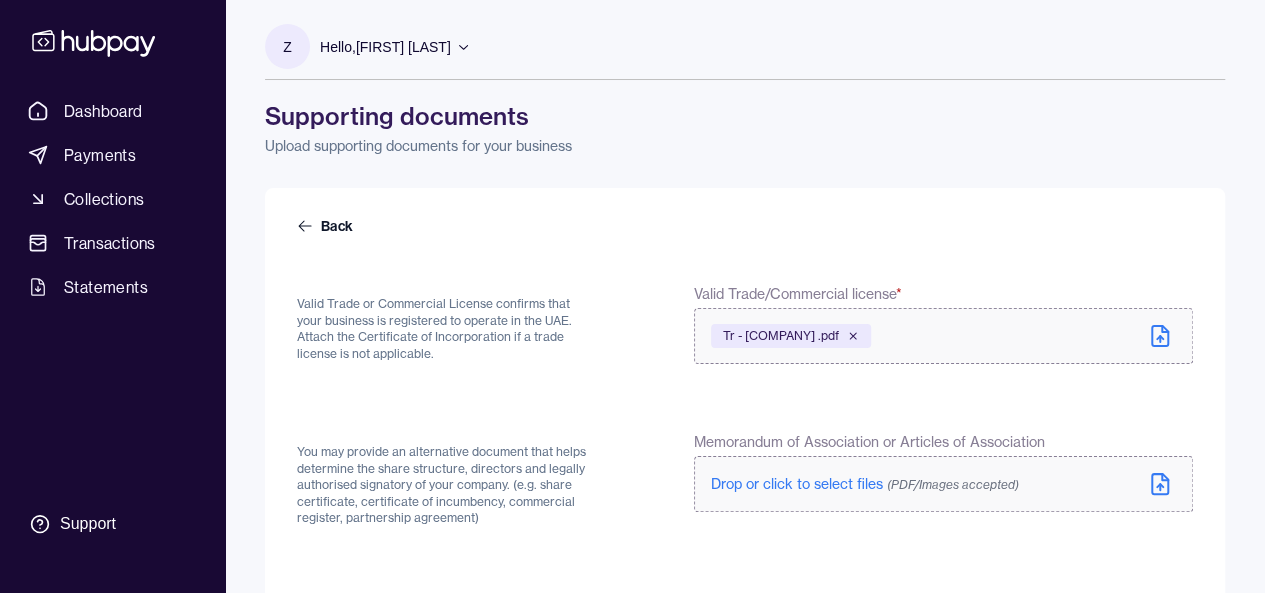 click 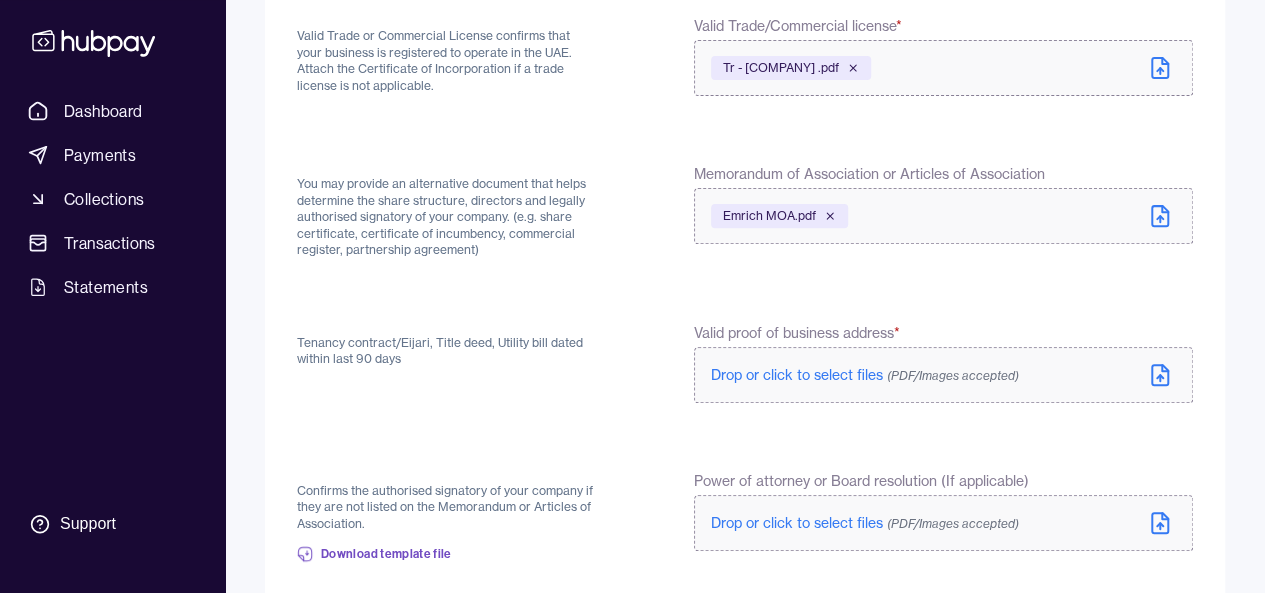 scroll, scrollTop: 366, scrollLeft: 0, axis: vertical 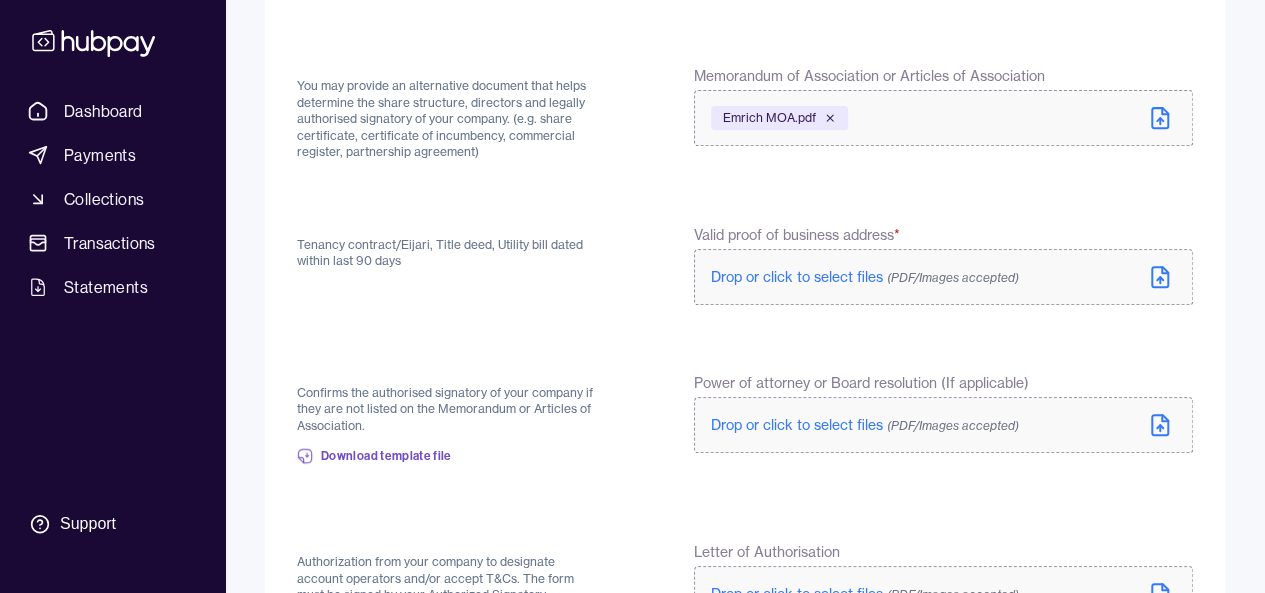 click on "Drop or click to select files   (PDF/Images accepted)" at bounding box center [943, 277] 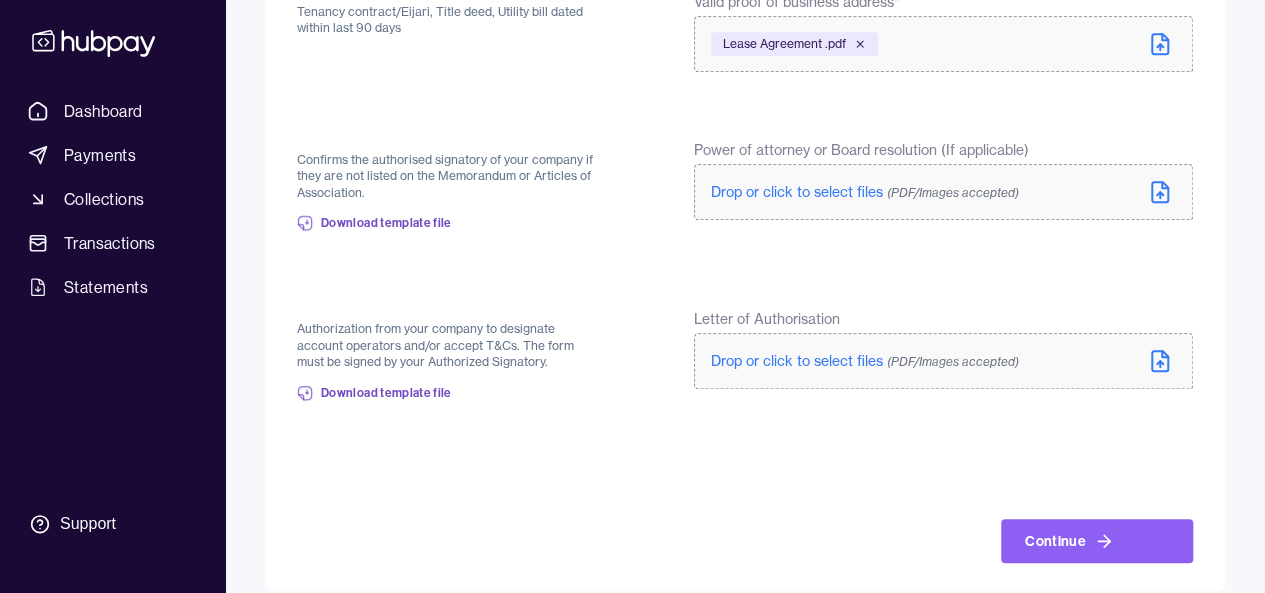 scroll, scrollTop: 620, scrollLeft: 0, axis: vertical 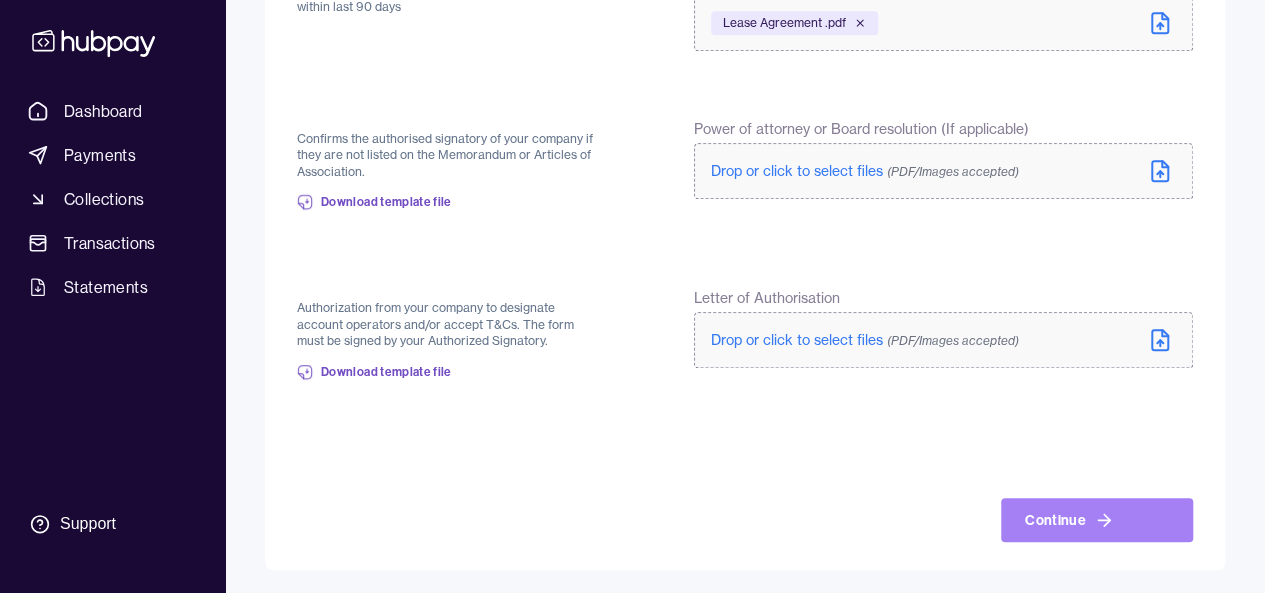 click on "Continue" at bounding box center [1097, 520] 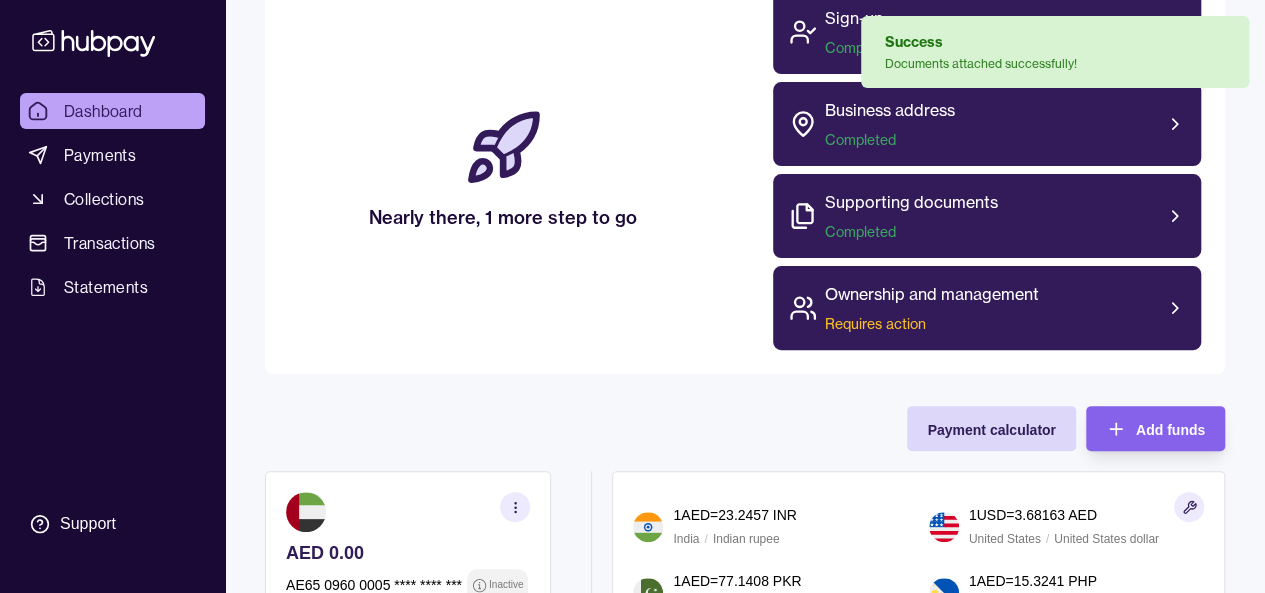 scroll, scrollTop: 200, scrollLeft: 0, axis: vertical 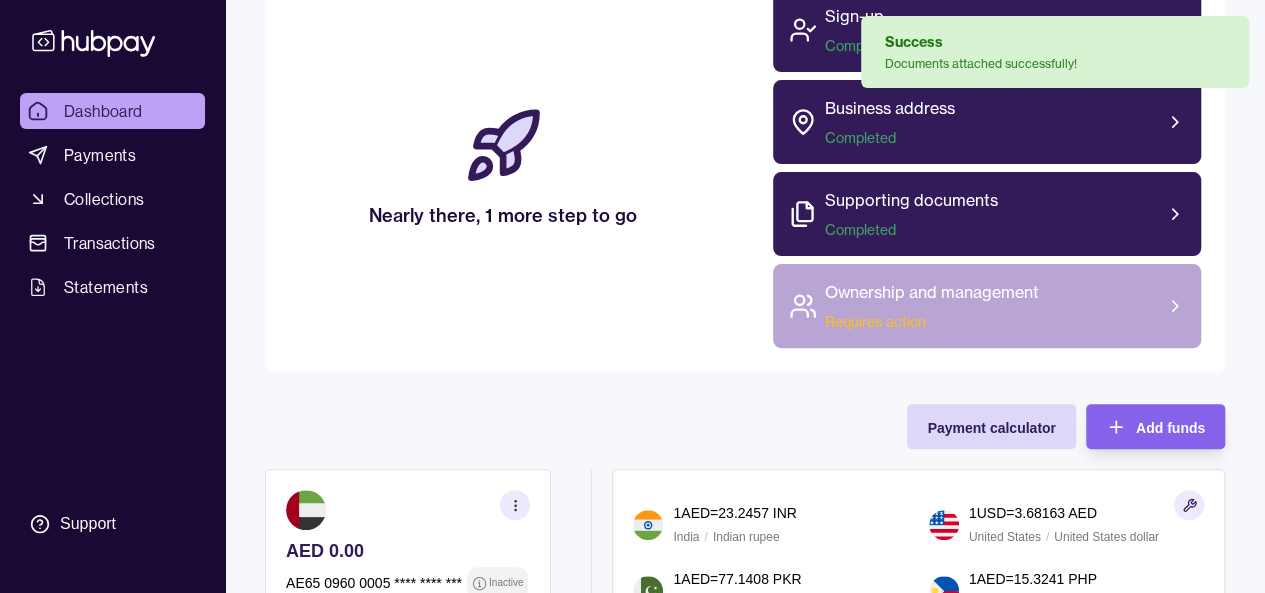 click on "Ownership and management Requires action" at bounding box center (987, 306) 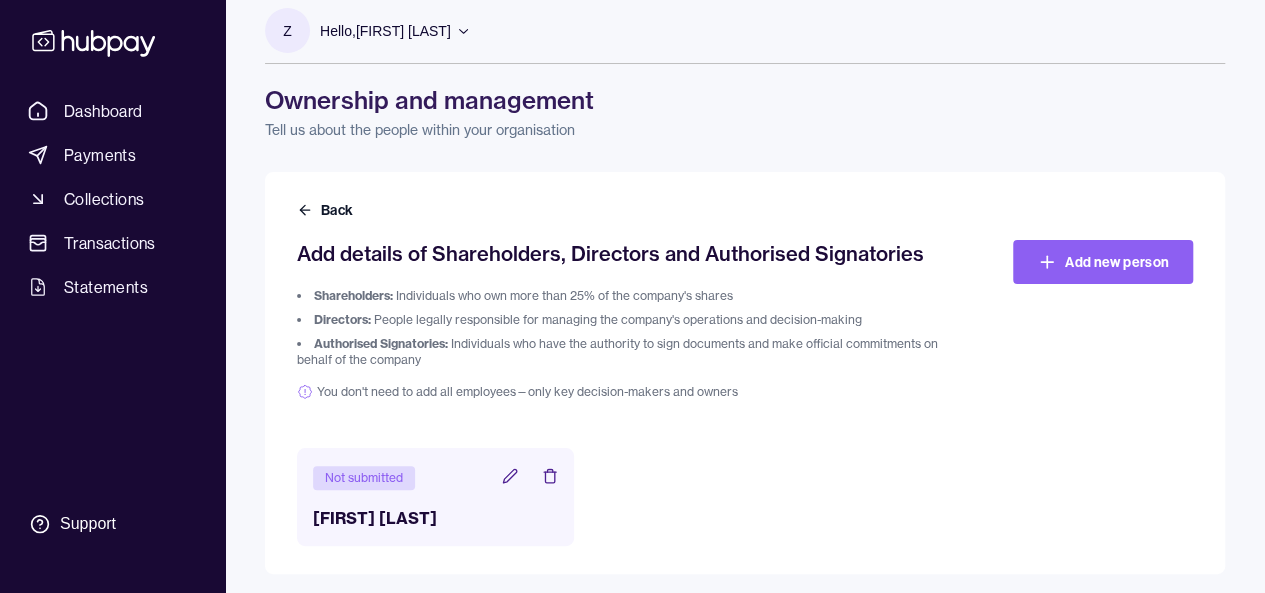 scroll, scrollTop: 22, scrollLeft: 0, axis: vertical 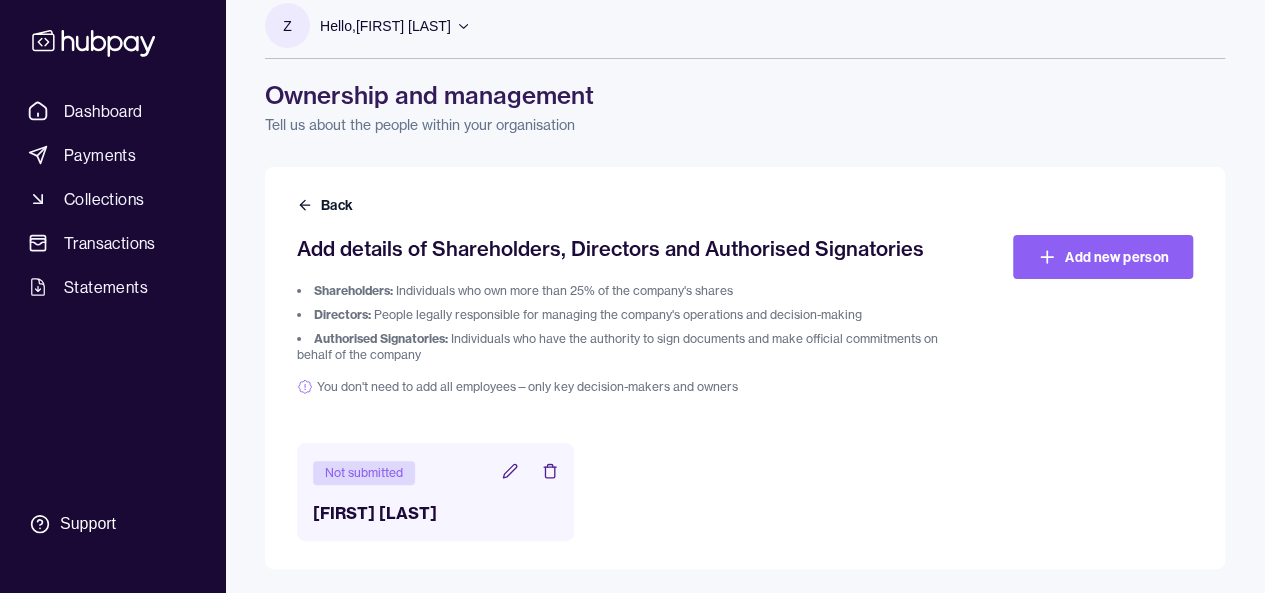 click 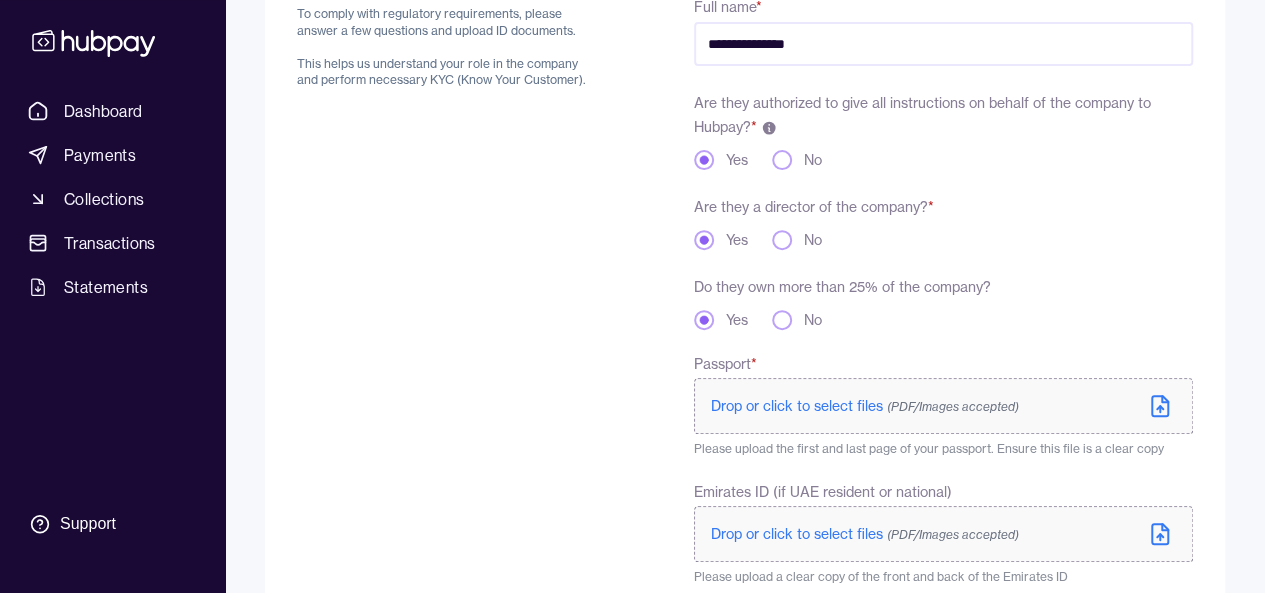 scroll, scrollTop: 300, scrollLeft: 0, axis: vertical 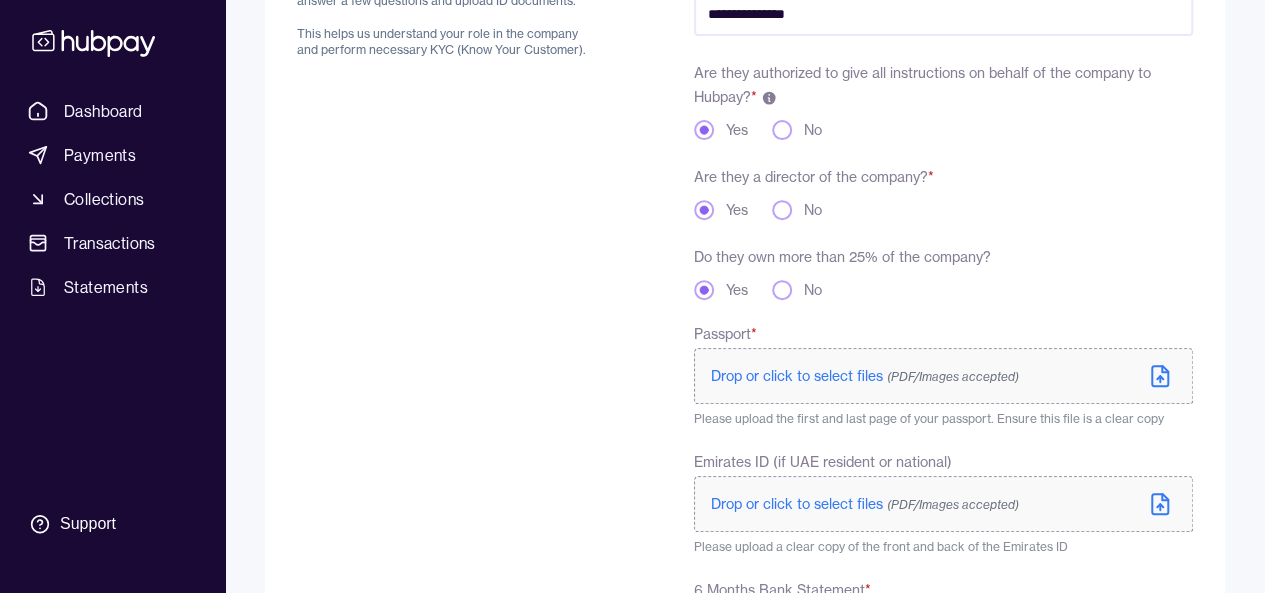 click 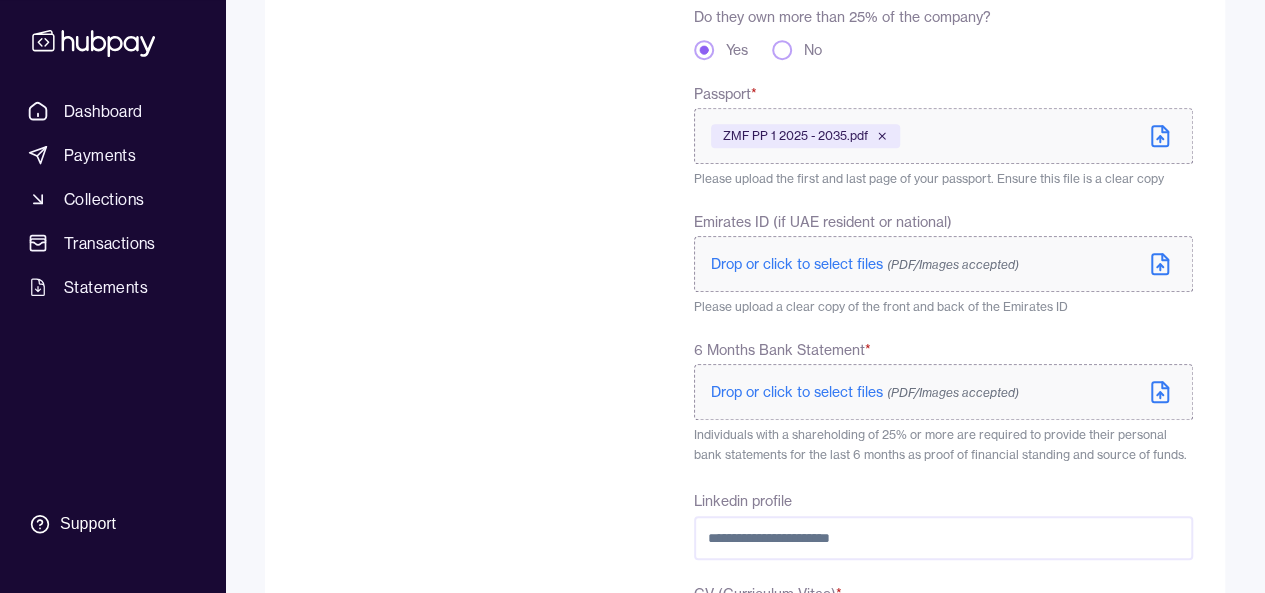 scroll, scrollTop: 533, scrollLeft: 0, axis: vertical 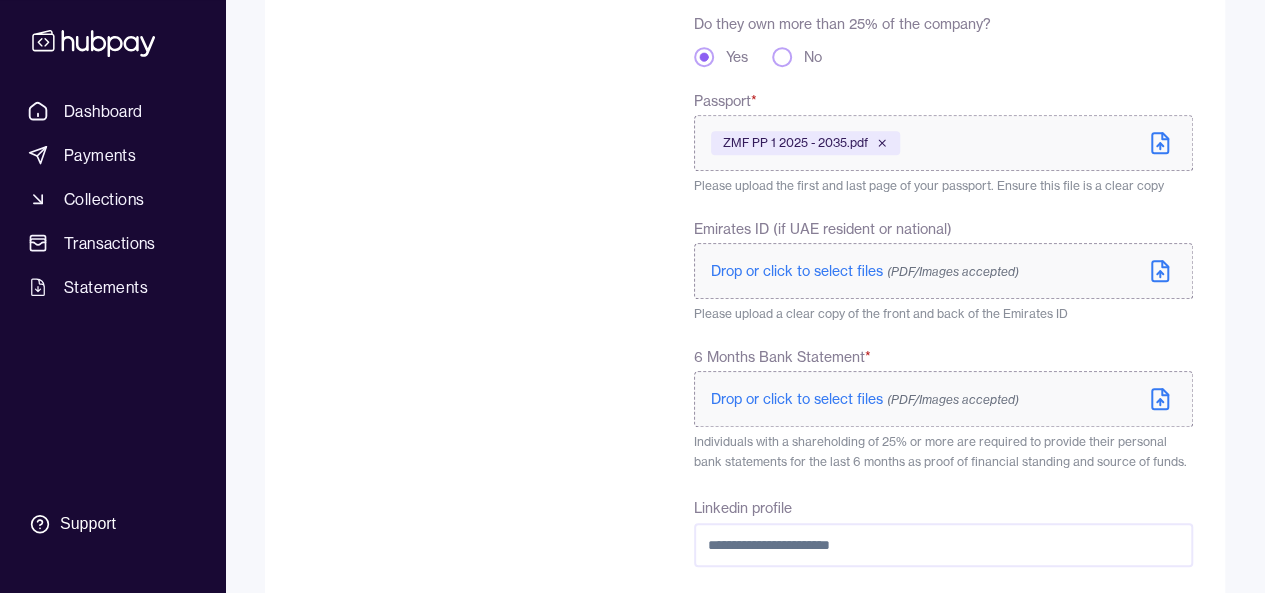 click 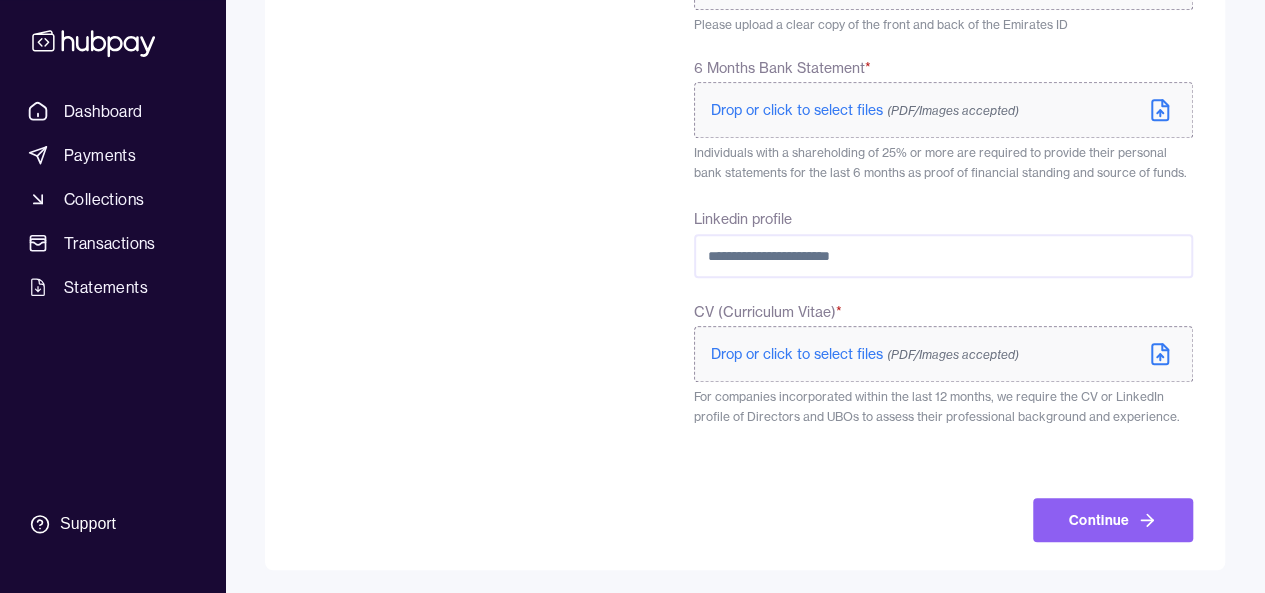 scroll, scrollTop: 823, scrollLeft: 0, axis: vertical 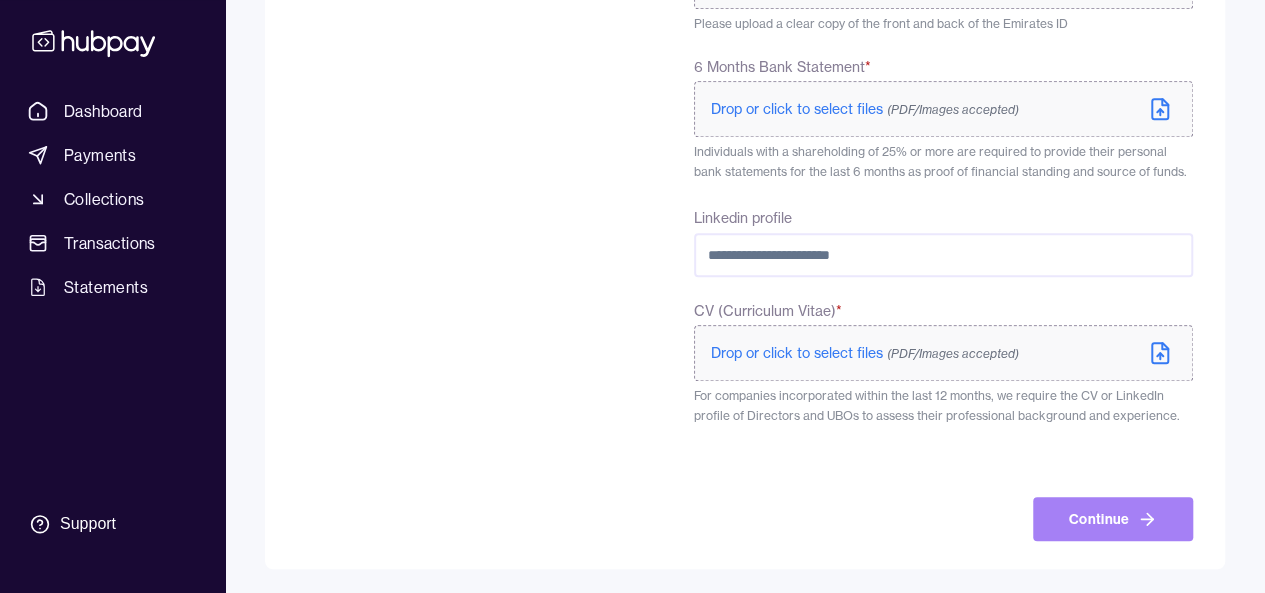 click on "Continue" at bounding box center [1113, 519] 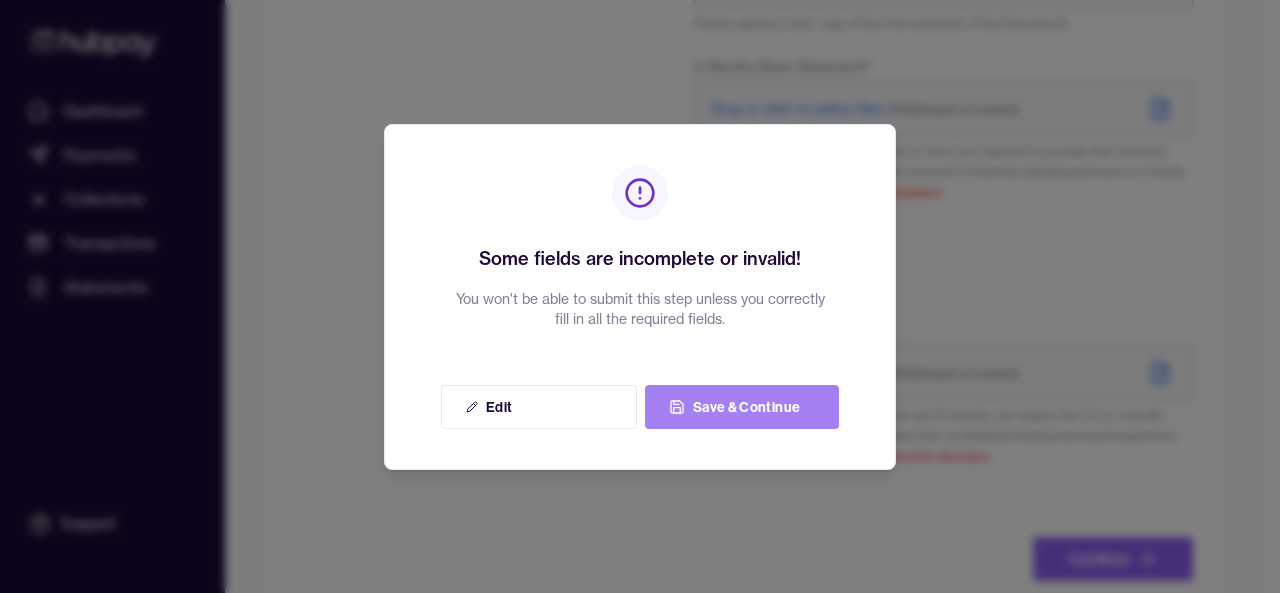 click on "Save & Continue" at bounding box center (742, 407) 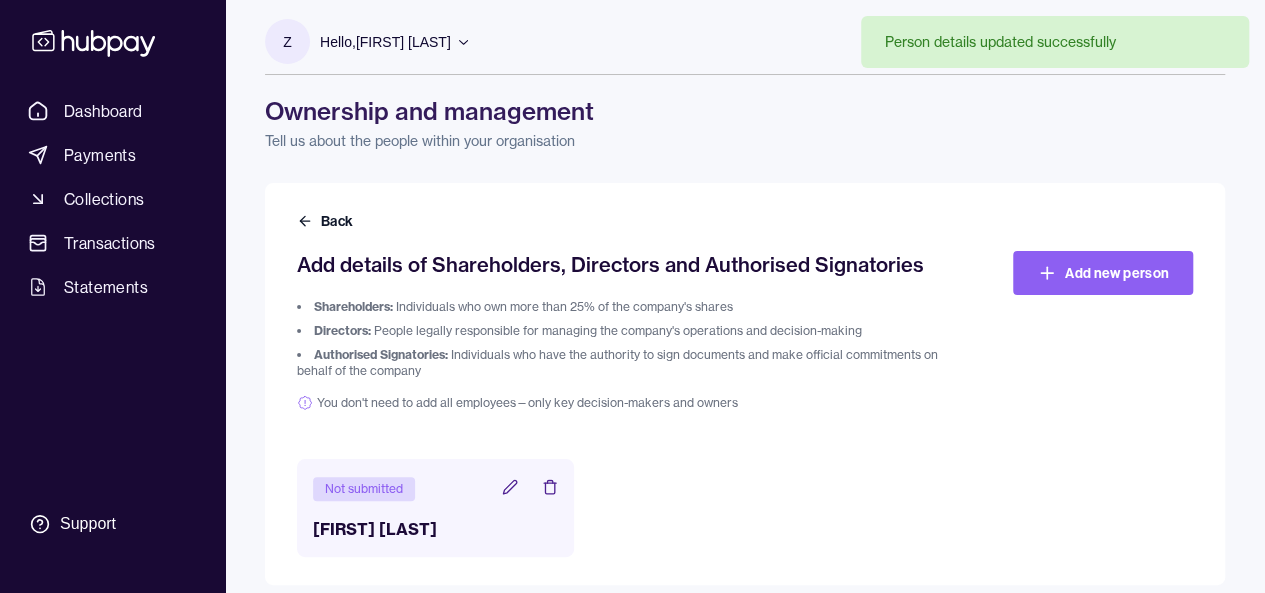 scroll, scrollTop: 0, scrollLeft: 0, axis: both 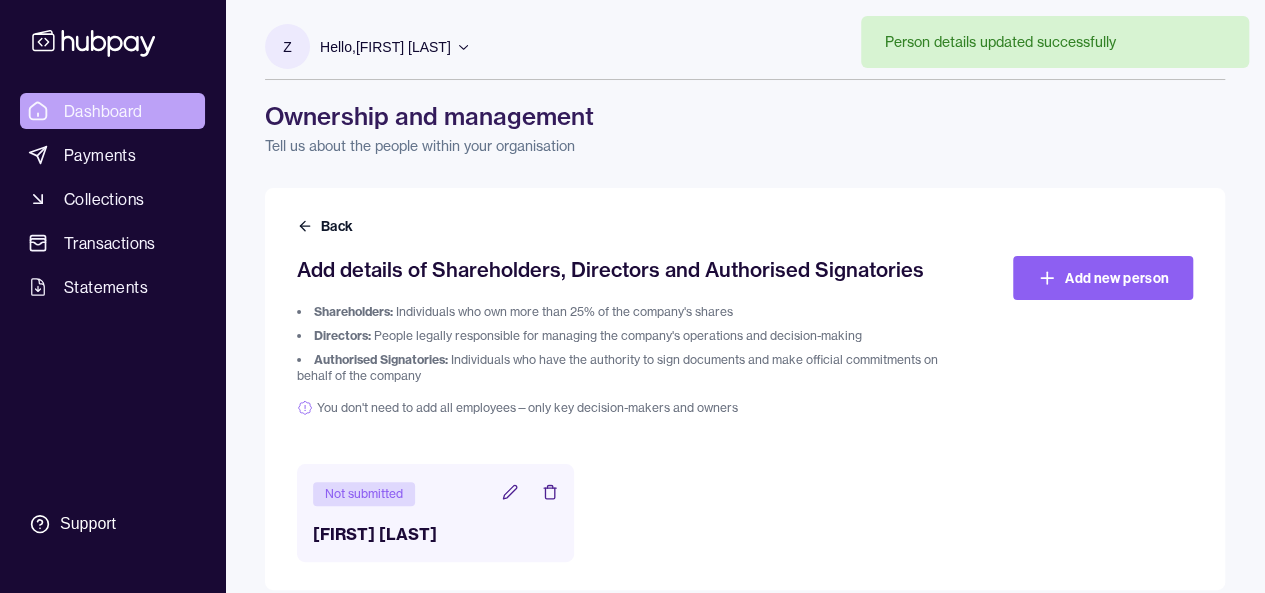 click on "Dashboard" at bounding box center [103, 111] 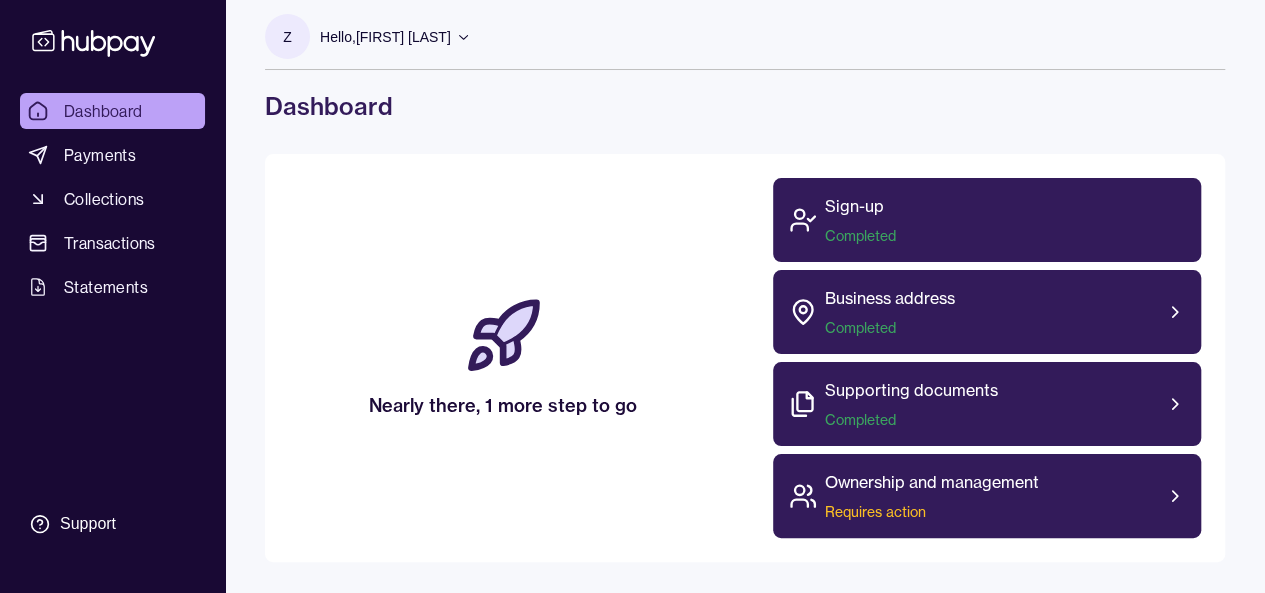 scroll, scrollTop: 0, scrollLeft: 0, axis: both 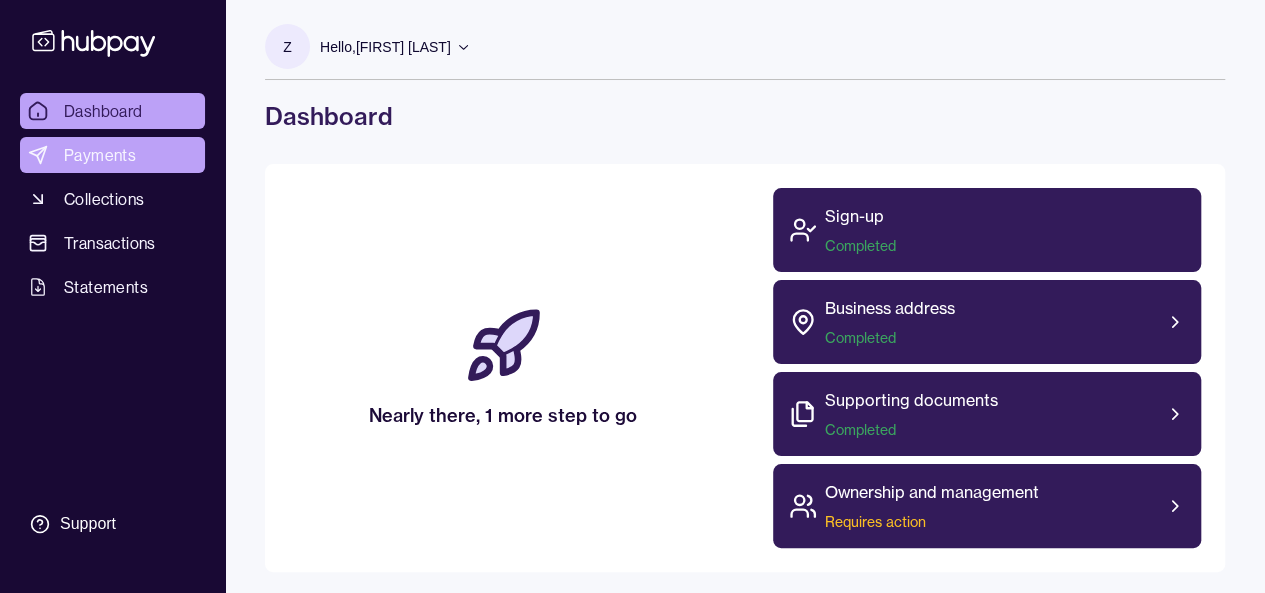 click on "Payments" at bounding box center (100, 155) 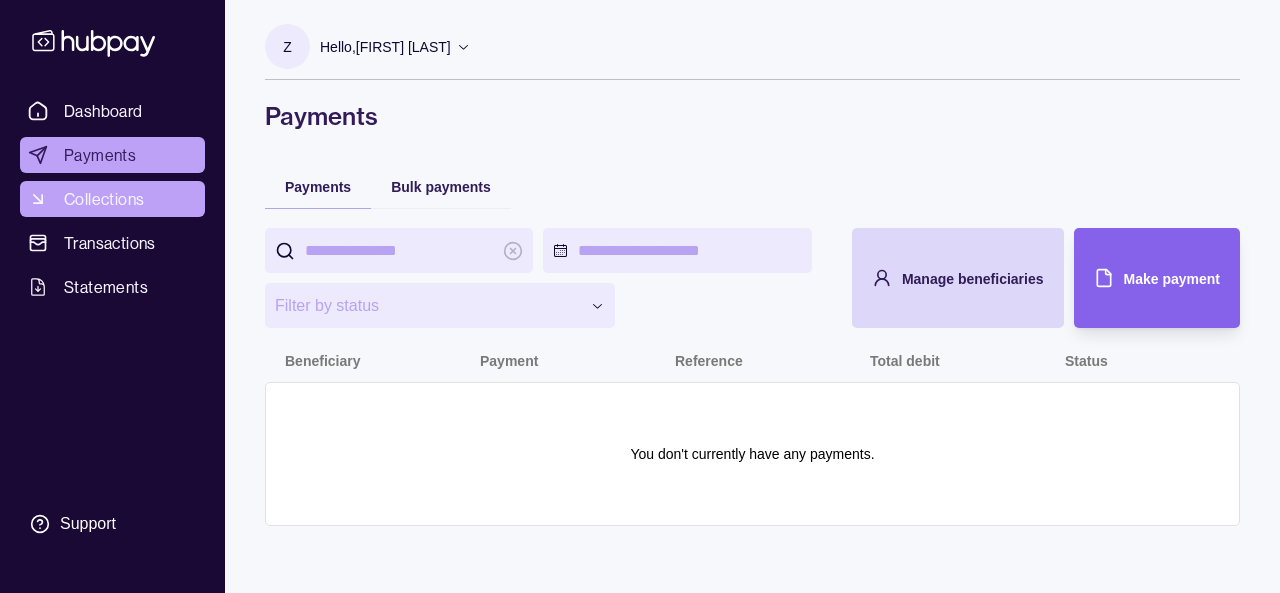 click on "Collections" at bounding box center [104, 199] 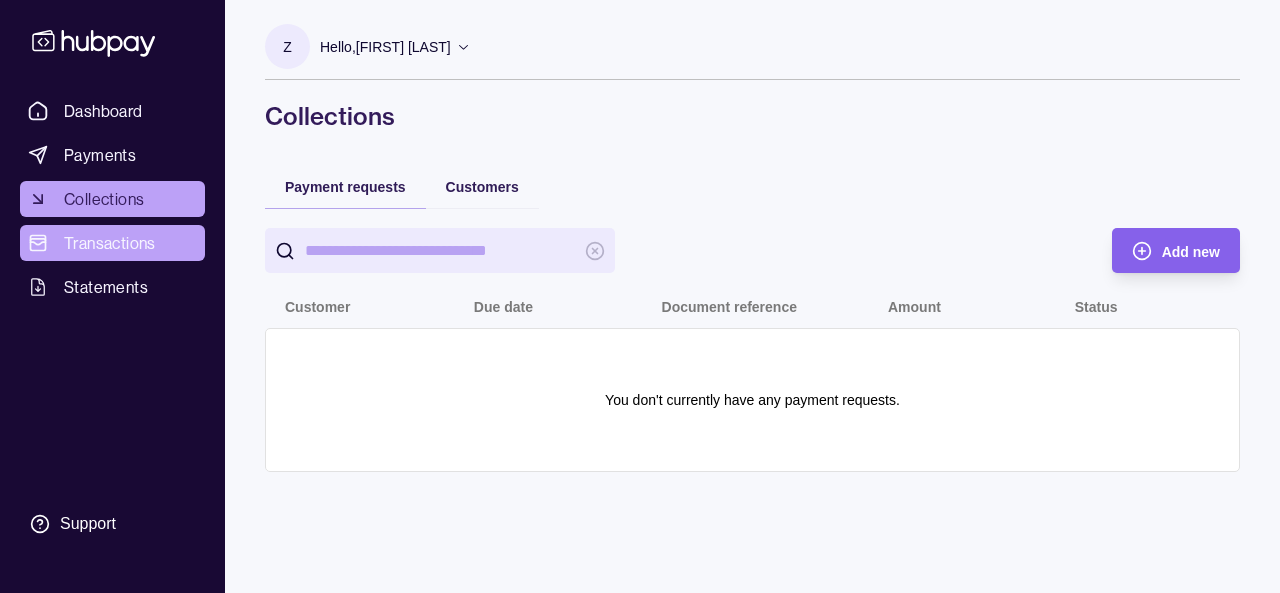click on "Transactions" at bounding box center [110, 243] 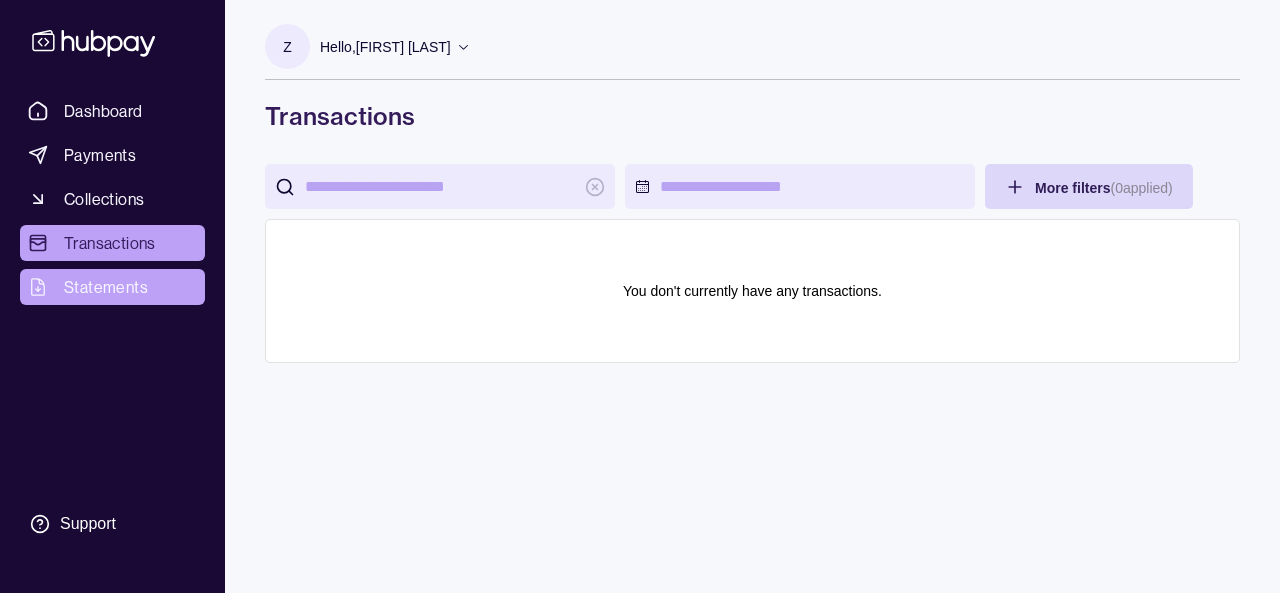 click on "Statements" at bounding box center [106, 287] 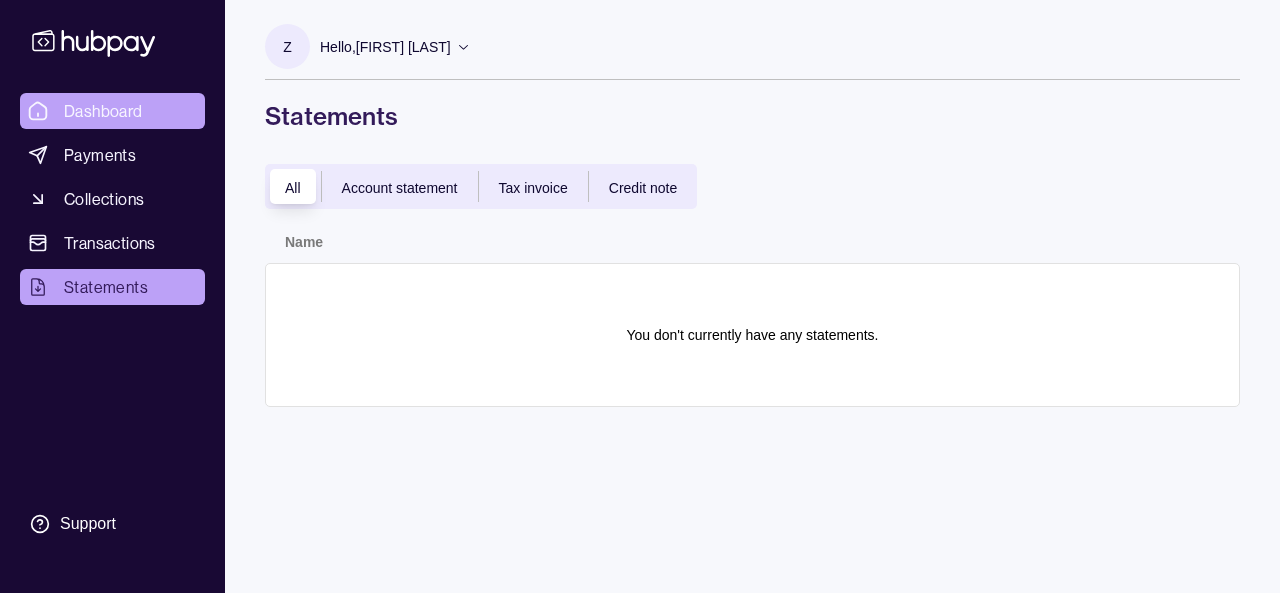 click on "Dashboard" at bounding box center (103, 111) 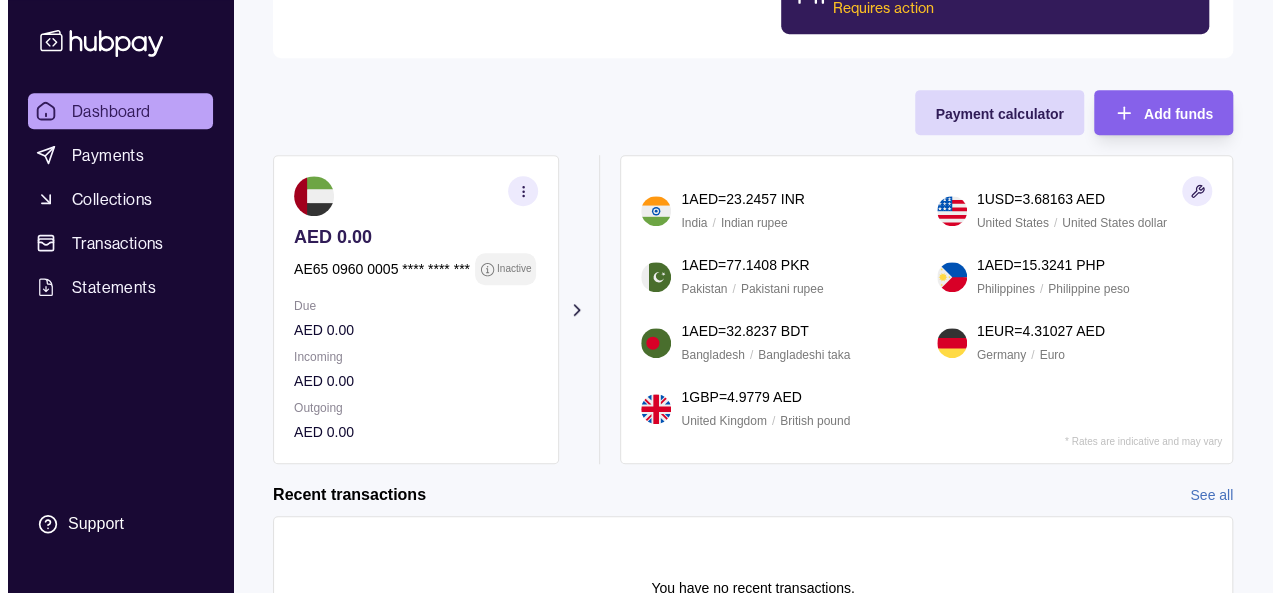 scroll, scrollTop: 510, scrollLeft: 0, axis: vertical 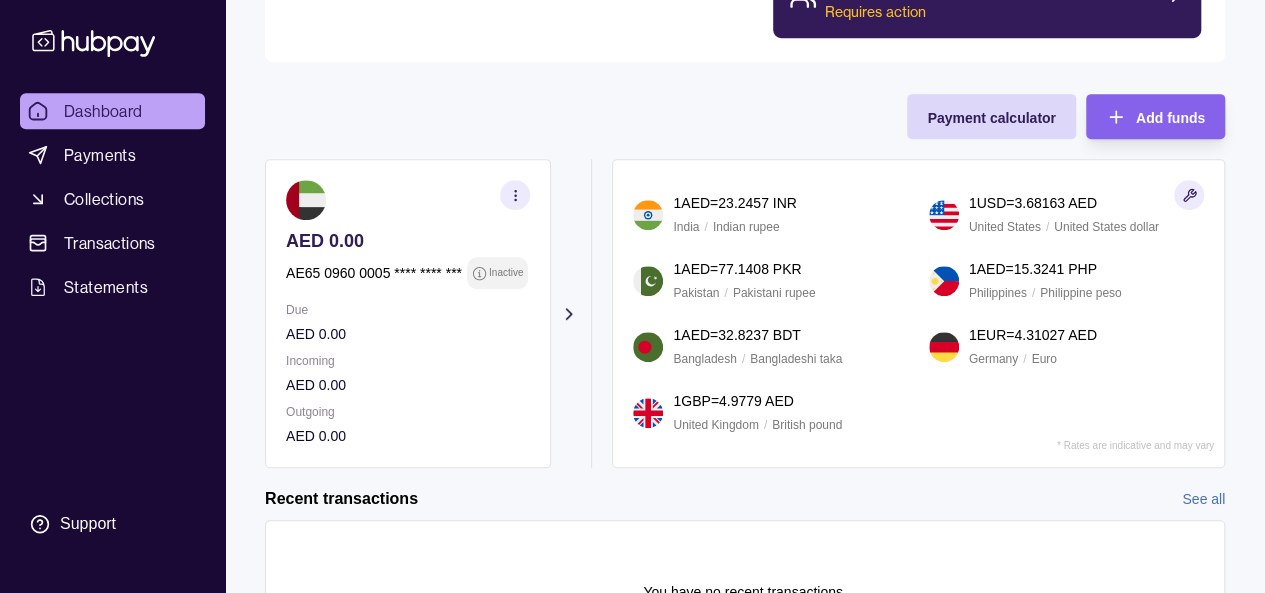 click 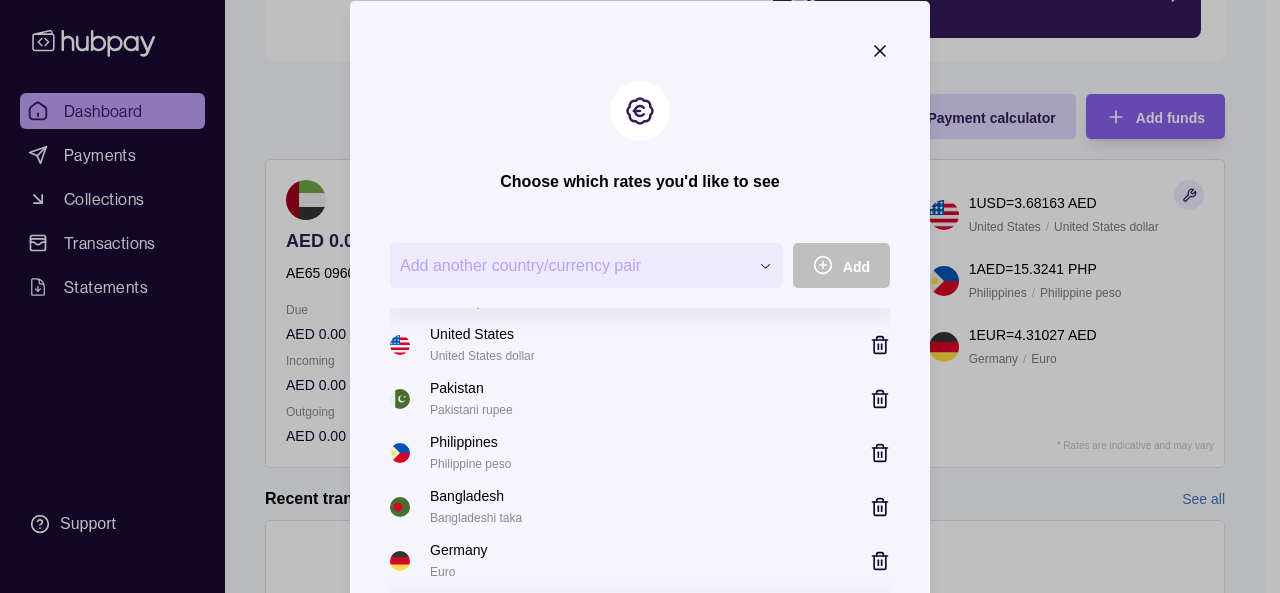scroll, scrollTop: 66, scrollLeft: 0, axis: vertical 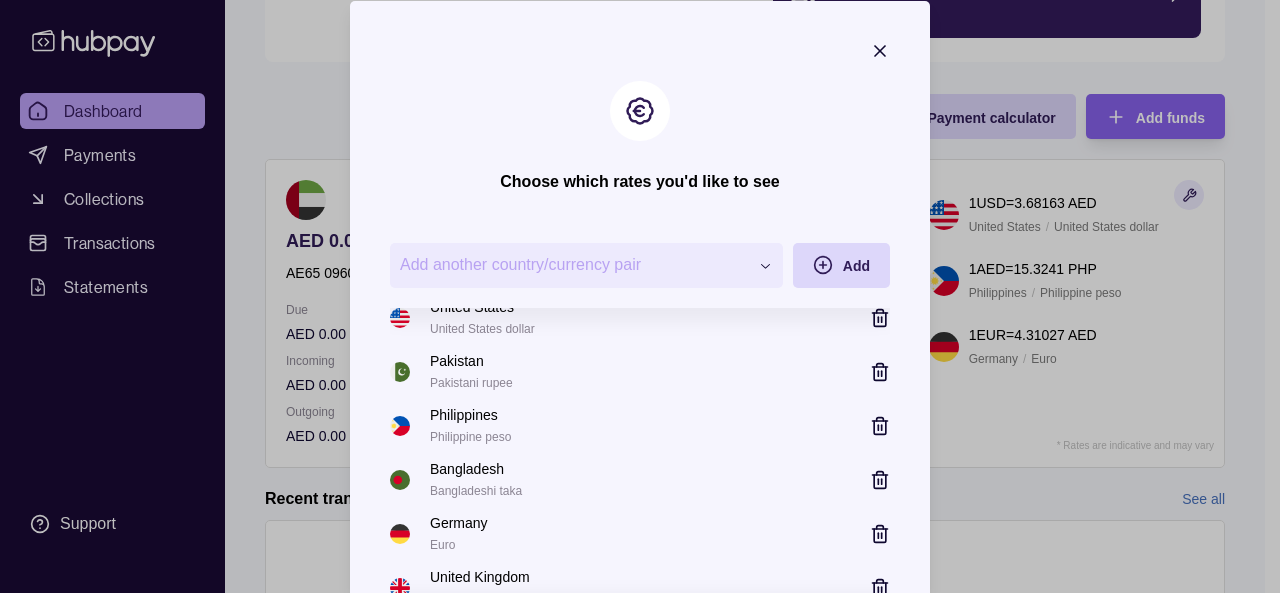 click 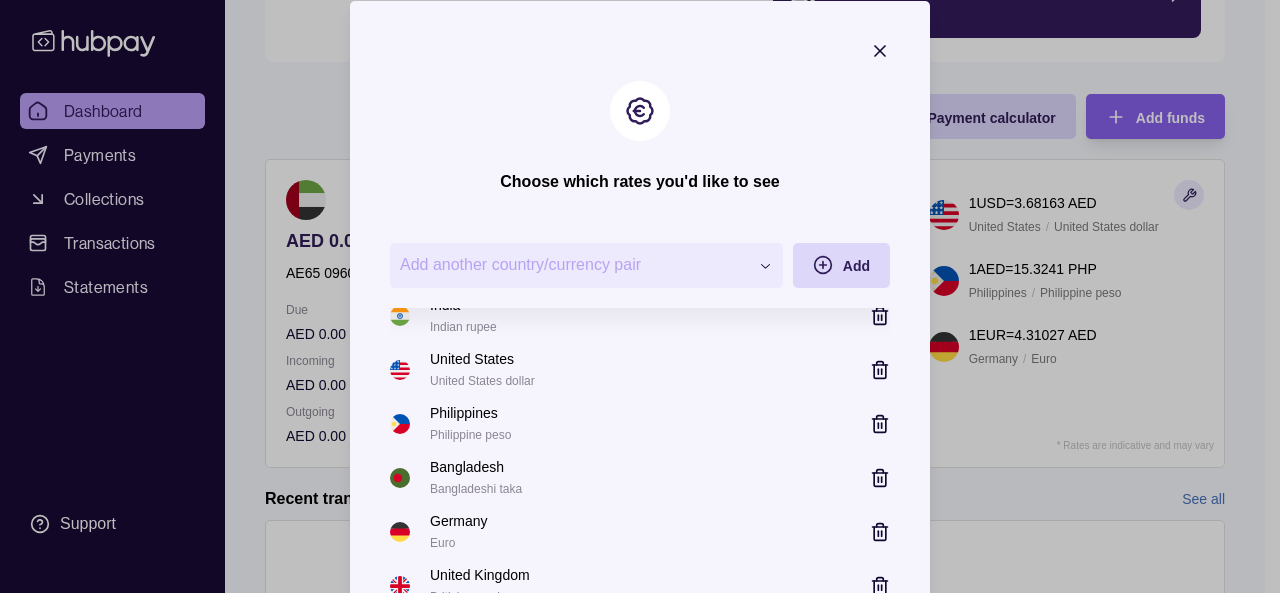 click 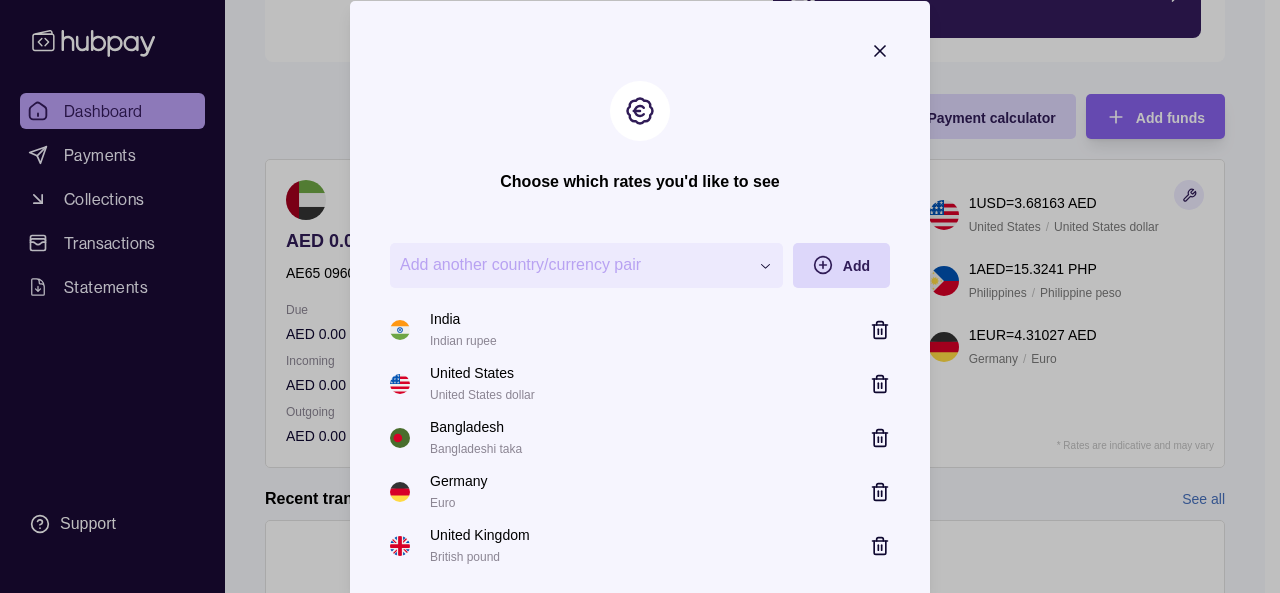 scroll, scrollTop: 0, scrollLeft: 0, axis: both 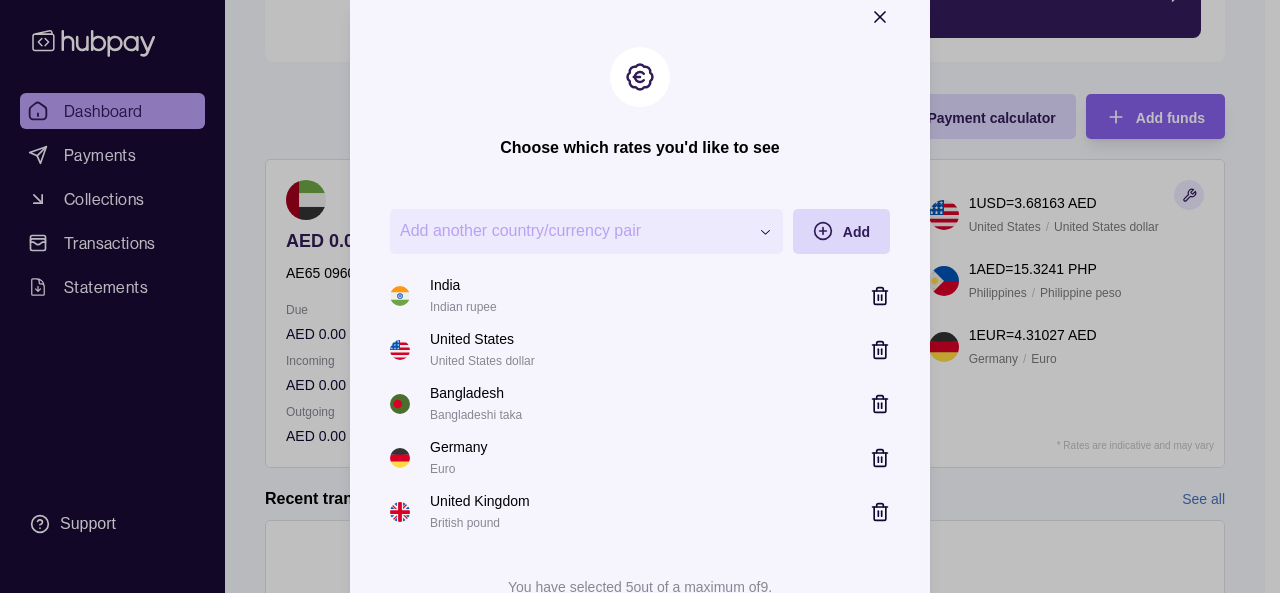 click 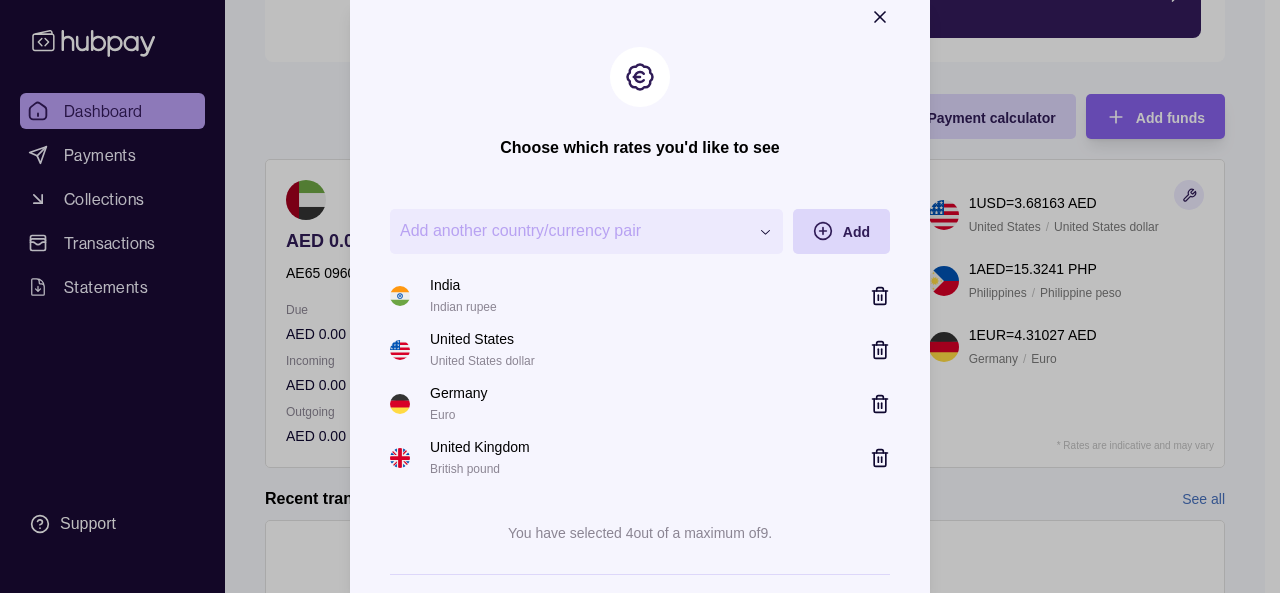 click 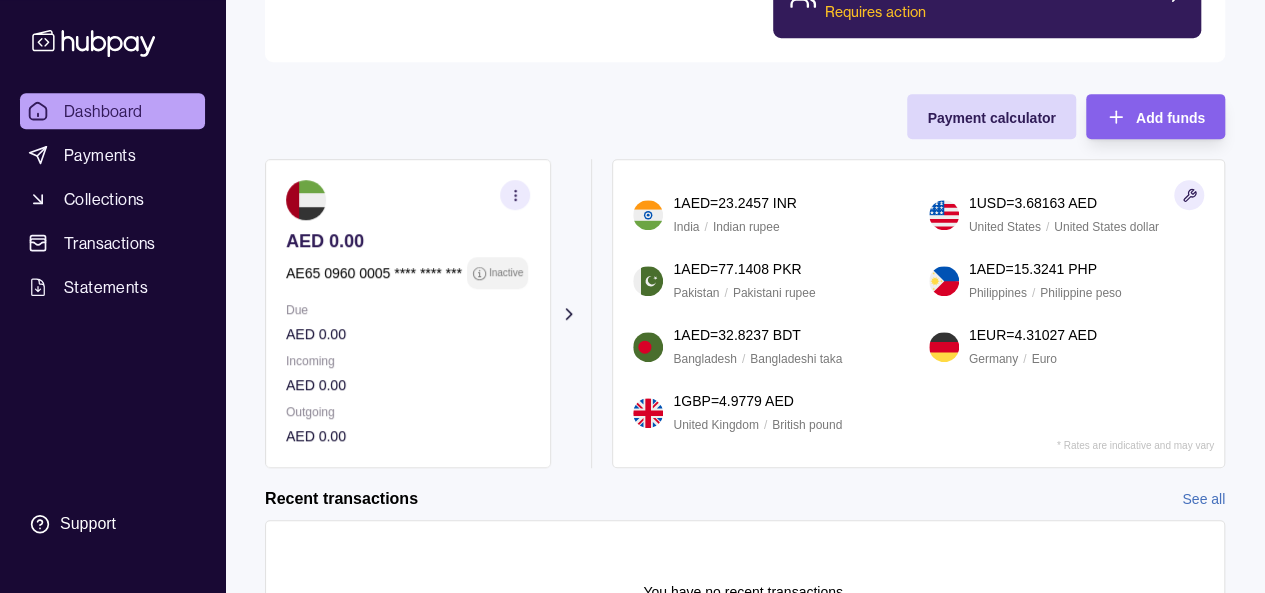 click at bounding box center [1189, 195] 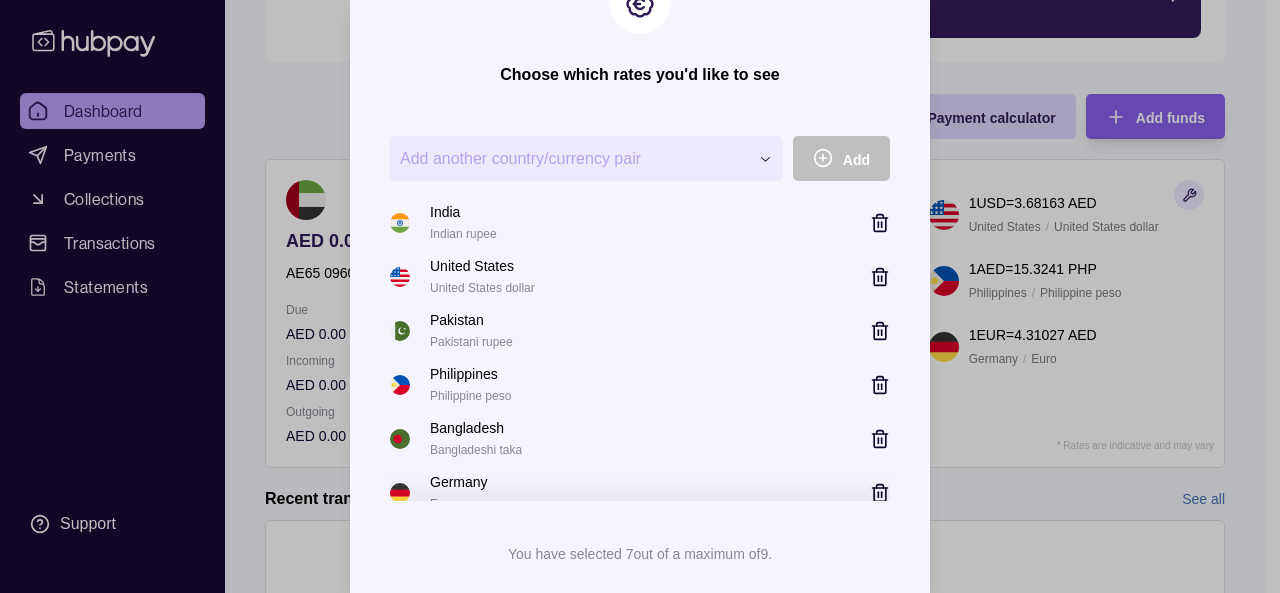 scroll, scrollTop: 133, scrollLeft: 0, axis: vertical 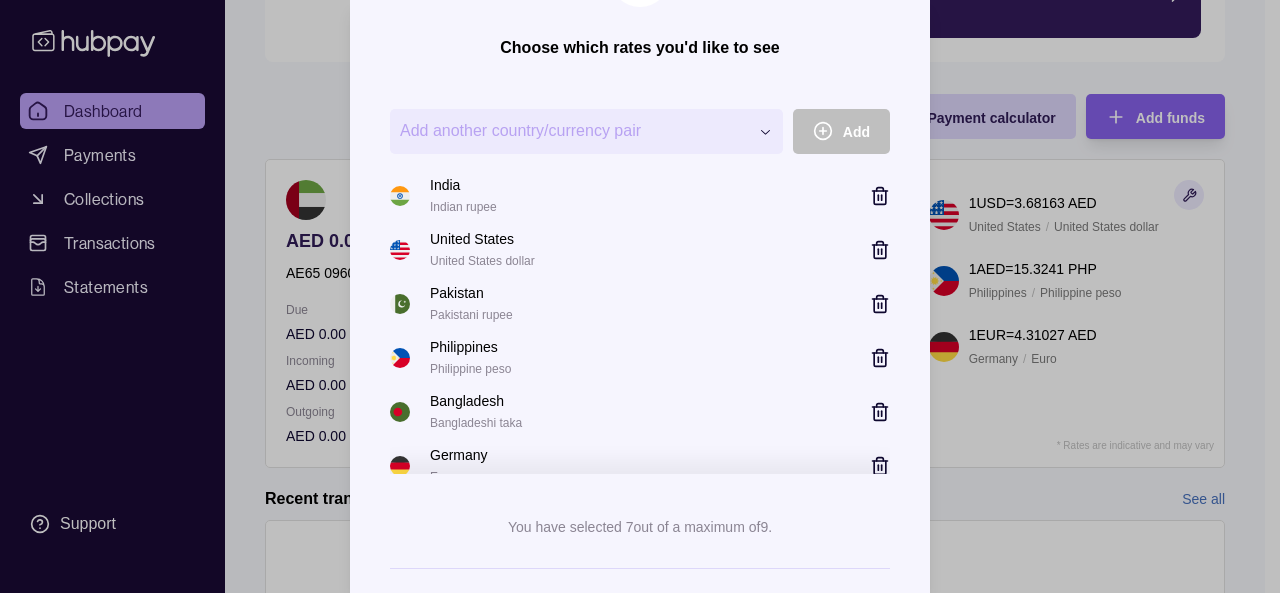 click 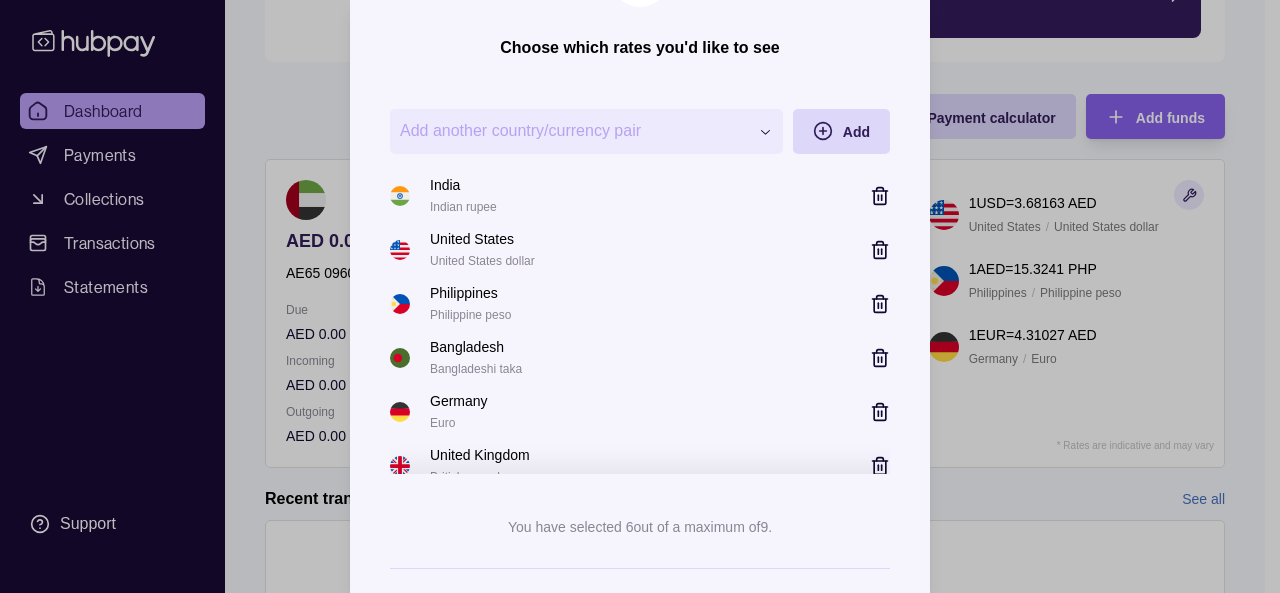 click 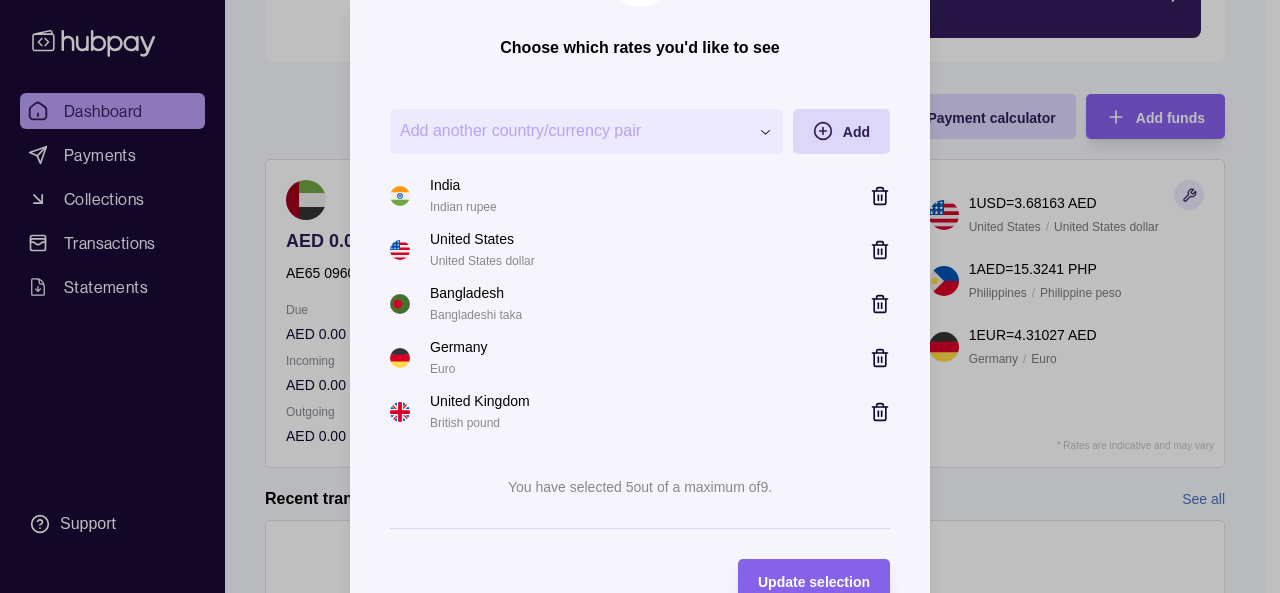 click on "Bangladesh Bangladeshi taka" at bounding box center [640, 304] 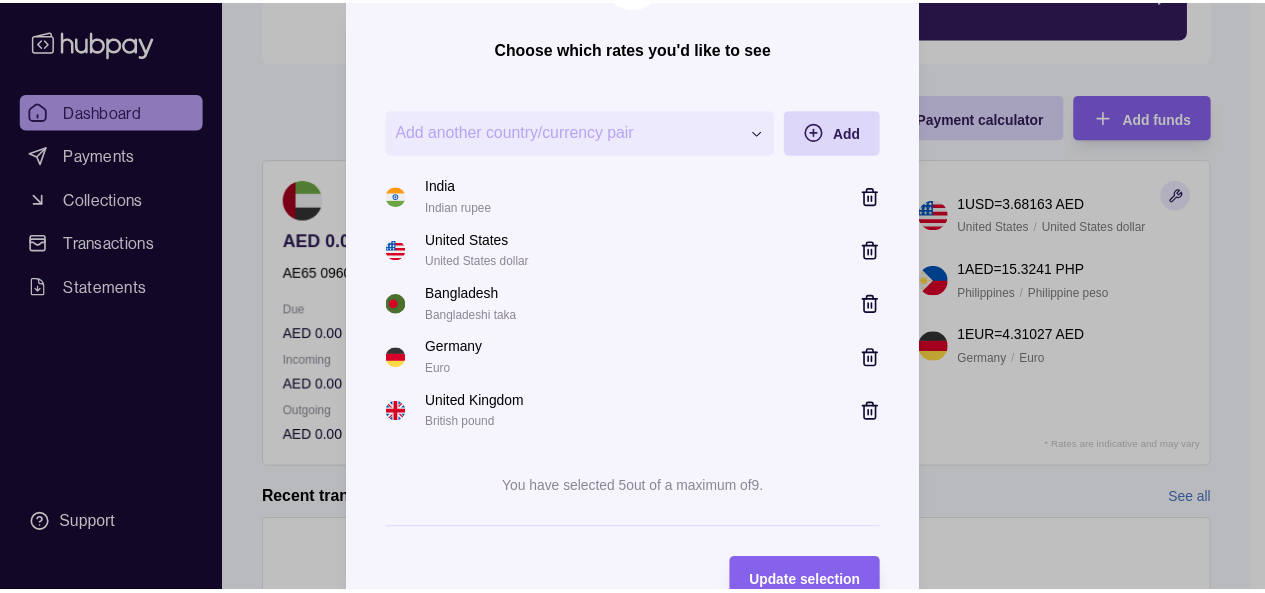 scroll, scrollTop: 130, scrollLeft: 0, axis: vertical 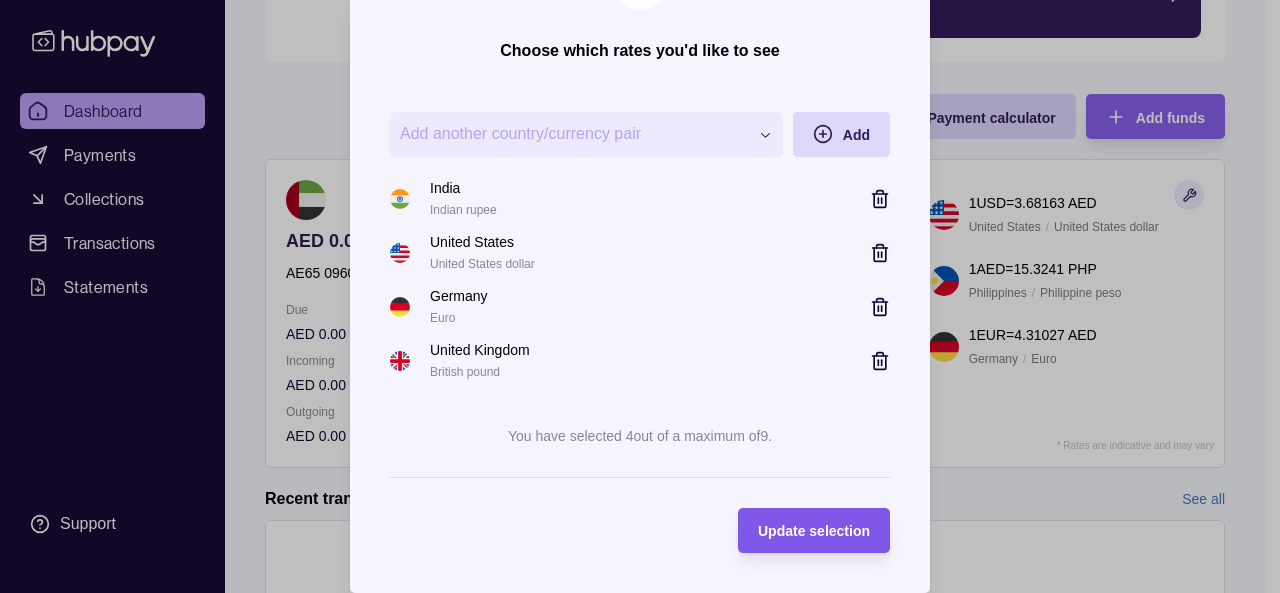 click on "Update selection" at bounding box center (814, 531) 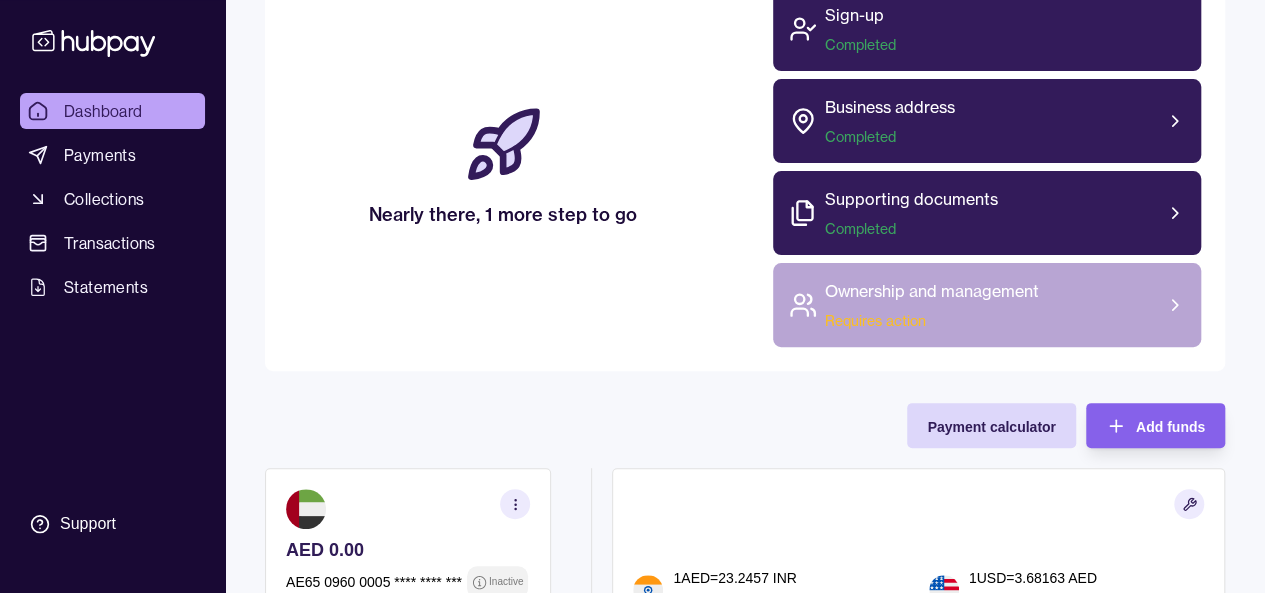 scroll, scrollTop: 176, scrollLeft: 0, axis: vertical 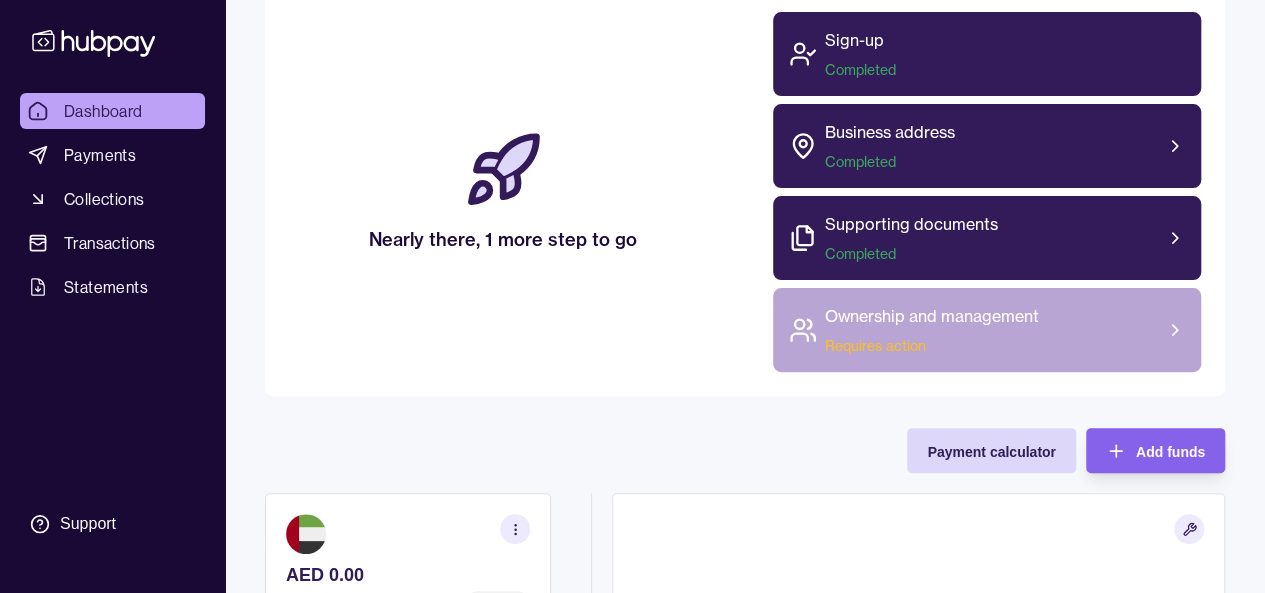 click 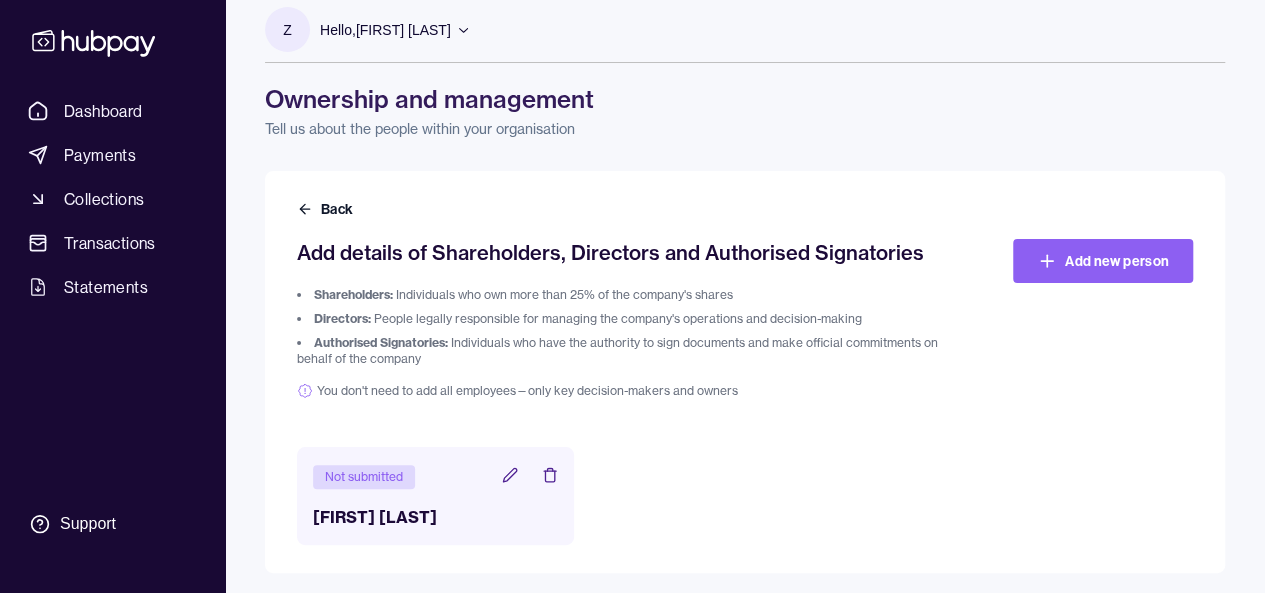 scroll, scrollTop: 22, scrollLeft: 0, axis: vertical 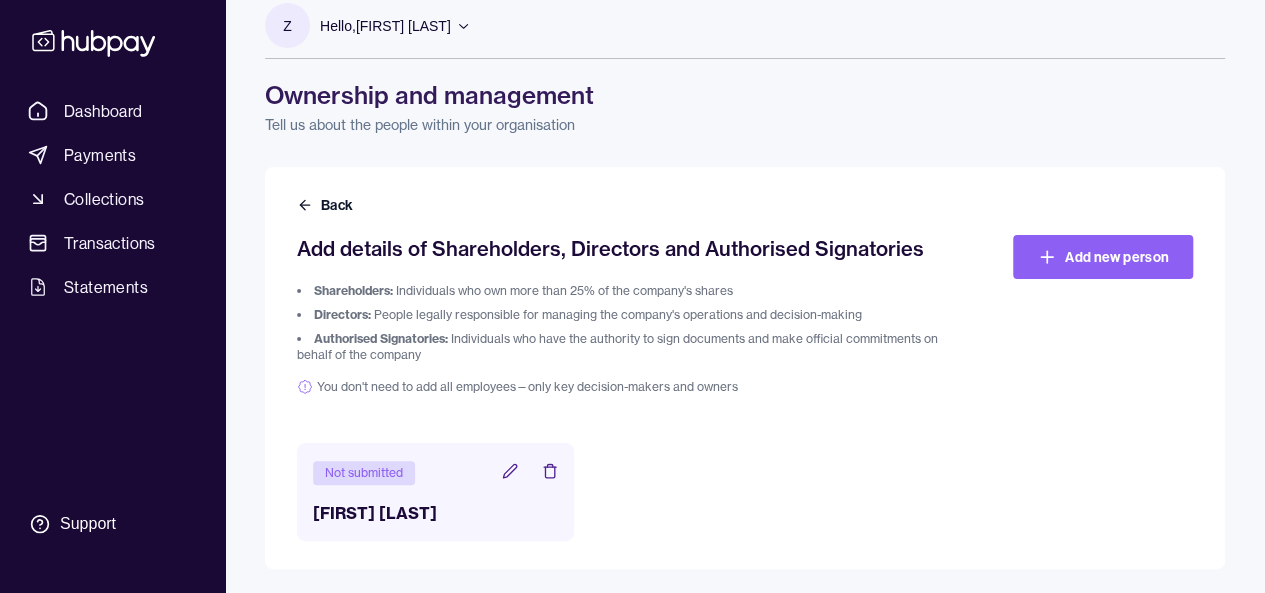 click 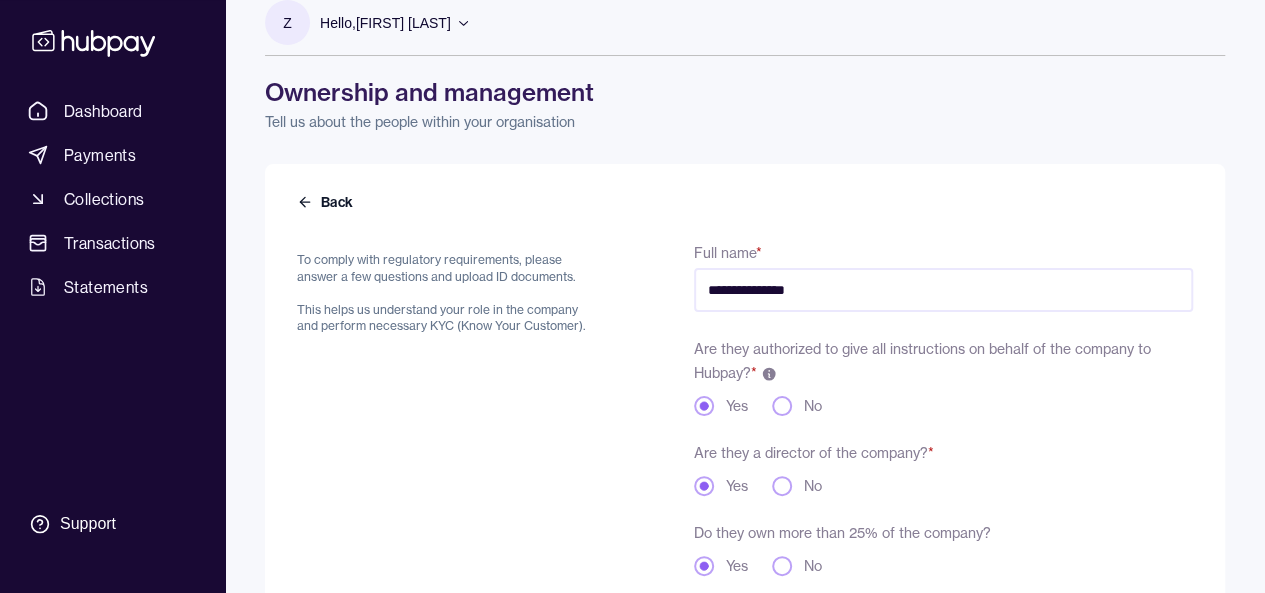 scroll, scrollTop: 0, scrollLeft: 0, axis: both 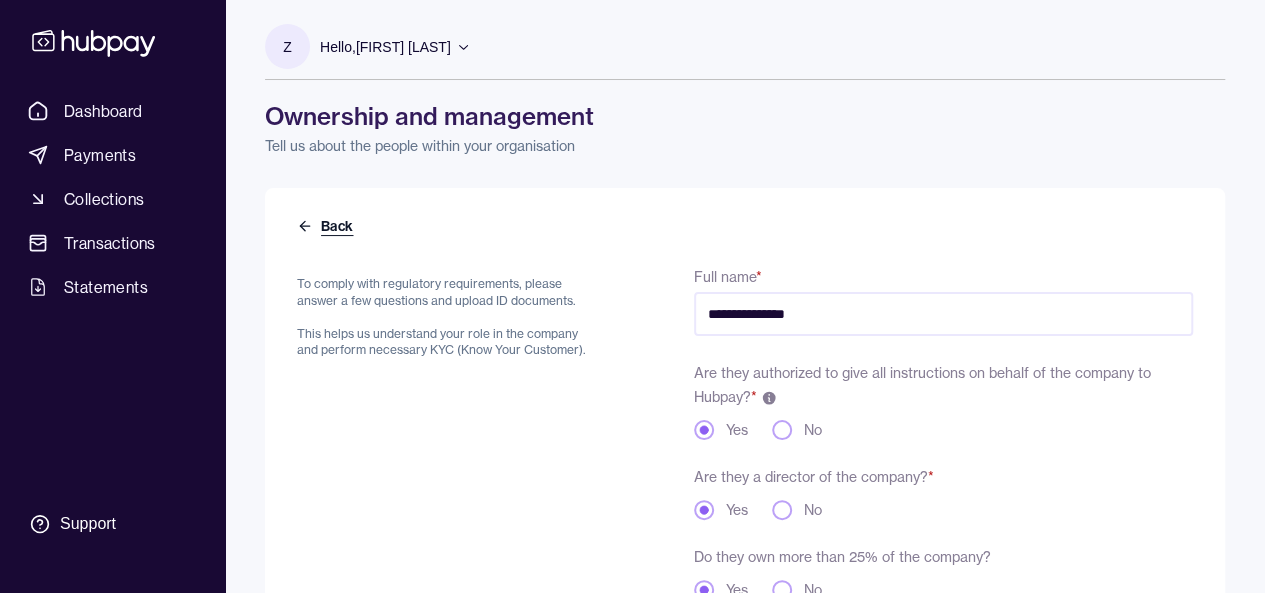 click on "Back" at bounding box center (327, 226) 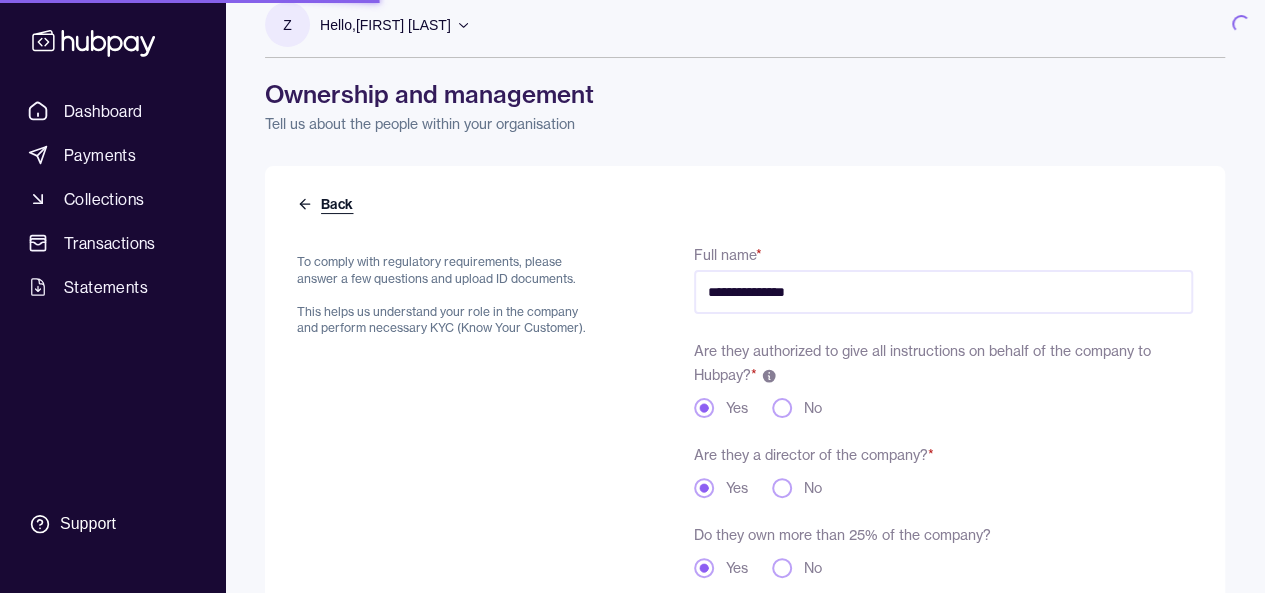 scroll, scrollTop: 0, scrollLeft: 0, axis: both 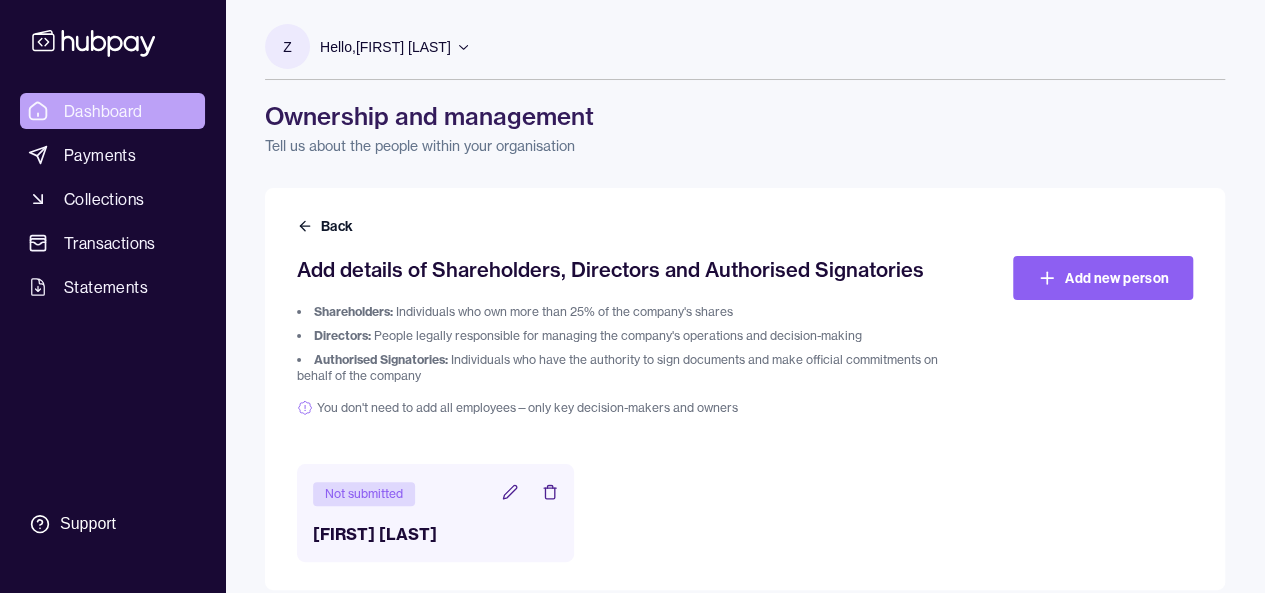 click on "Dashboard" at bounding box center (103, 111) 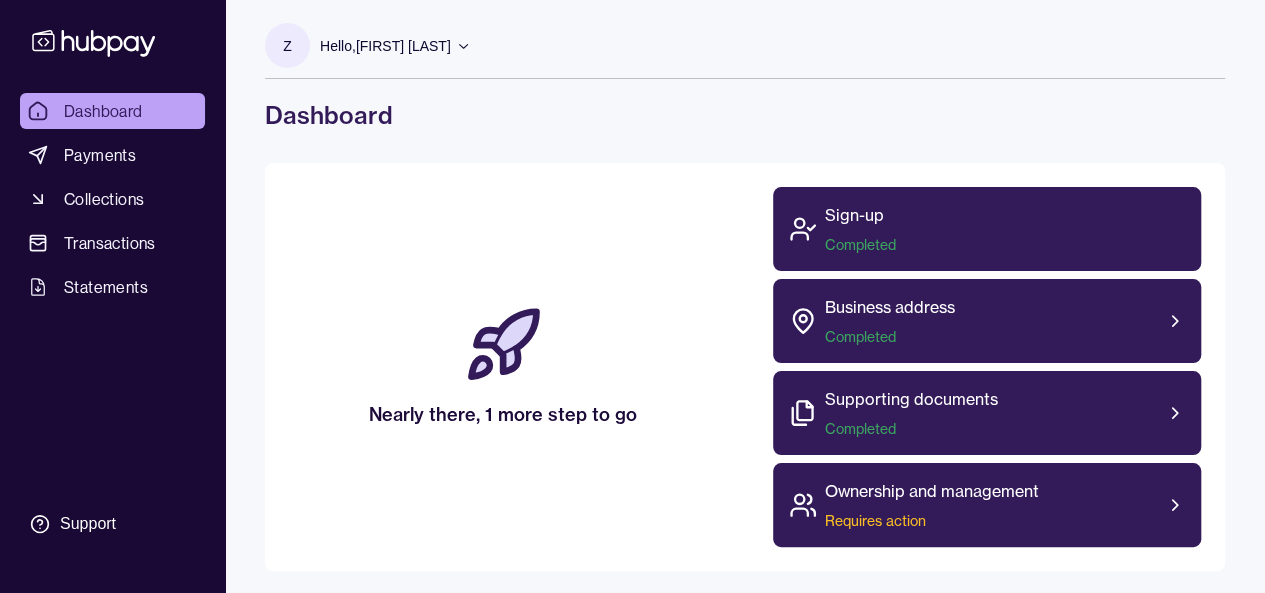 scroll, scrollTop: 0, scrollLeft: 0, axis: both 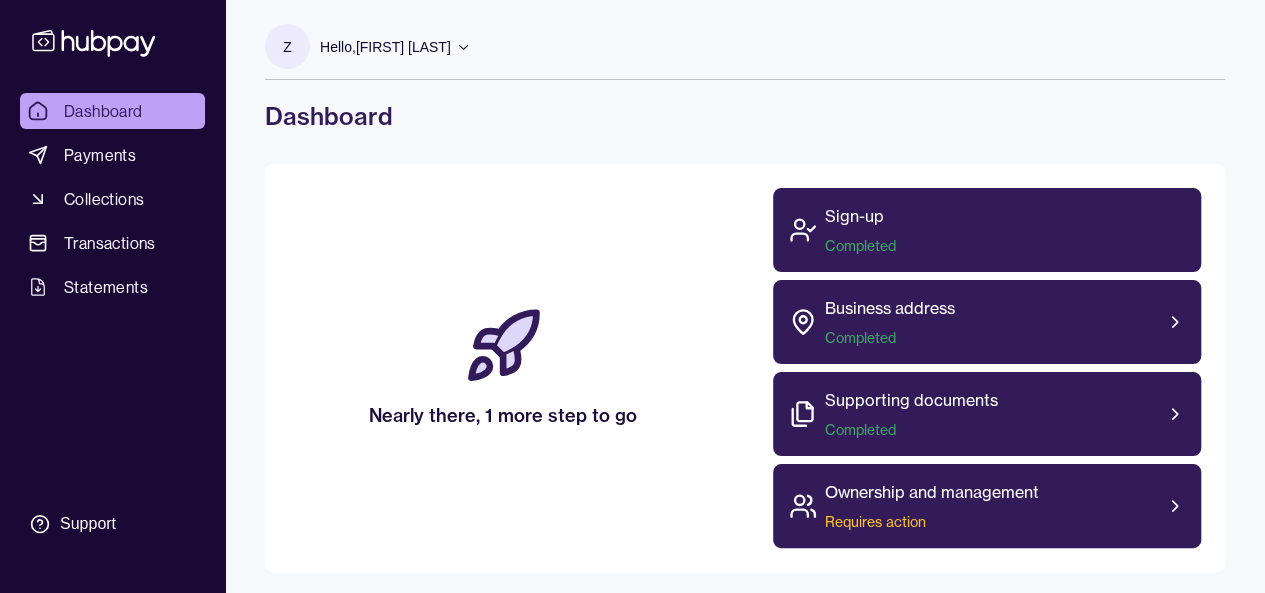 click 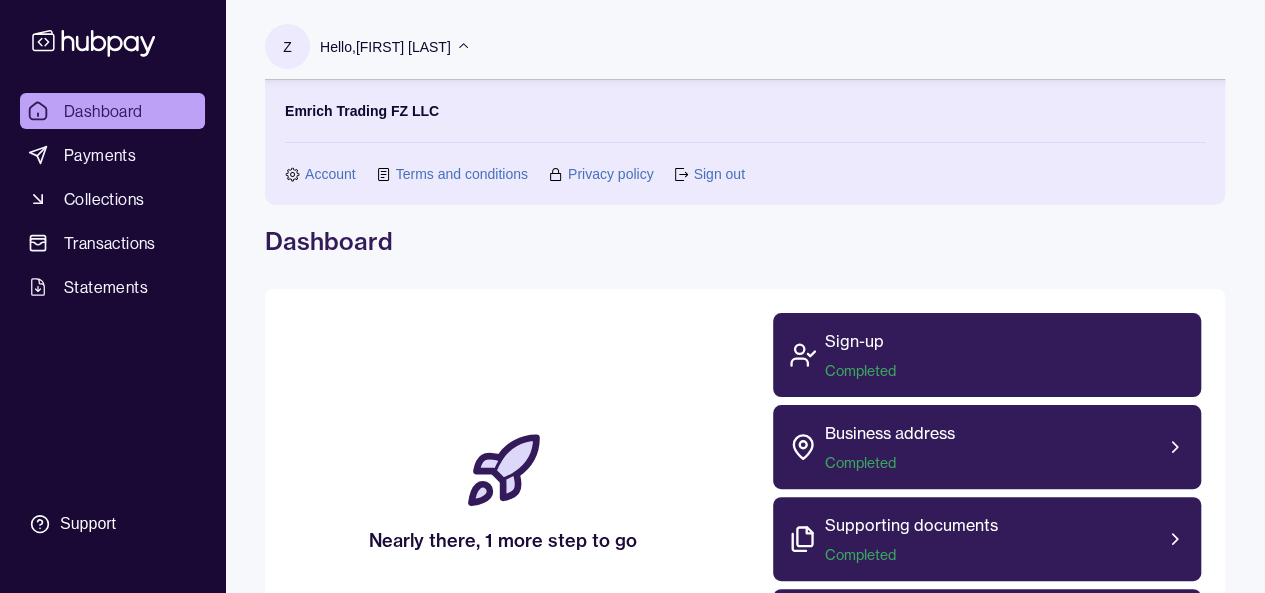 click on "Account" at bounding box center (330, 174) 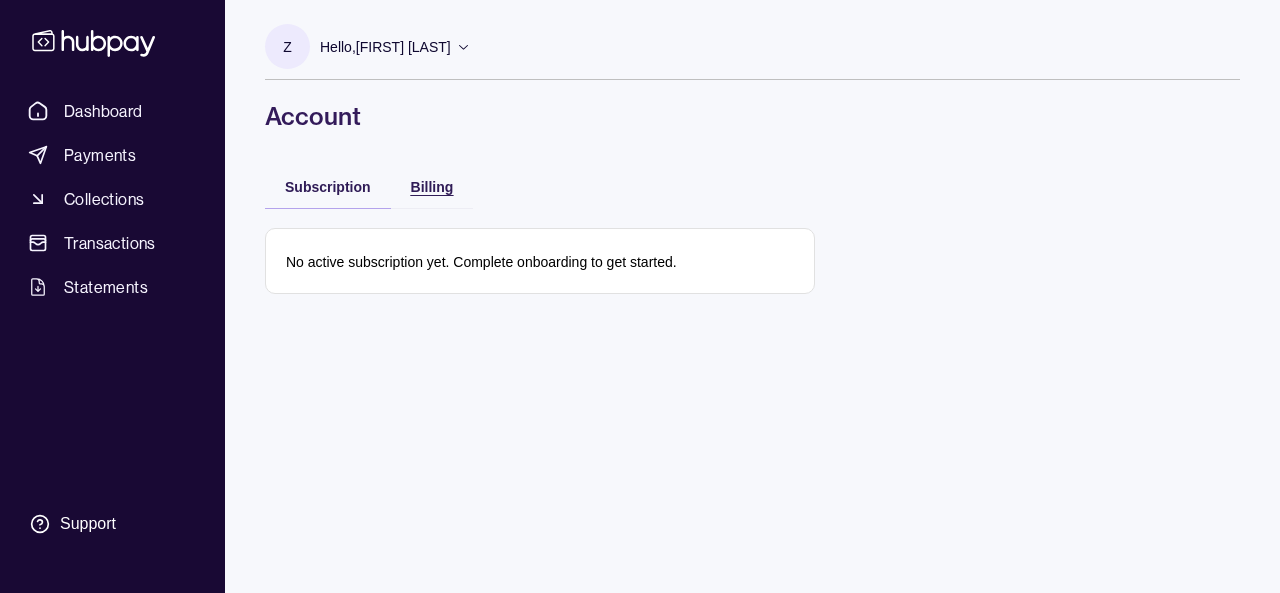 click on "Billing" at bounding box center (432, 187) 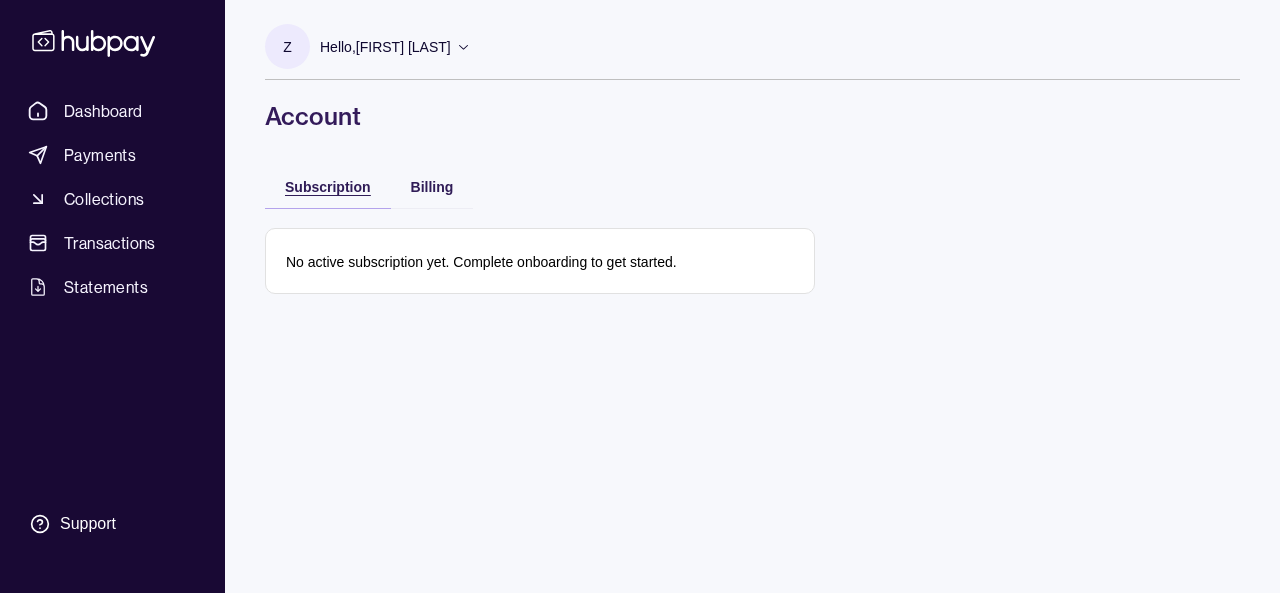 click on "Subscription" at bounding box center [328, 187] 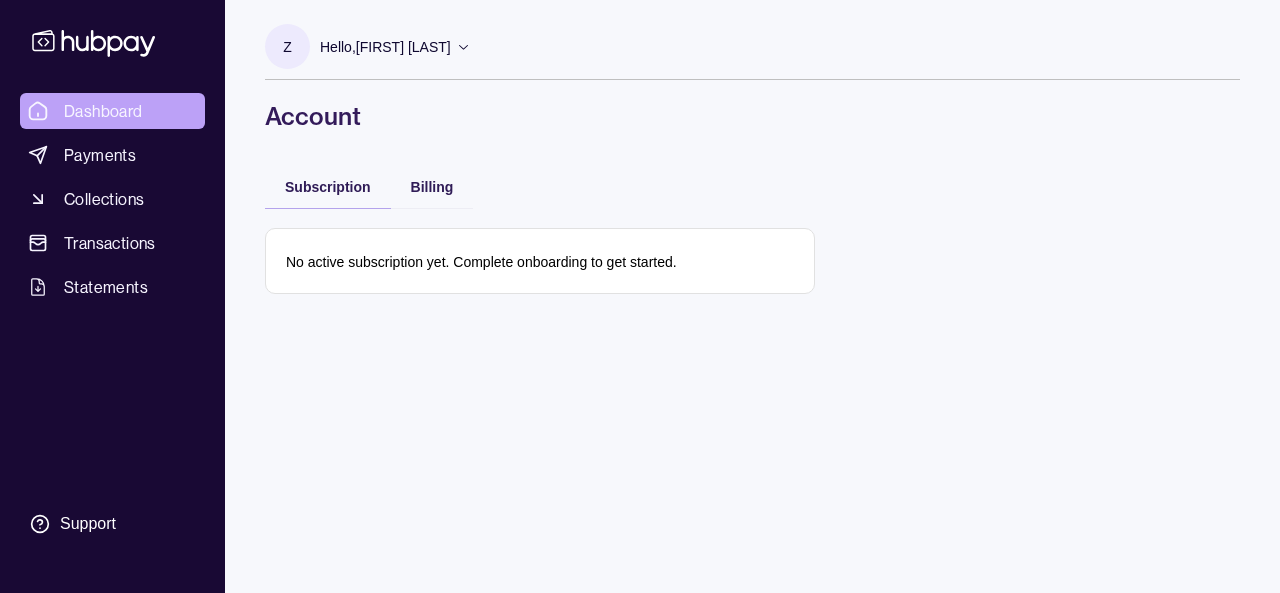 click on "Dashboard" at bounding box center [112, 111] 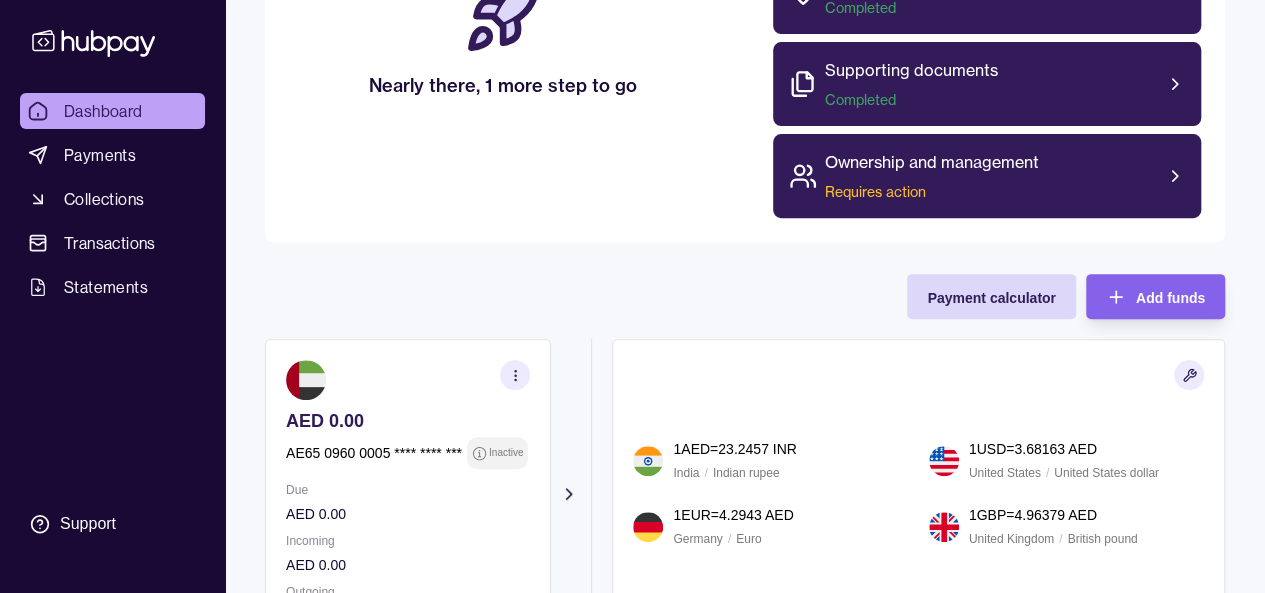 scroll, scrollTop: 333, scrollLeft: 0, axis: vertical 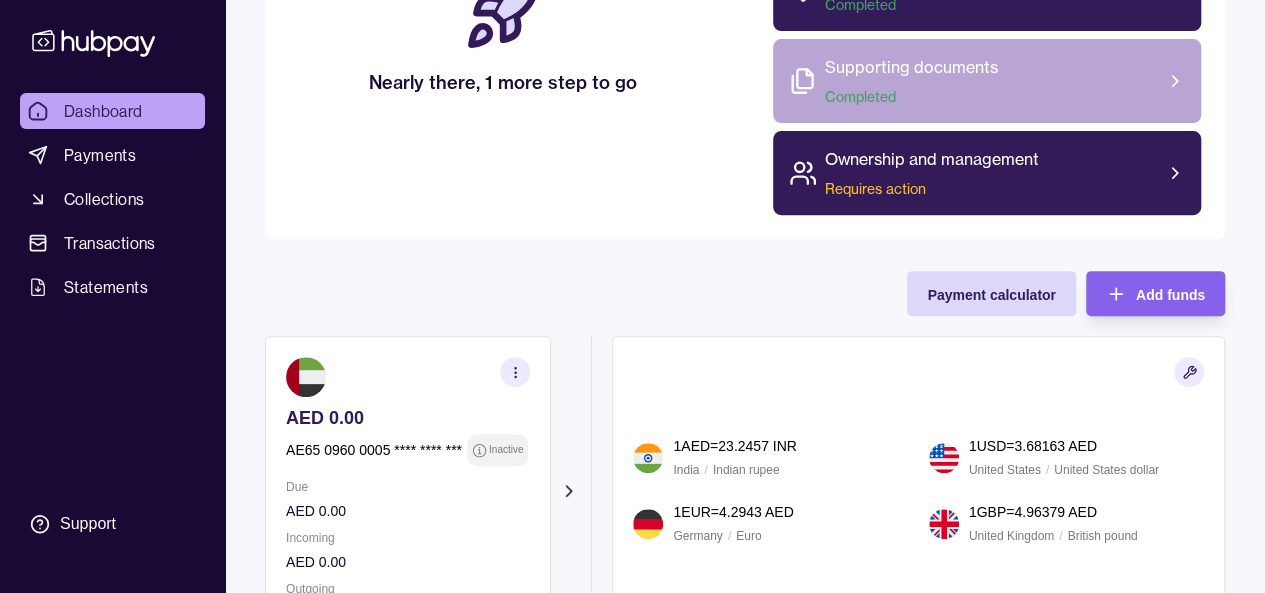 click on "Supporting documents Completed" at bounding box center (987, 81) 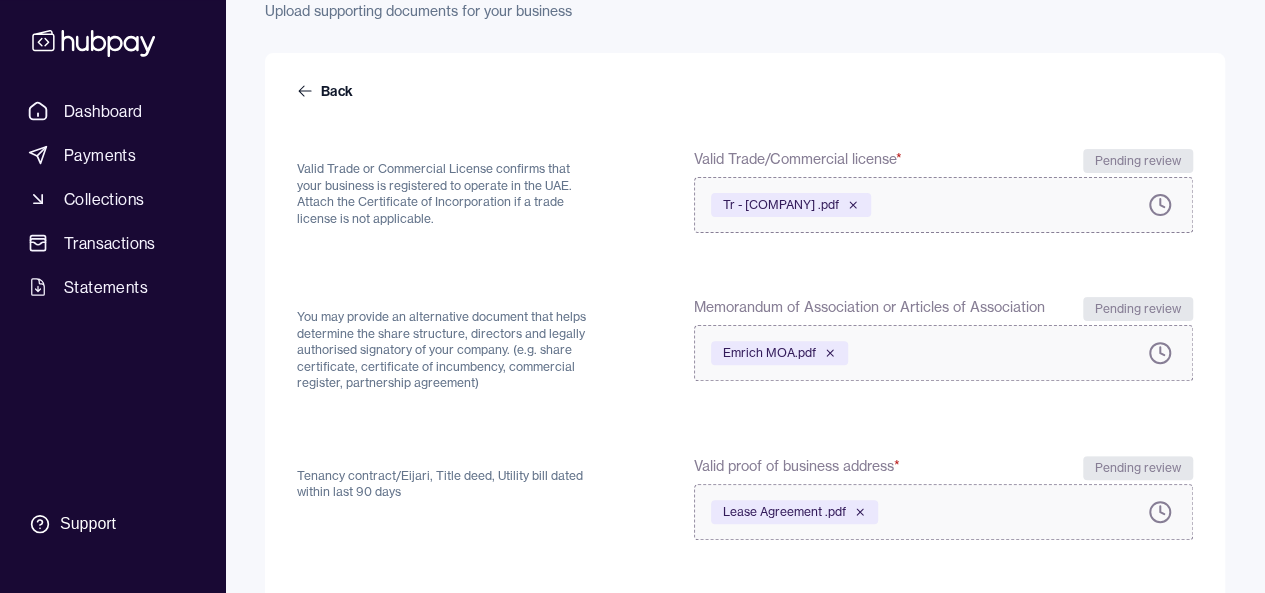 scroll, scrollTop: 53, scrollLeft: 0, axis: vertical 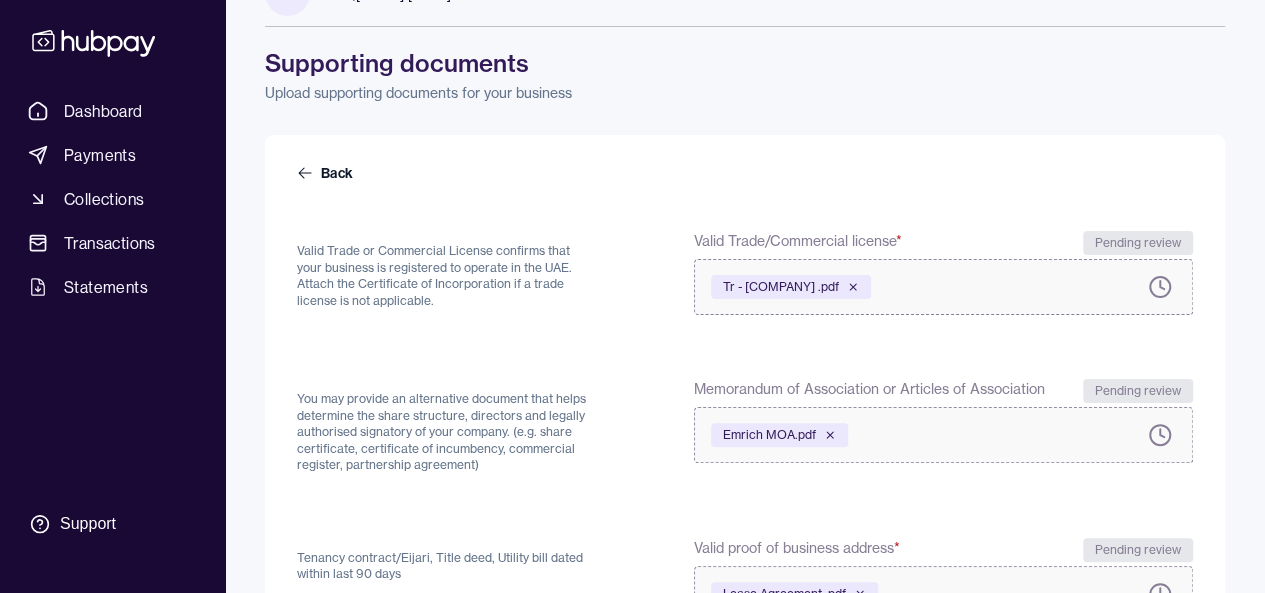click on "Back Valid Trade or Commercial License confirms that your business is registered to operate in the UAE. Attach the Certificate of Incorporation if a trade license is not applicable. Valid Trade/Commercial license * Pending review Tr - [COMPANY] .pdf You may provide an alternative document that helps determine the share structure, directors and legally authorised signatory of your company. (e.g. share certificate, certificate of incumbency, commercial register, partnership agreement) Memorandum of Association or Articles of Association Pending review [COMPANY] MOA.pdf Tenancy contract/Eijari, Title deed, Utility bill dated within last 90 days Valid proof of business address * Pending review Lease Agreement .pdf Confirms the authorised signatory of your company if they are not listed on the Memorandum or Articles of Association. Download template file Power of attorney or Board resolution (If applicable) Drop or click to select files   (PDF/Images accepted) Download template file Letter of Authorisation" at bounding box center [745, 636] 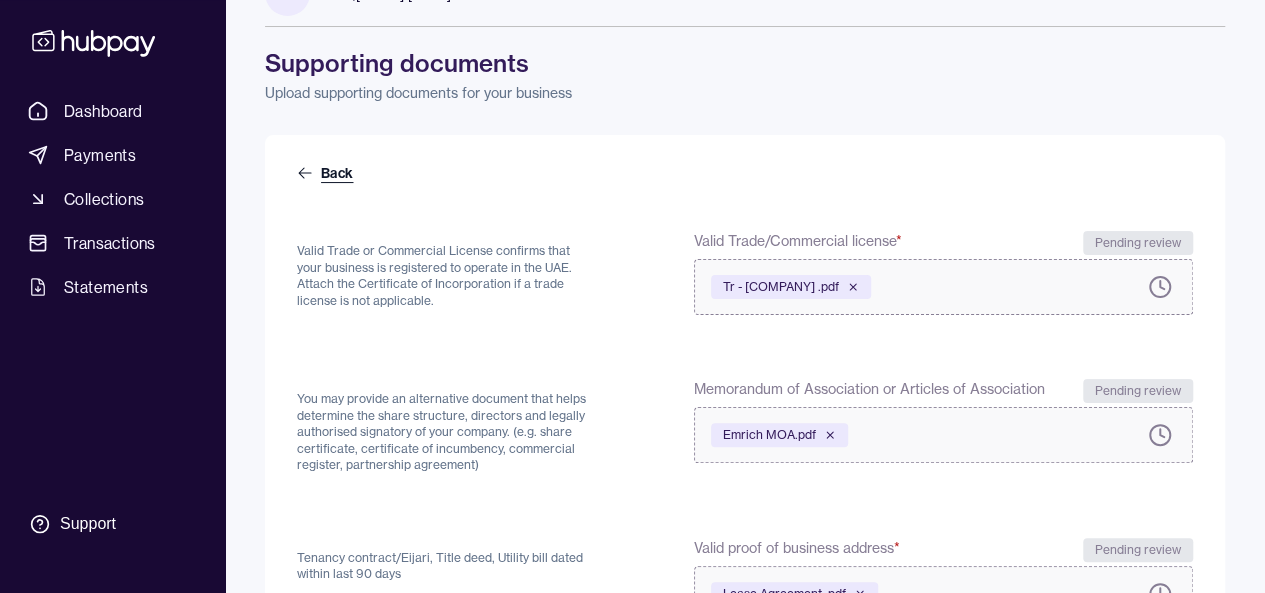 click 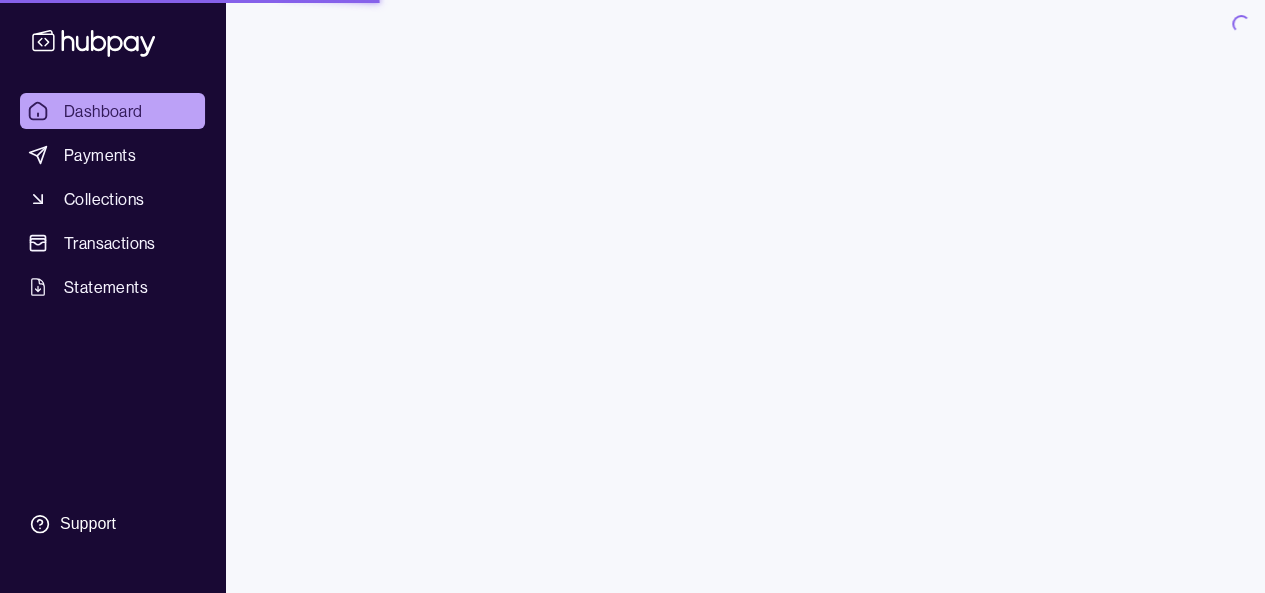 scroll, scrollTop: 0, scrollLeft: 0, axis: both 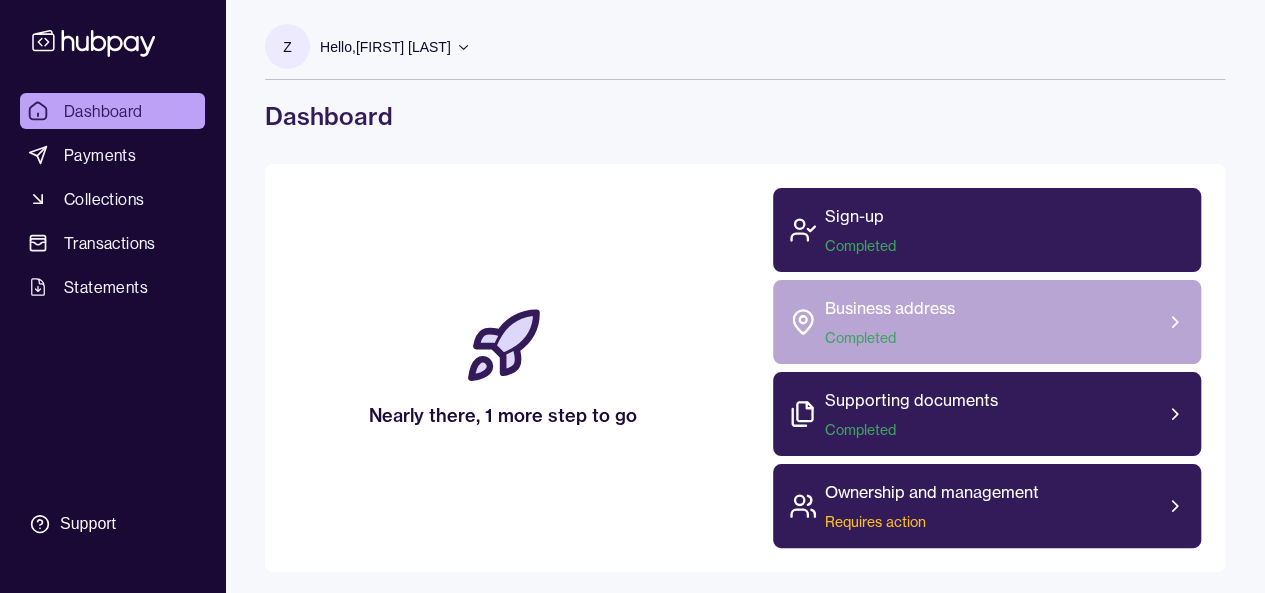 click 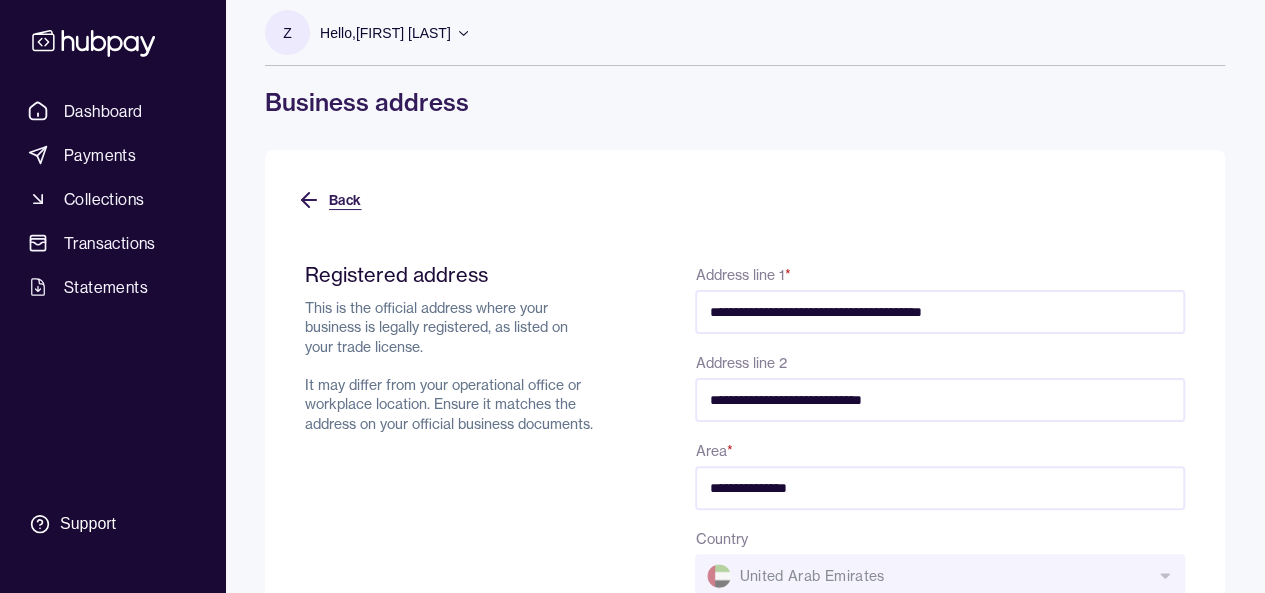 scroll, scrollTop: 0, scrollLeft: 0, axis: both 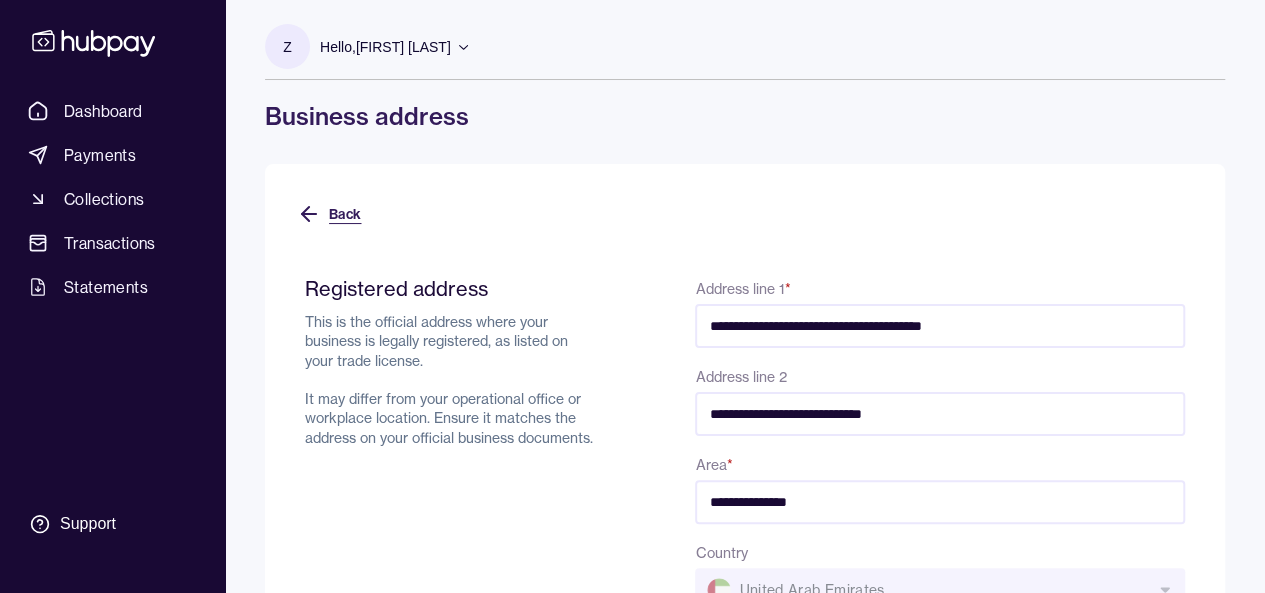 click on "Back" at bounding box center (329, 214) 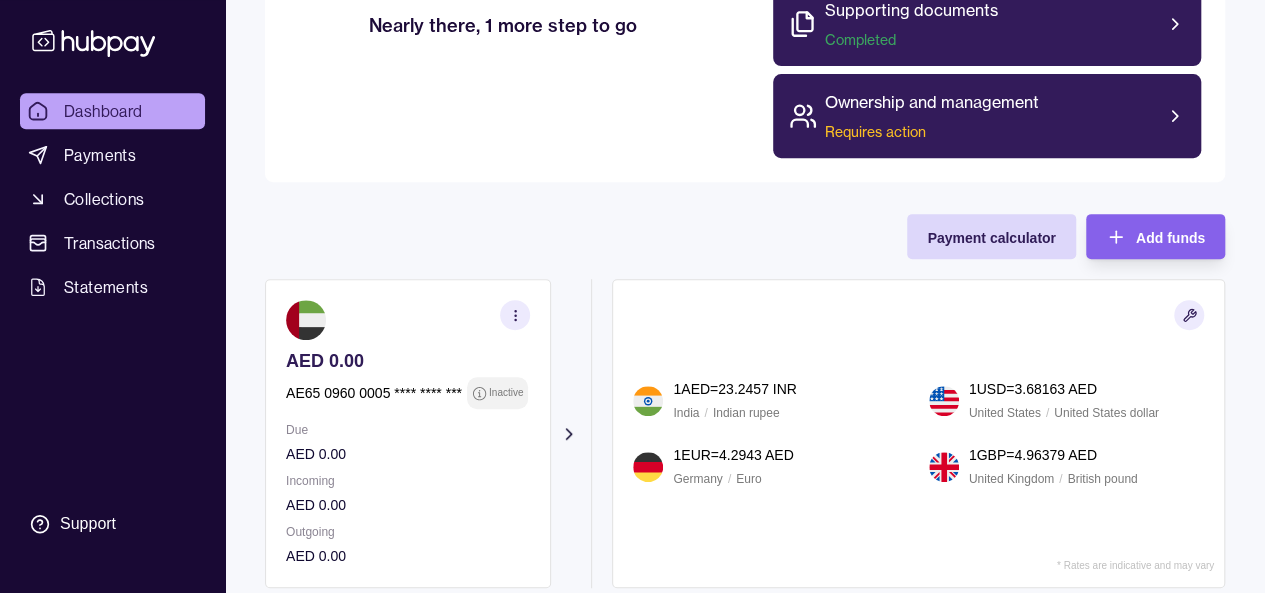 scroll, scrollTop: 400, scrollLeft: 0, axis: vertical 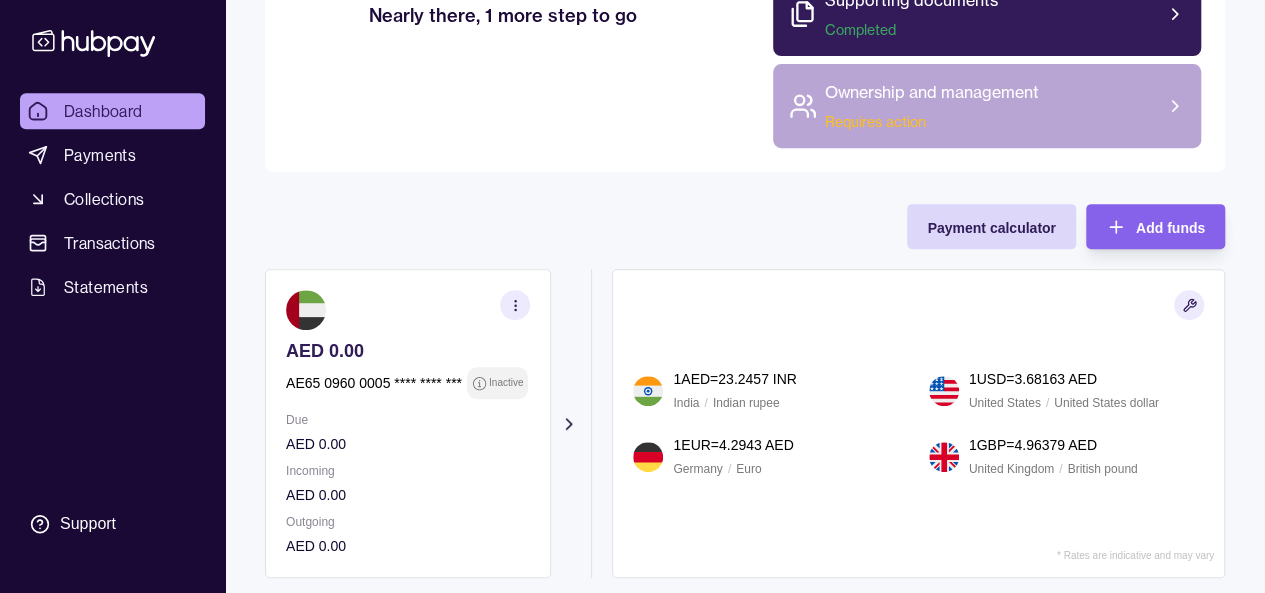 click on "Ownership and management Requires action" at bounding box center (987, 106) 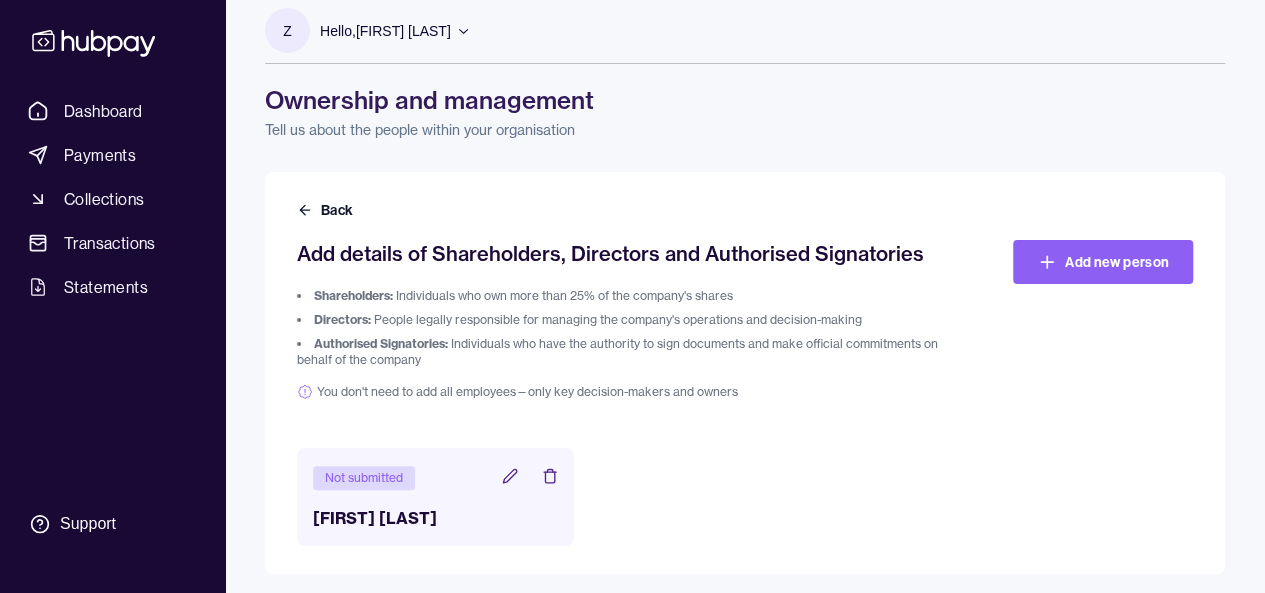 scroll, scrollTop: 22, scrollLeft: 0, axis: vertical 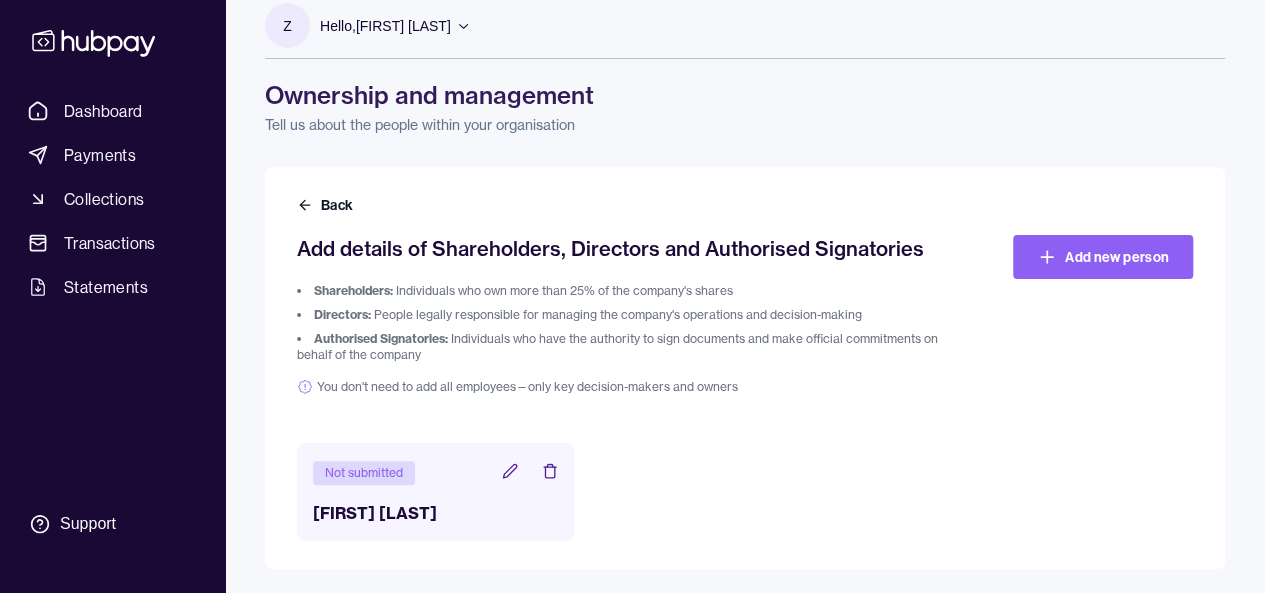 click 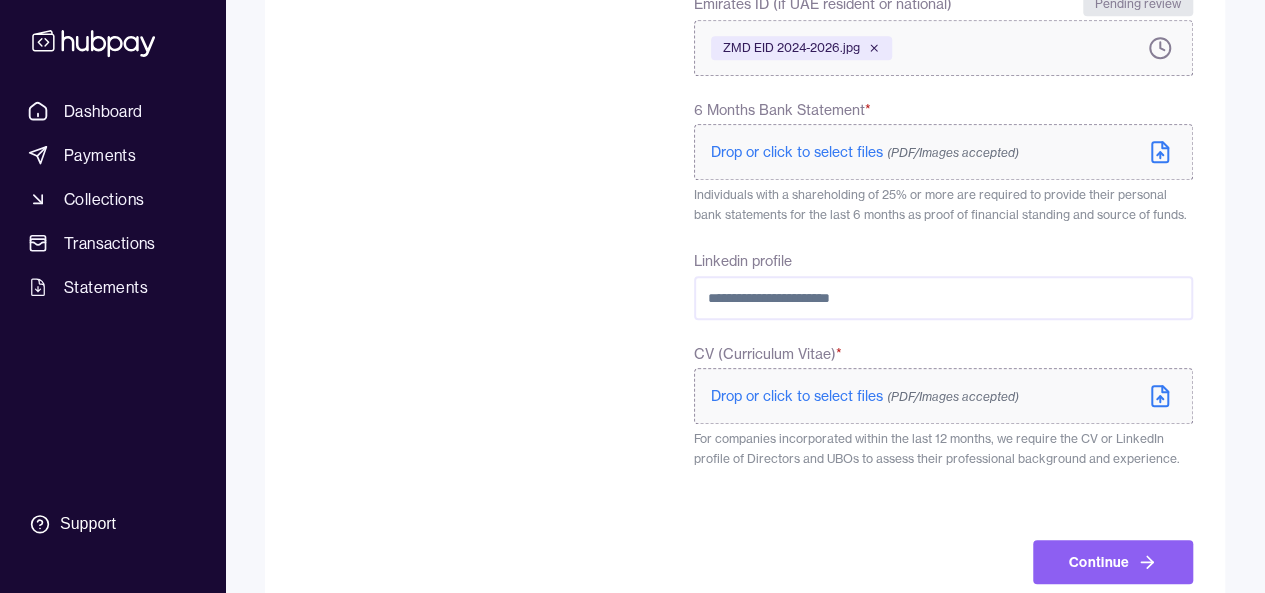 scroll, scrollTop: 783, scrollLeft: 0, axis: vertical 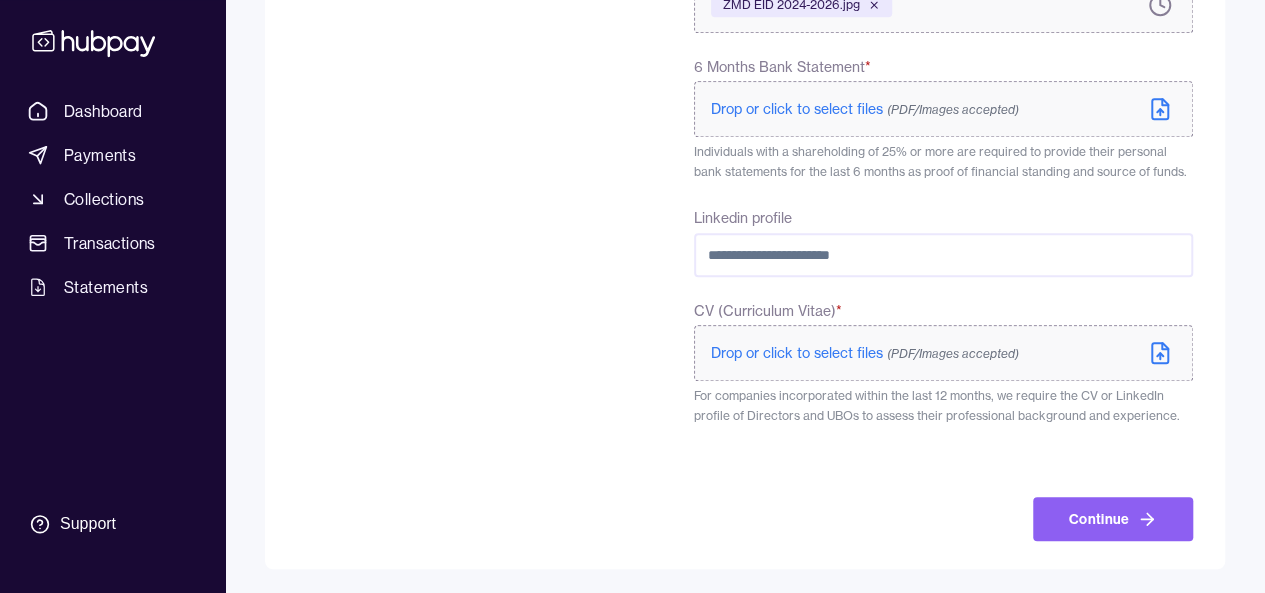 click on "Drop or click to select files   (PDF/Images accepted)" at bounding box center [865, 109] 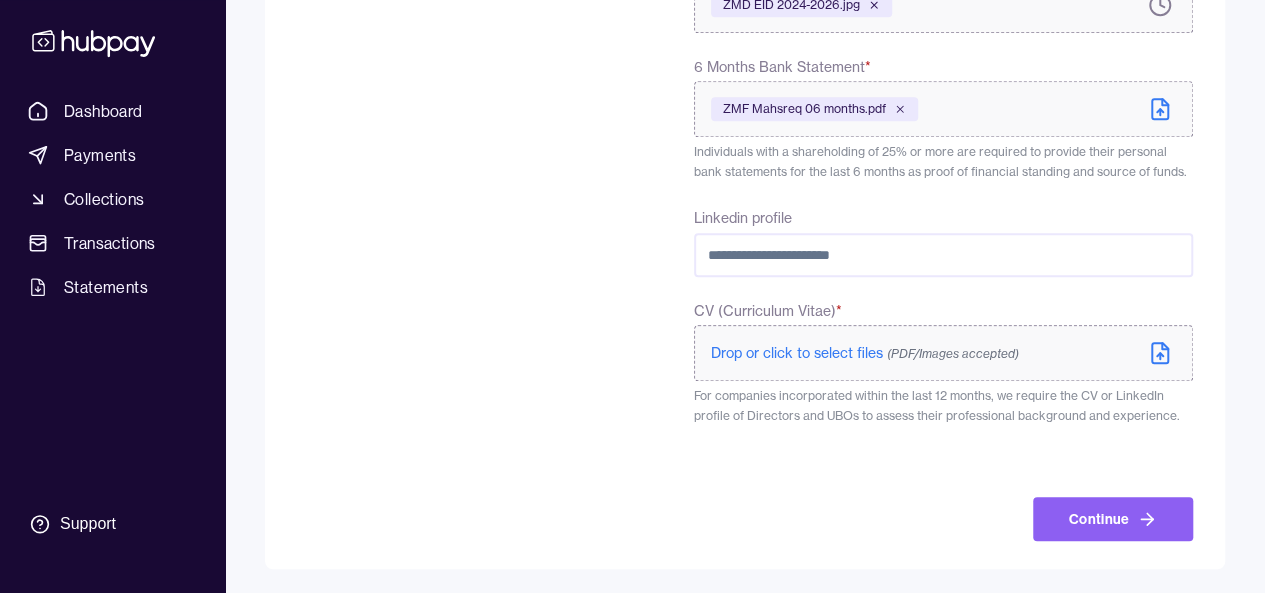 click on "Drop or click to select files   (PDF/Images accepted)" at bounding box center (865, 353) 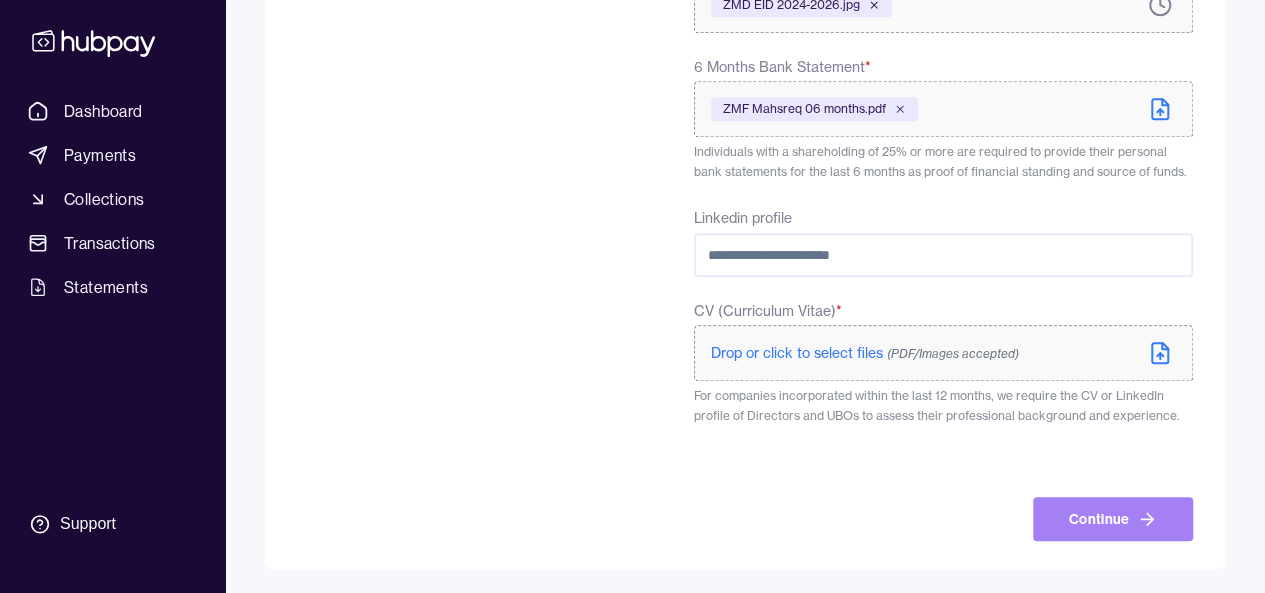 click on "Continue" at bounding box center [1113, 519] 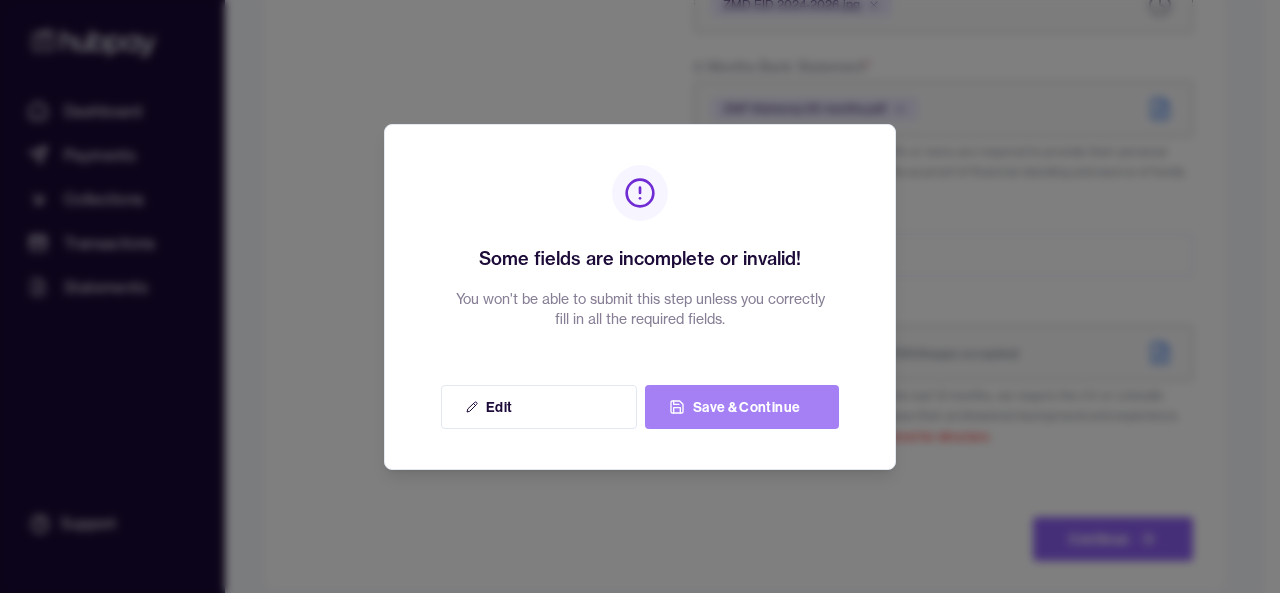 click on "Save & Continue" at bounding box center (742, 407) 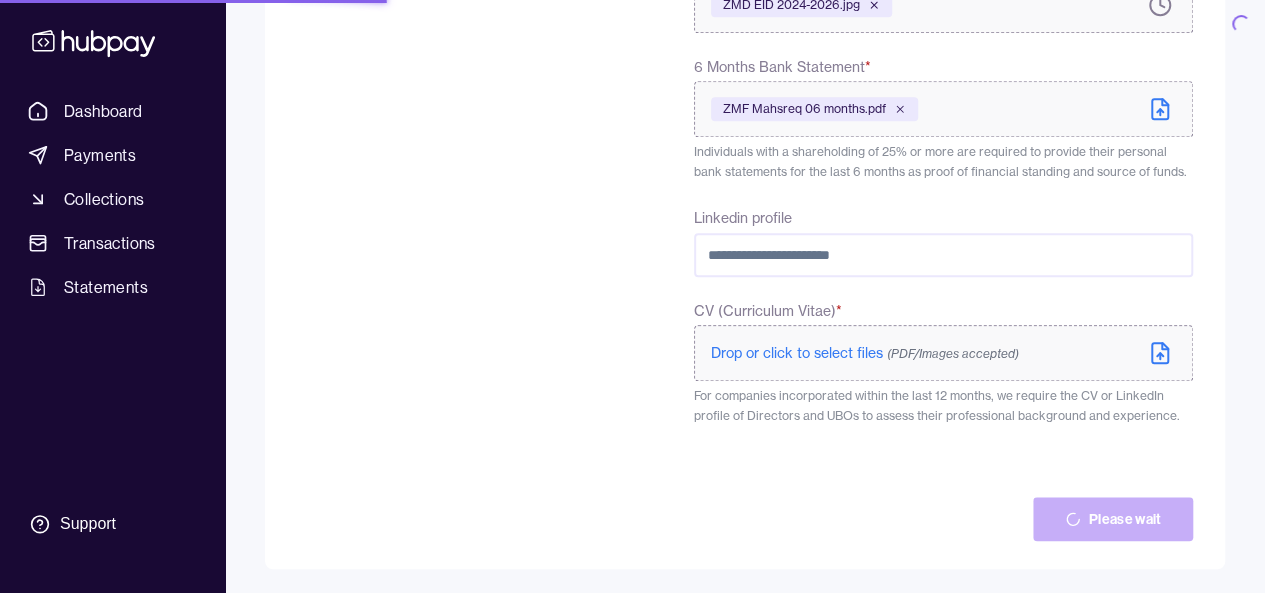 scroll, scrollTop: 0, scrollLeft: 0, axis: both 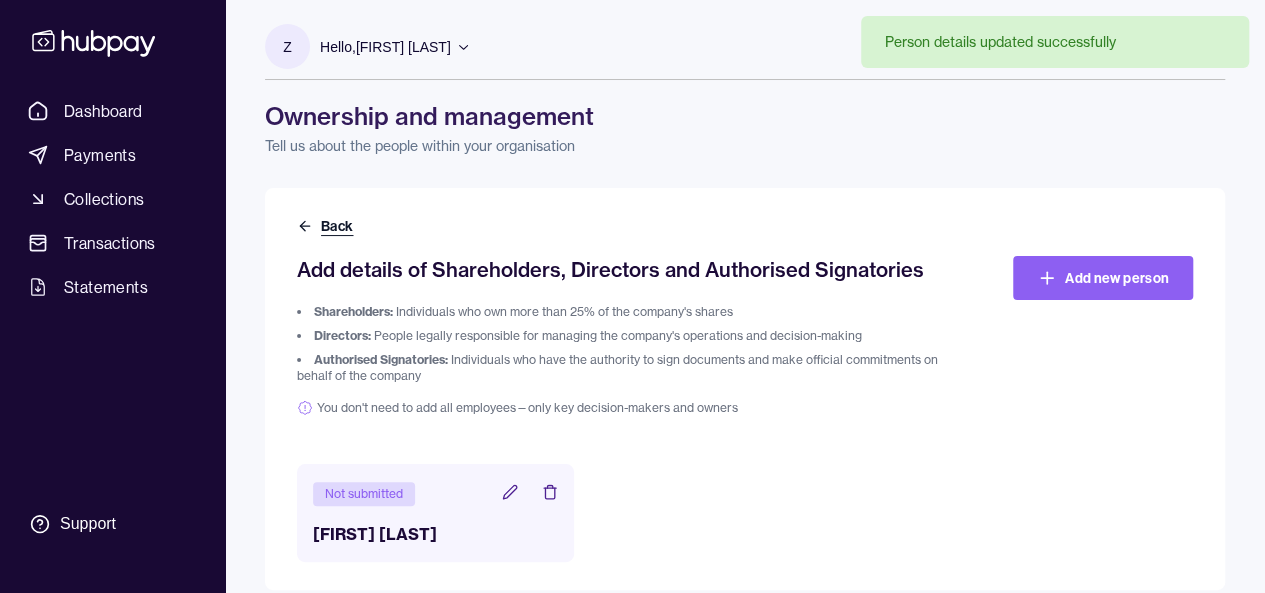 click on "Back" at bounding box center (327, 226) 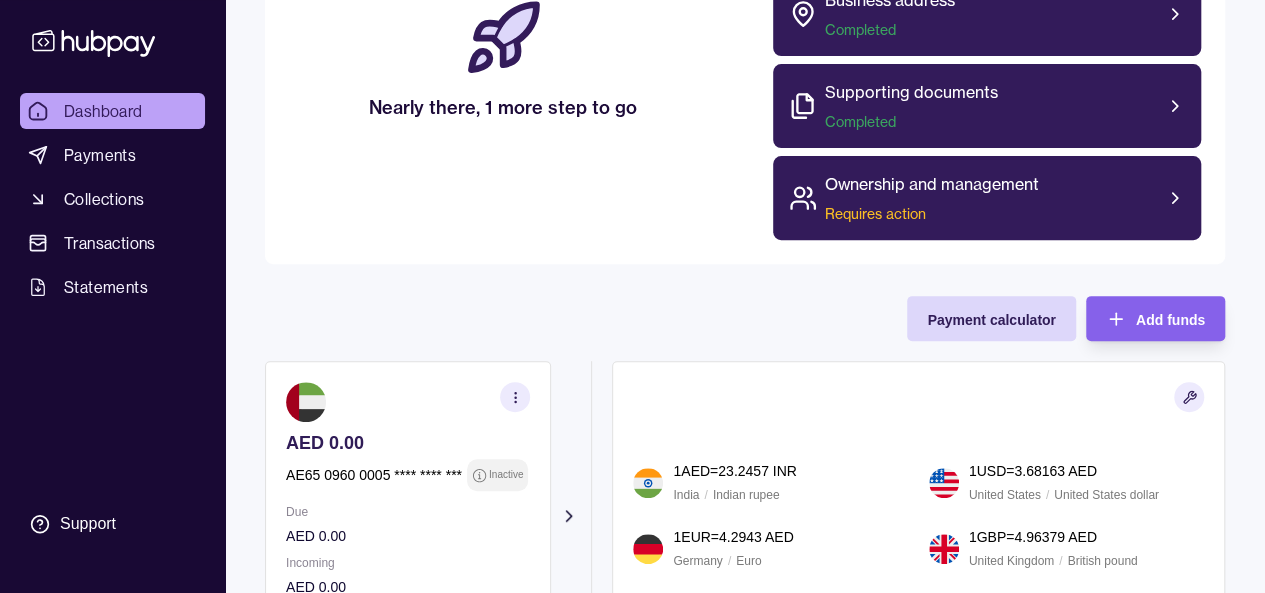 scroll, scrollTop: 266, scrollLeft: 0, axis: vertical 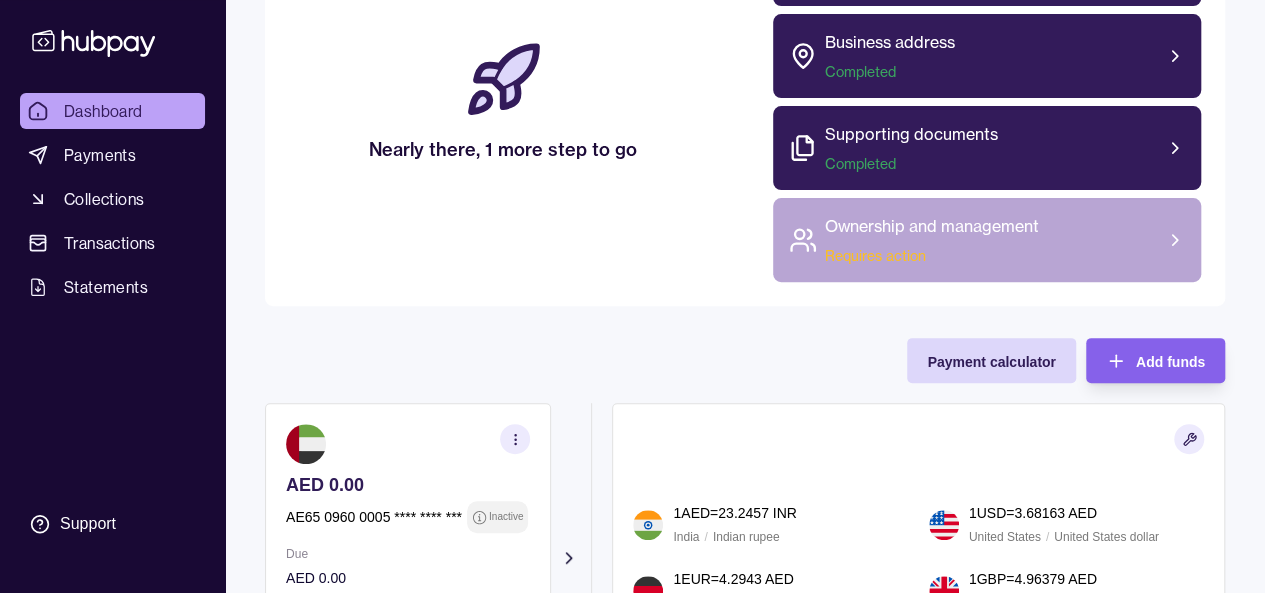 click on "Ownership and management Requires action" at bounding box center [987, 240] 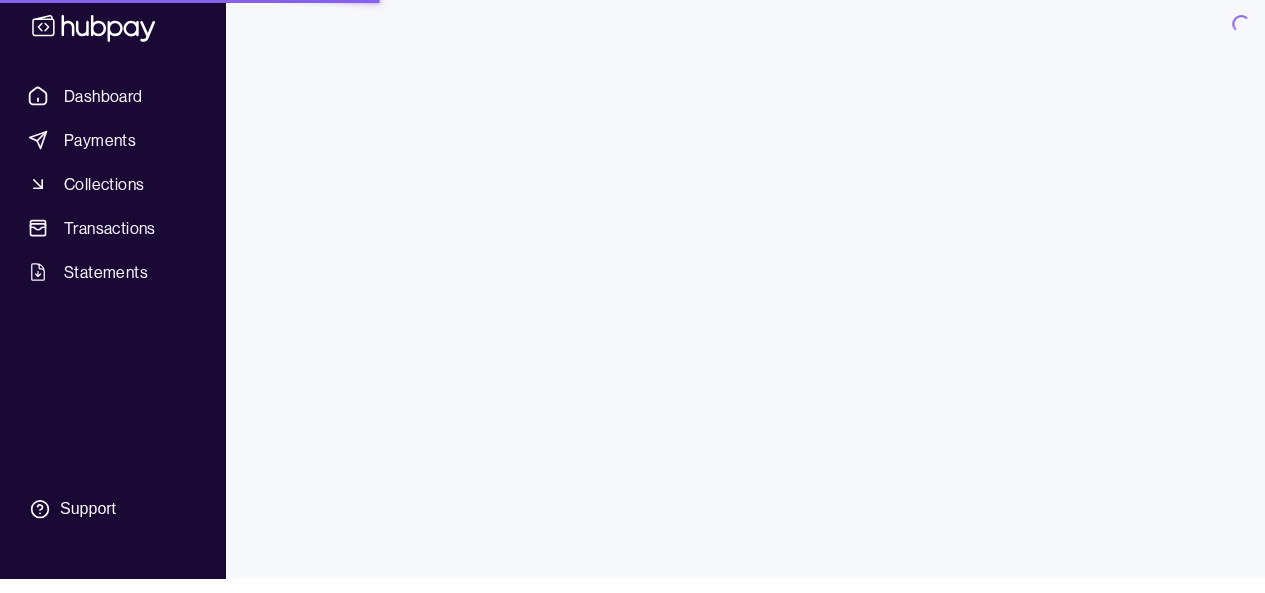 scroll, scrollTop: 0, scrollLeft: 0, axis: both 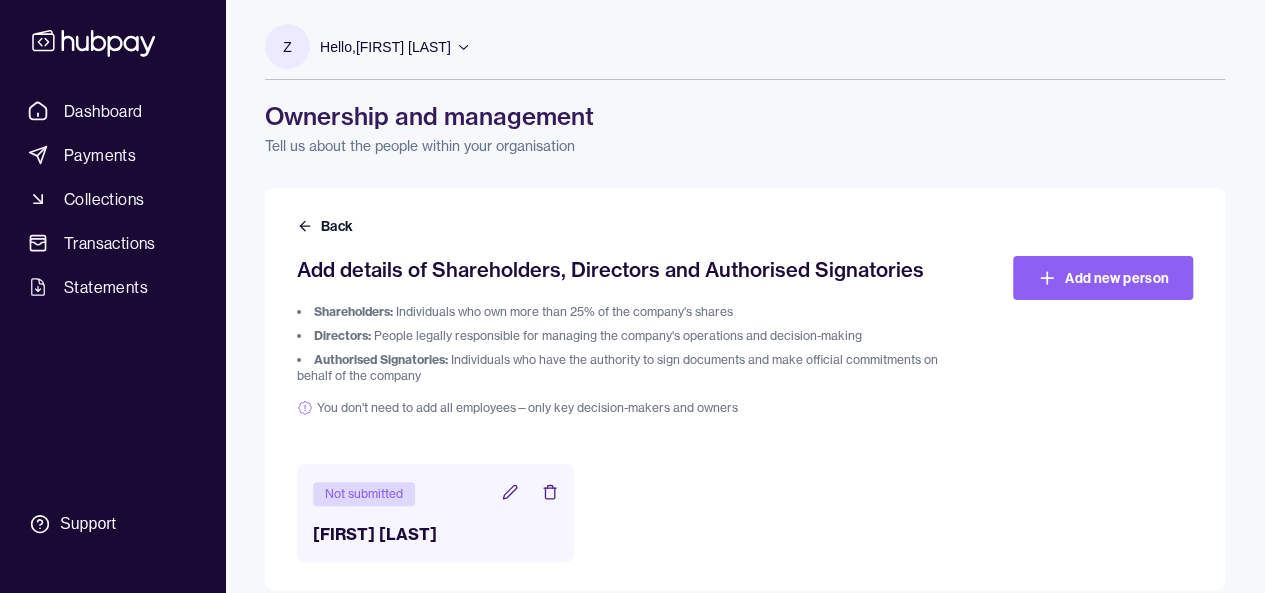click 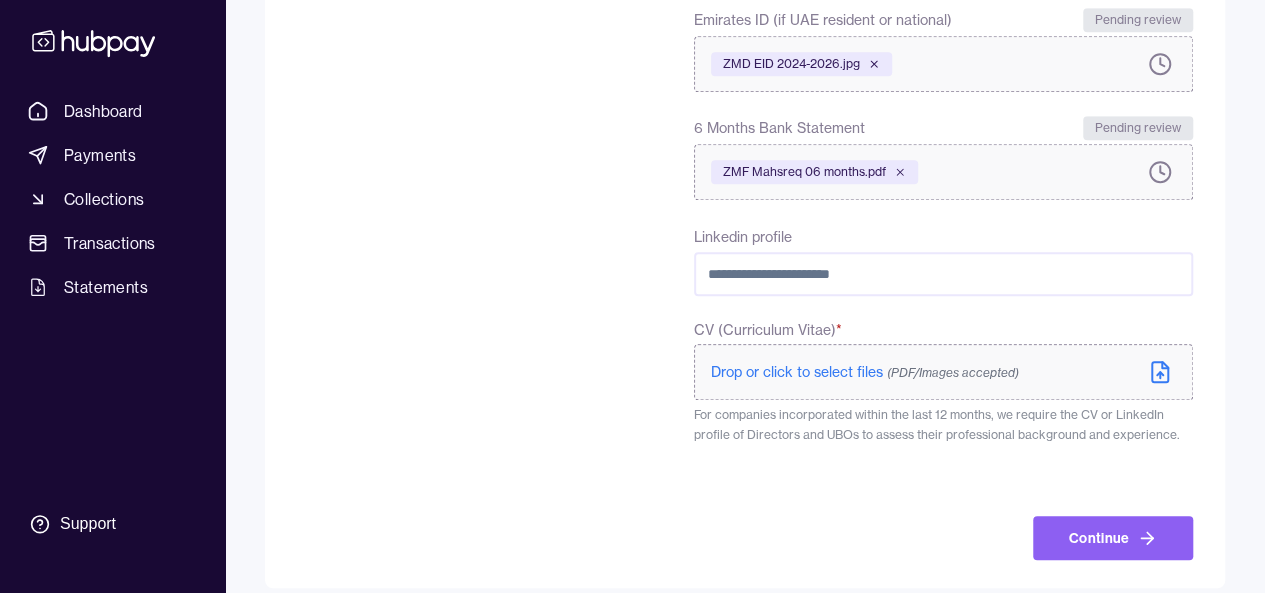 scroll, scrollTop: 743, scrollLeft: 0, axis: vertical 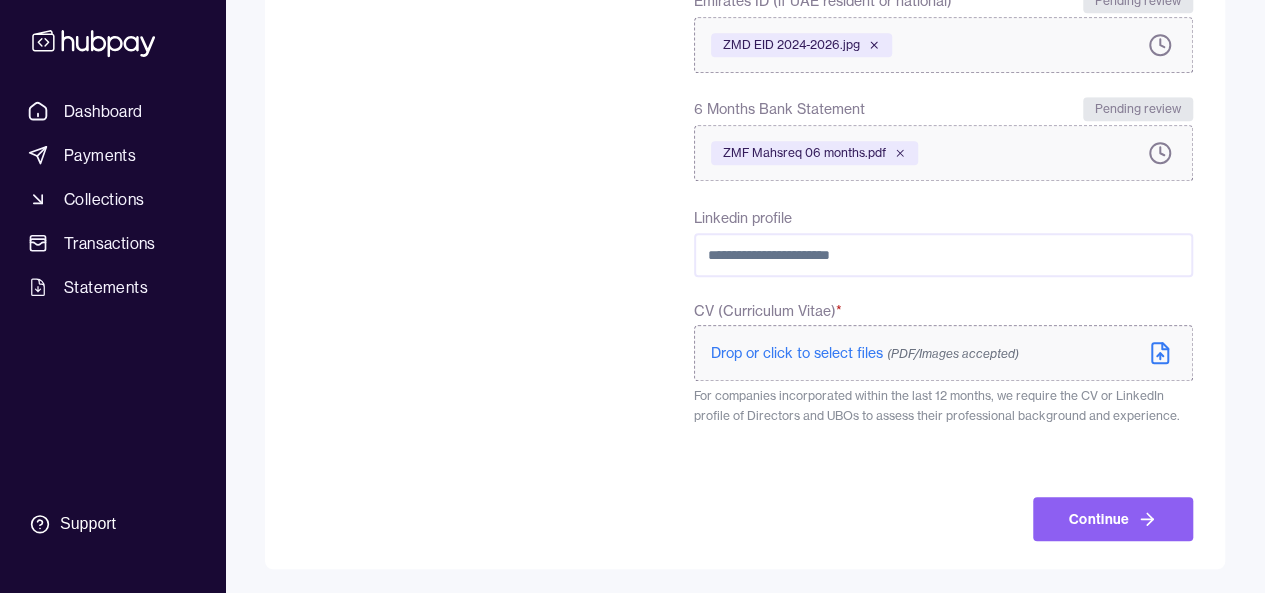 click on "Drop or click to select files   (PDF/Images accepted)" at bounding box center [865, 353] 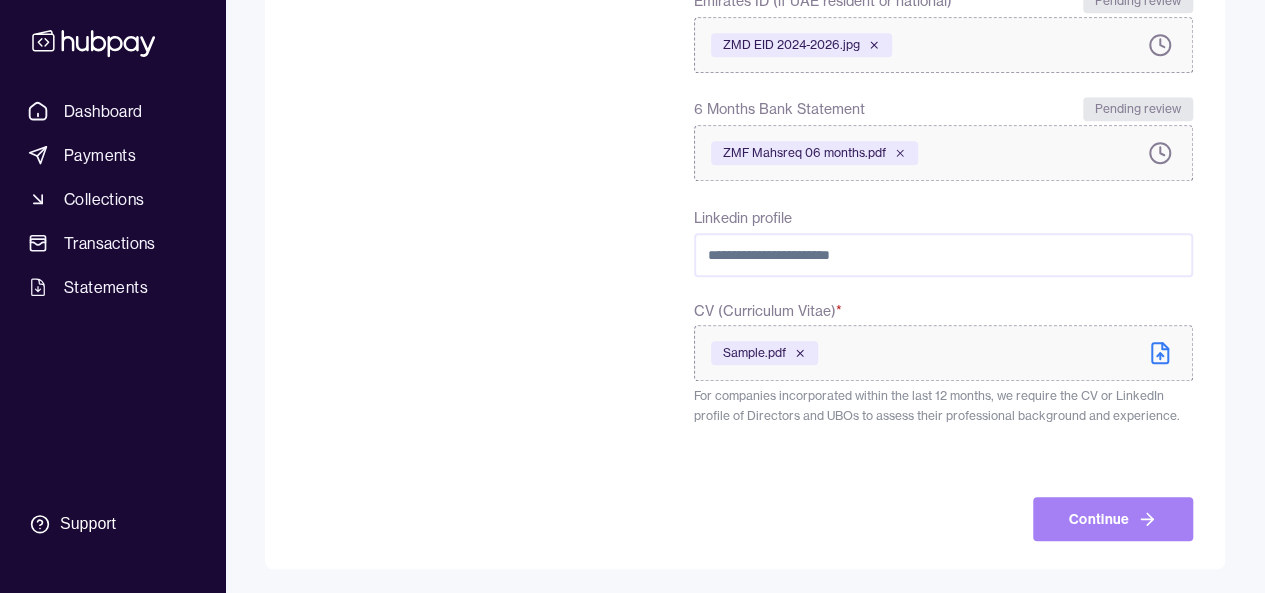 click on "Continue" at bounding box center (1113, 519) 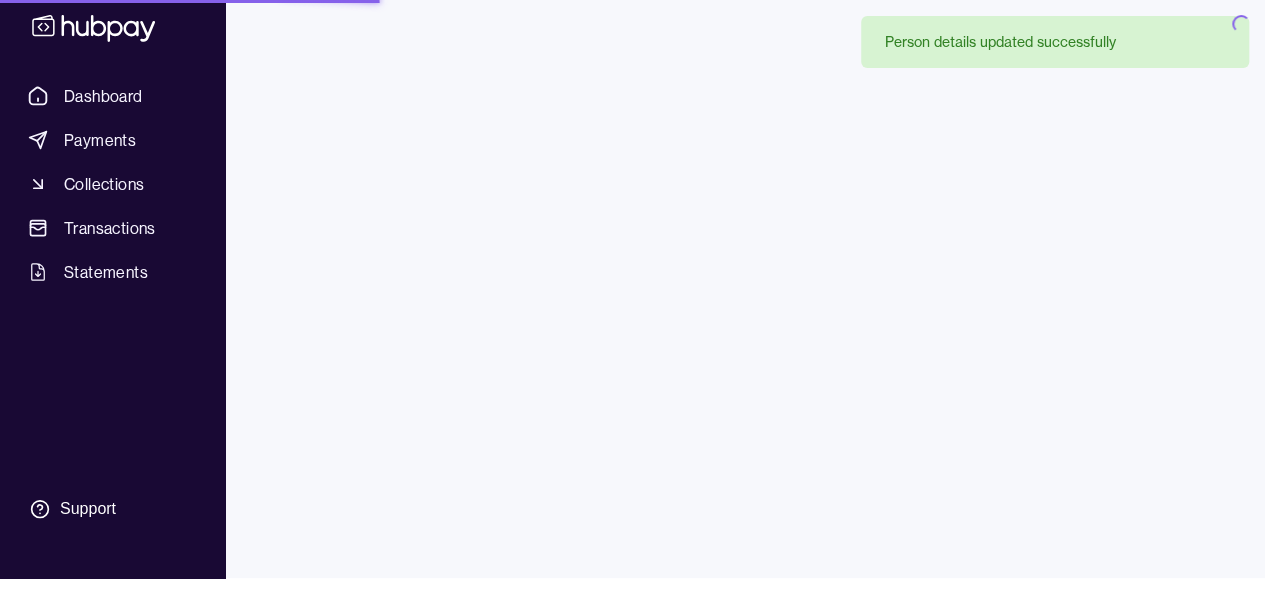 scroll, scrollTop: 0, scrollLeft: 0, axis: both 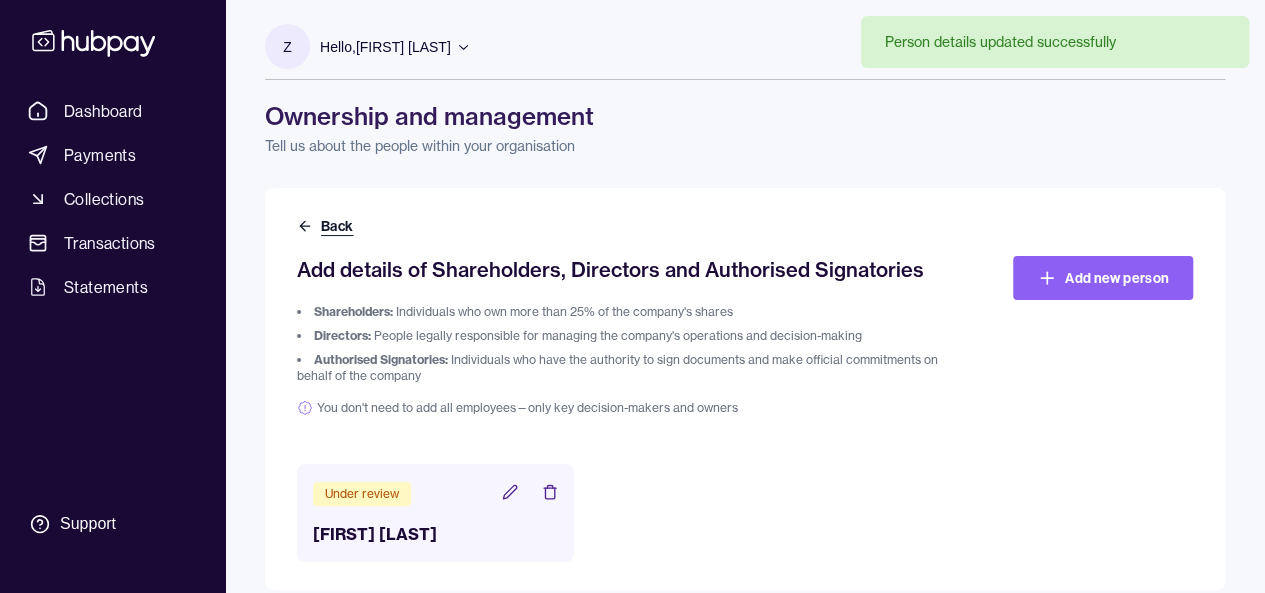 click 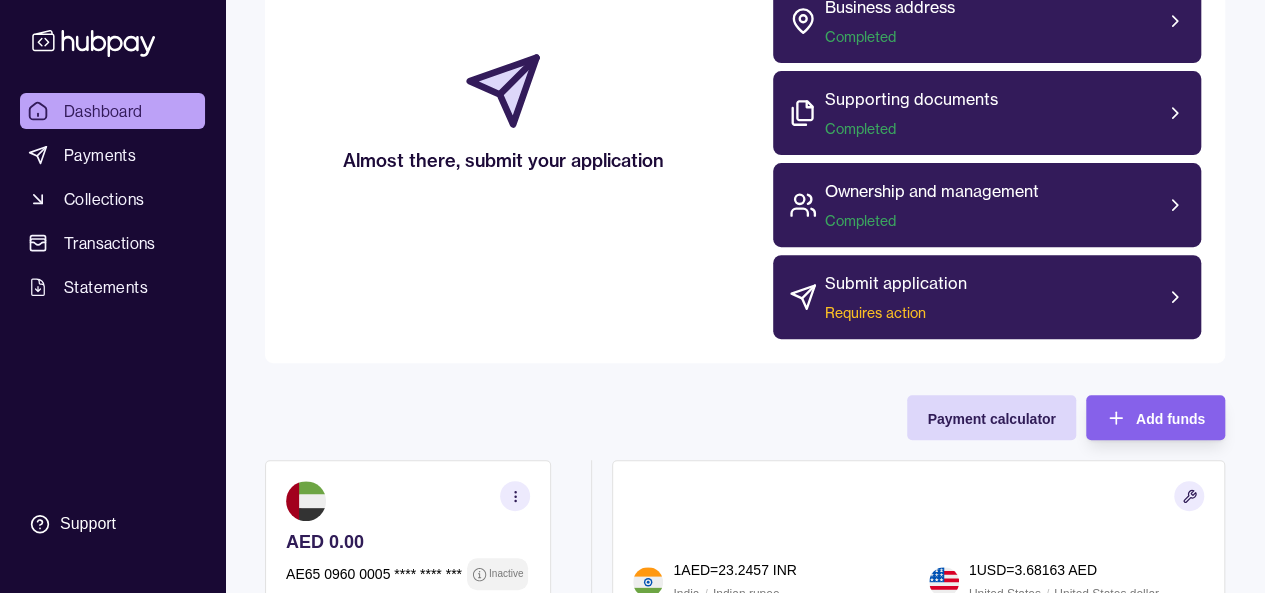 scroll, scrollTop: 333, scrollLeft: 0, axis: vertical 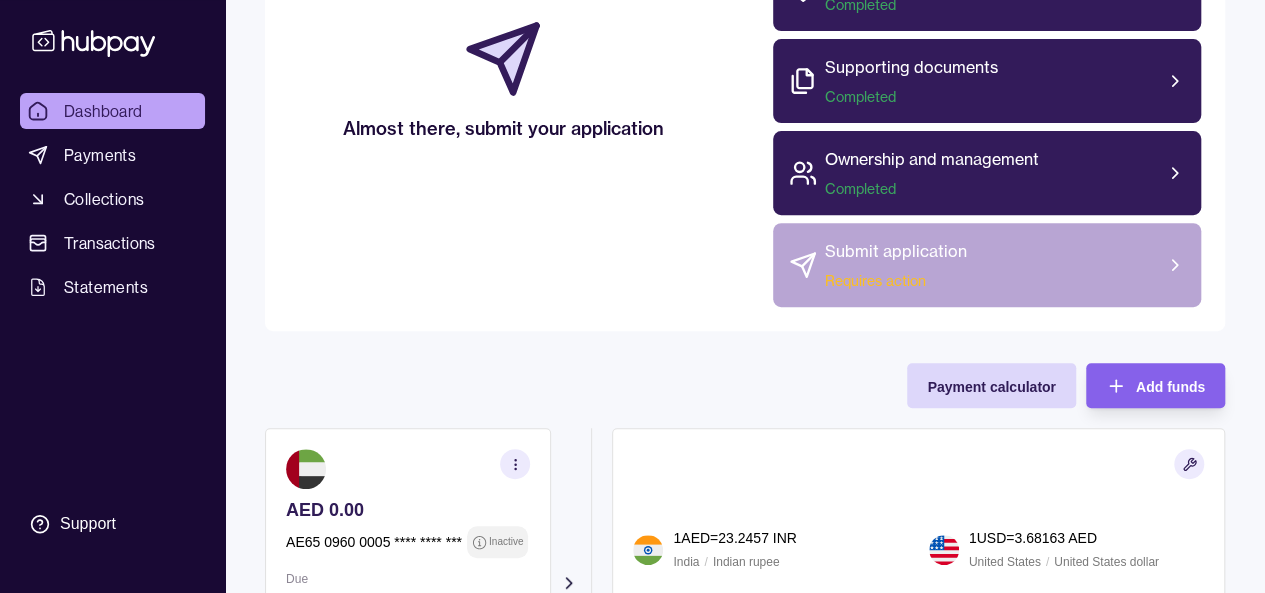 click on "Submit application Requires action" at bounding box center (987, 265) 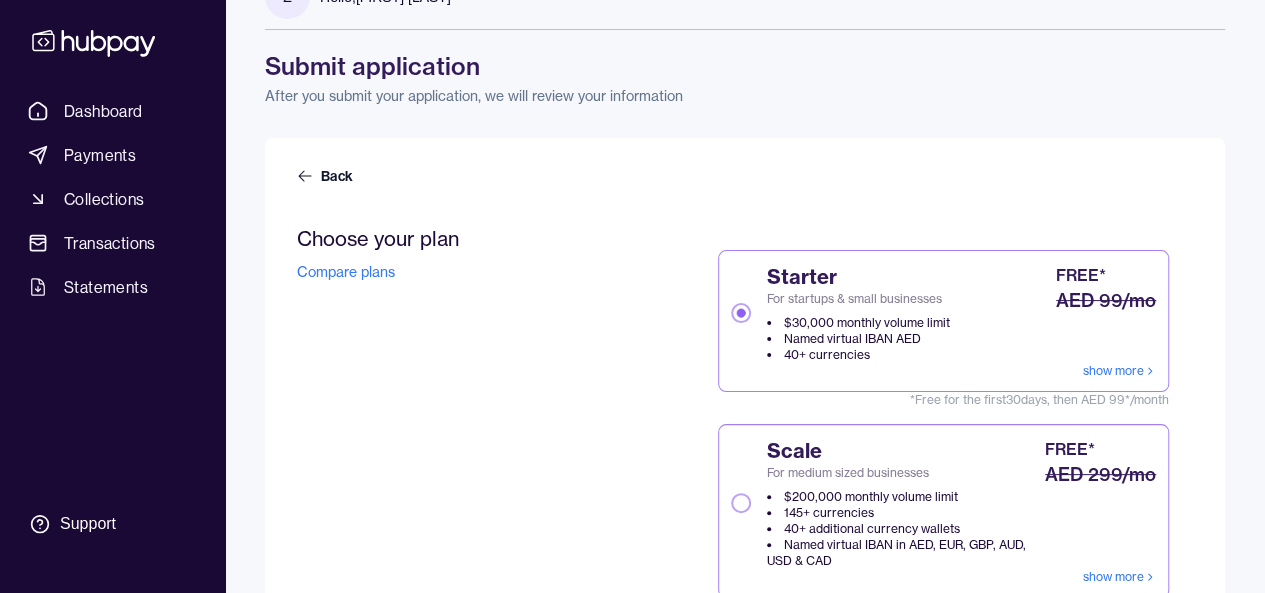 scroll, scrollTop: 33, scrollLeft: 0, axis: vertical 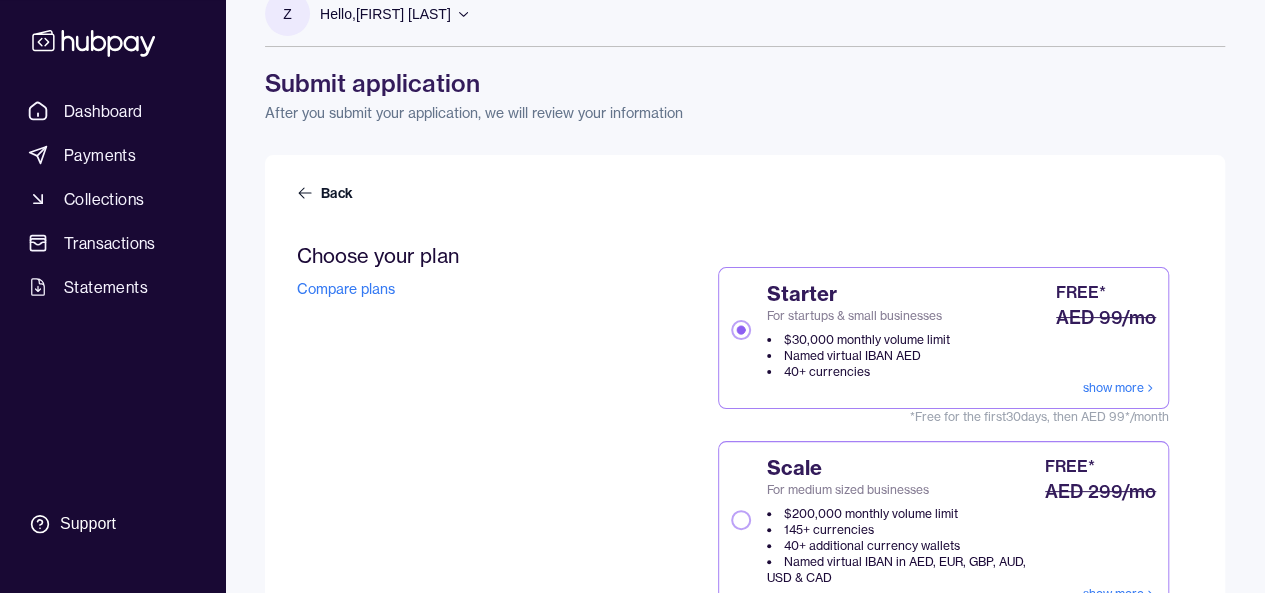 click on "show more" at bounding box center [1119, 388] 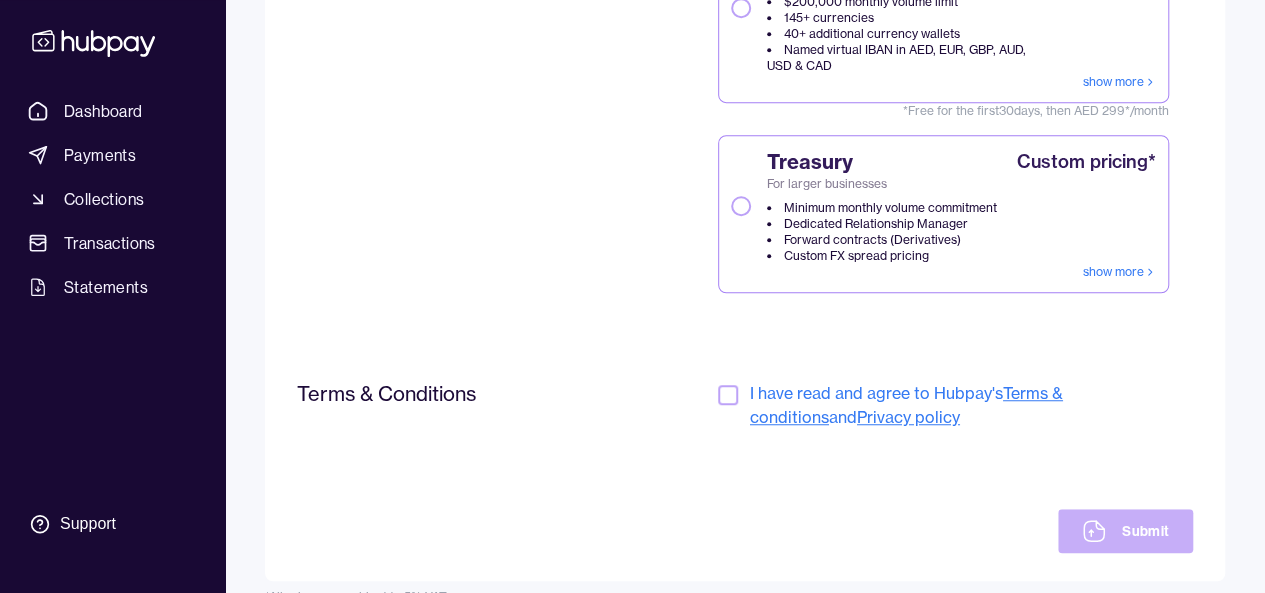 scroll, scrollTop: 578, scrollLeft: 0, axis: vertical 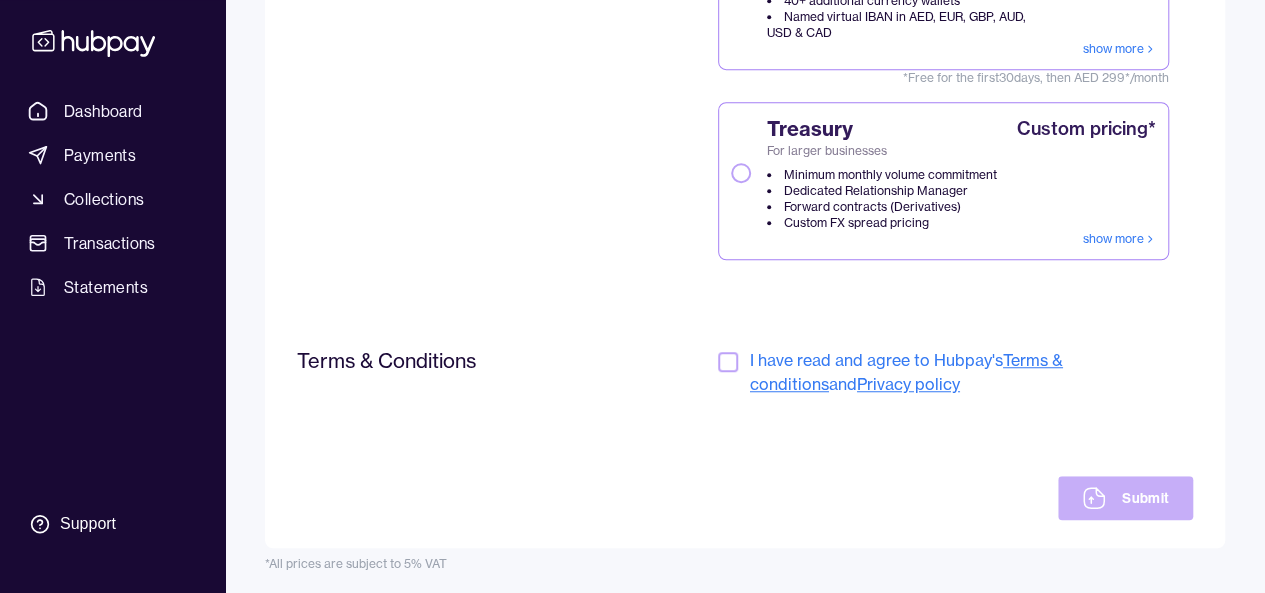 click at bounding box center [728, 362] 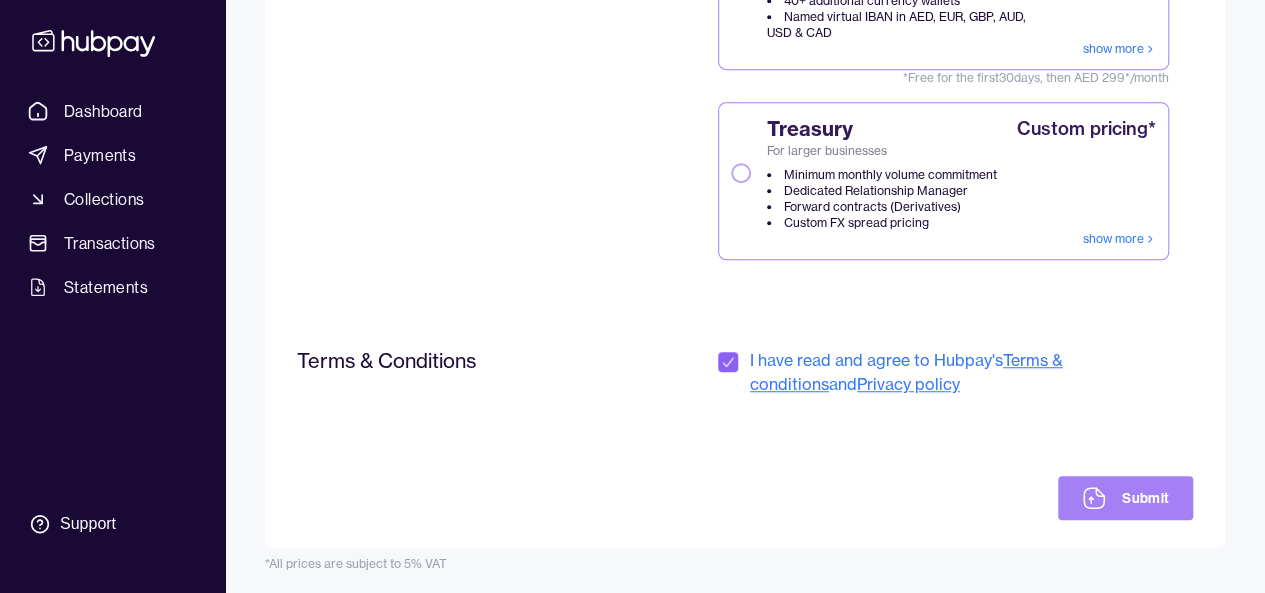 click on "Submit" at bounding box center (1125, 498) 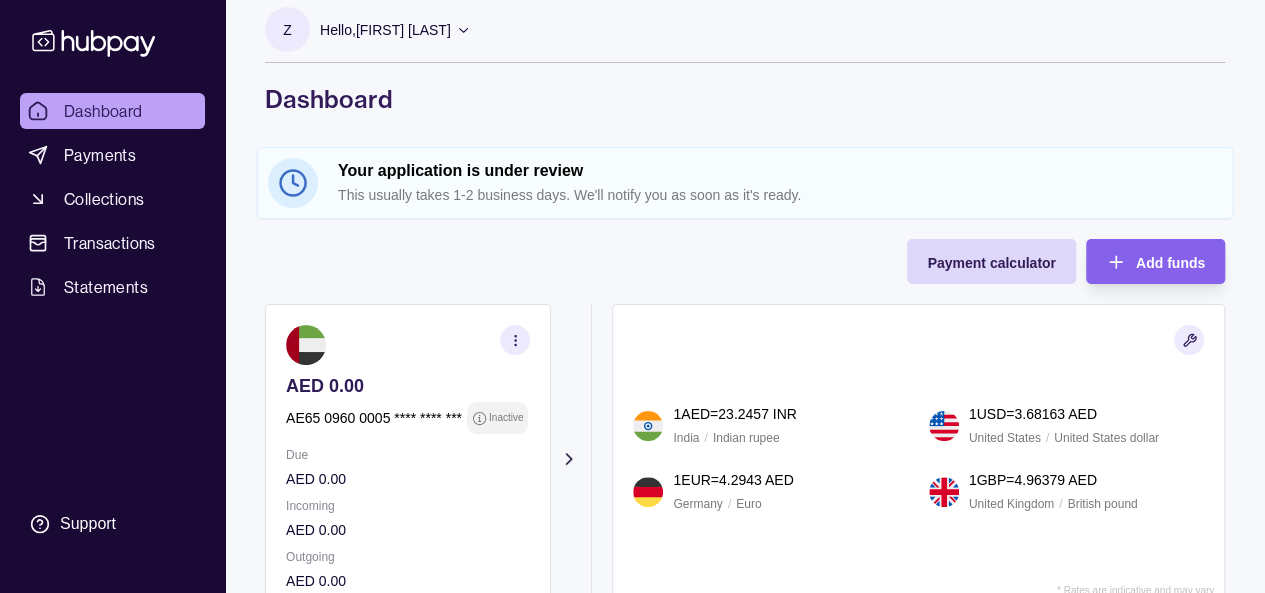 scroll, scrollTop: 0, scrollLeft: 0, axis: both 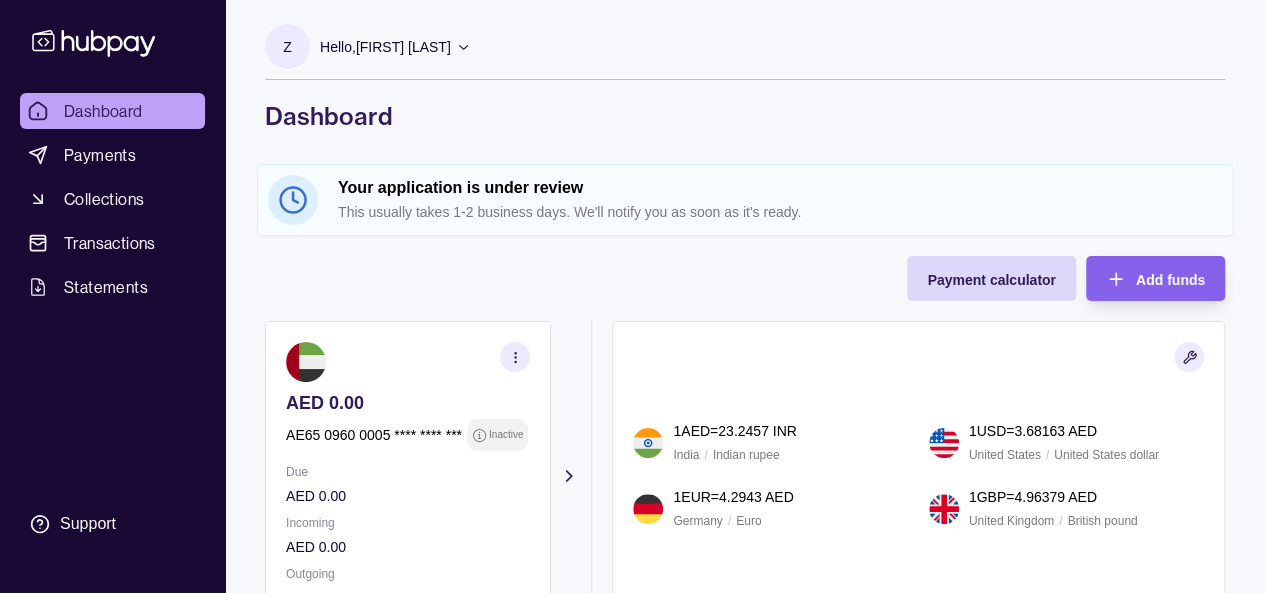 click 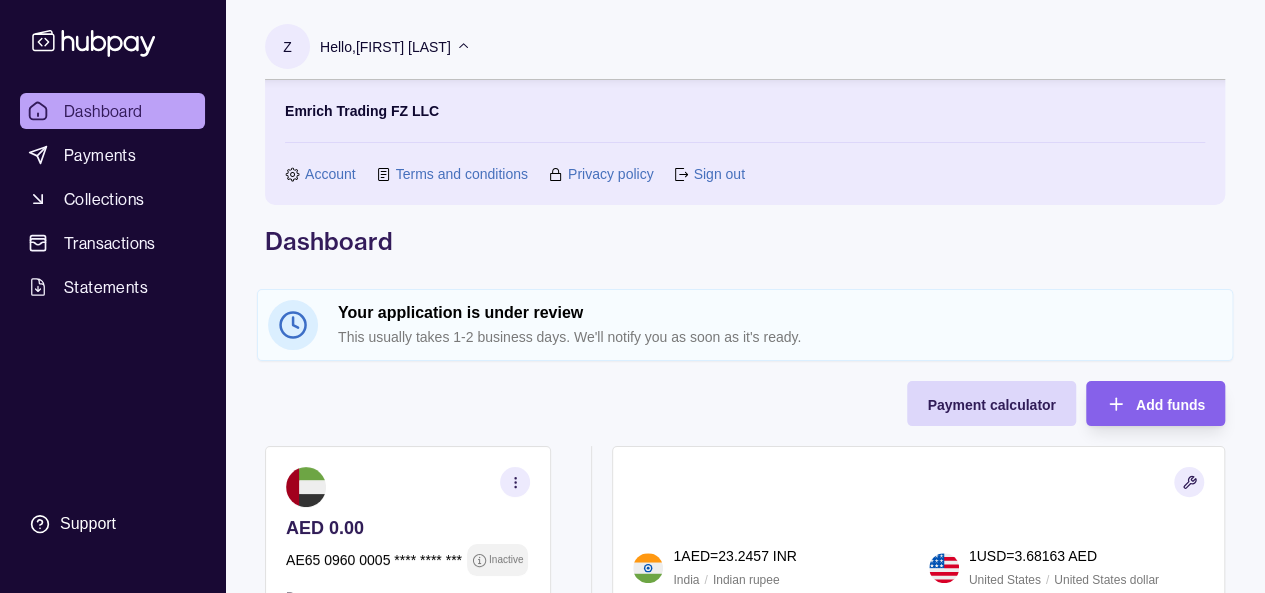 click on "Sign out" at bounding box center (718, 174) 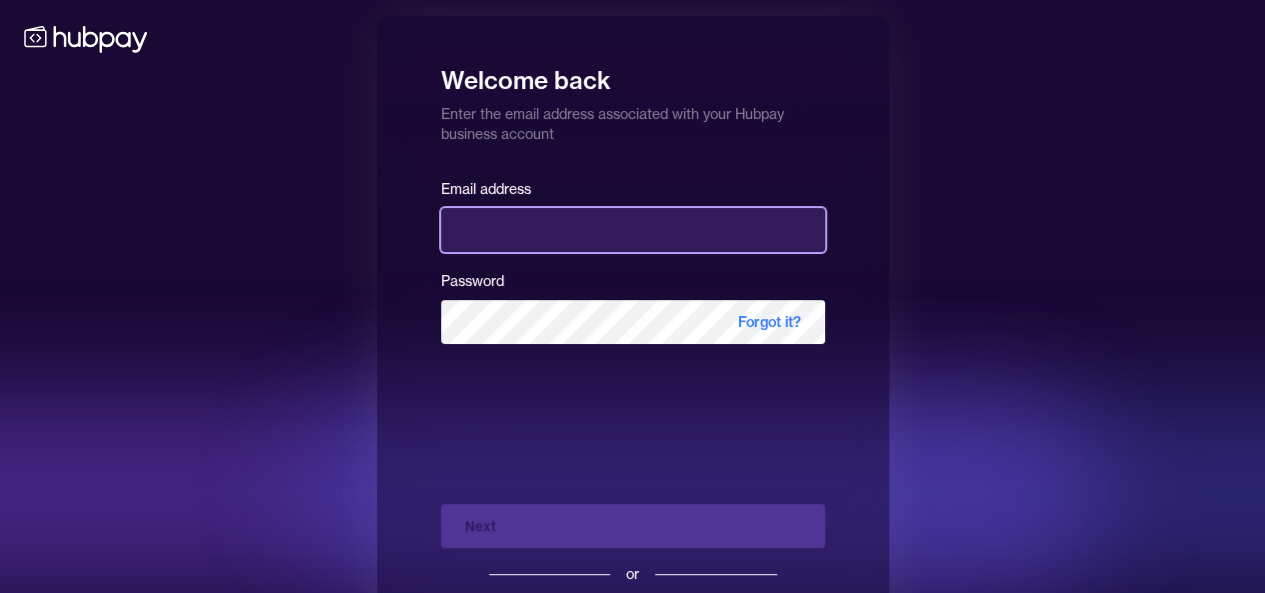 click at bounding box center [633, 230] 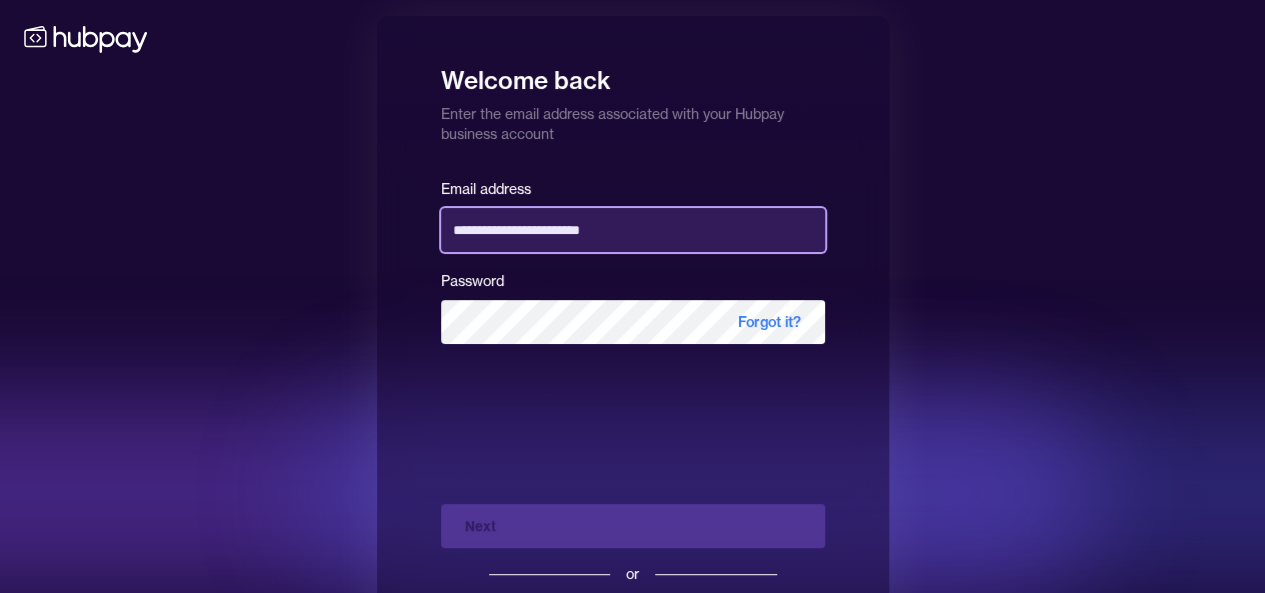 type on "**********" 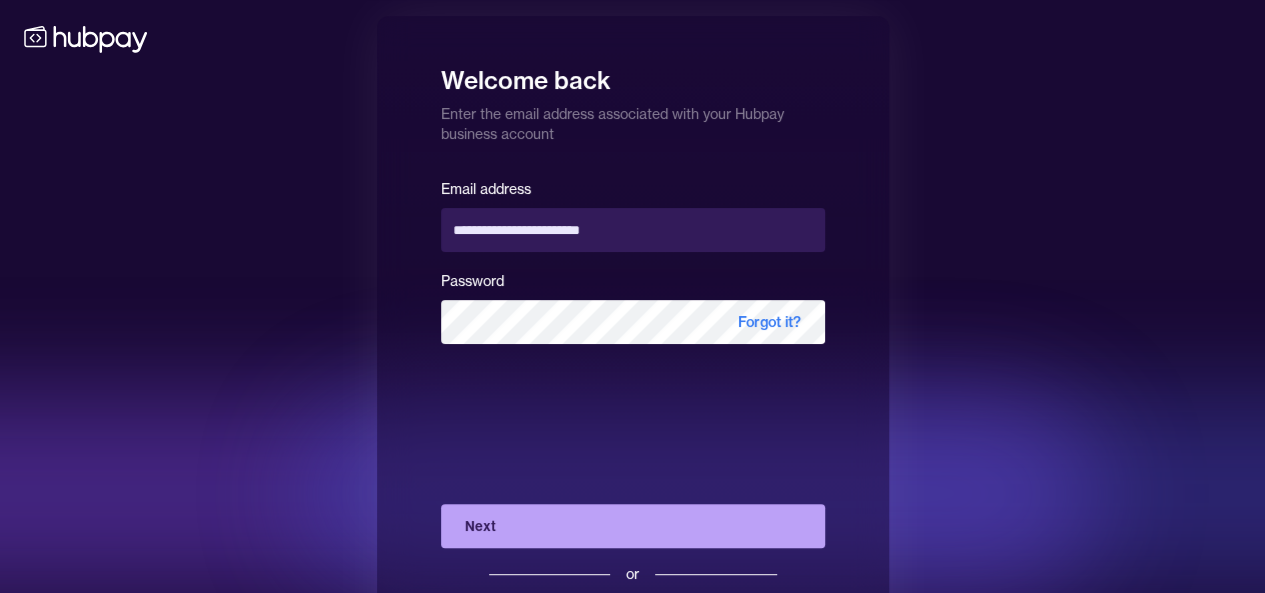 click on "Next" at bounding box center [633, 526] 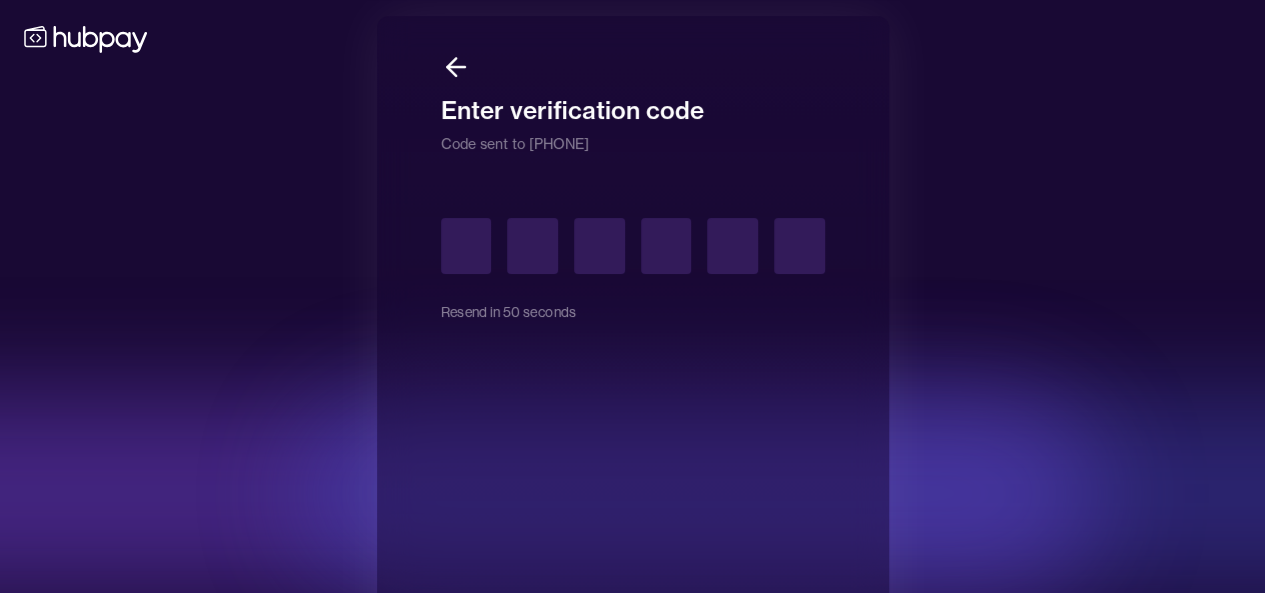 type on "*" 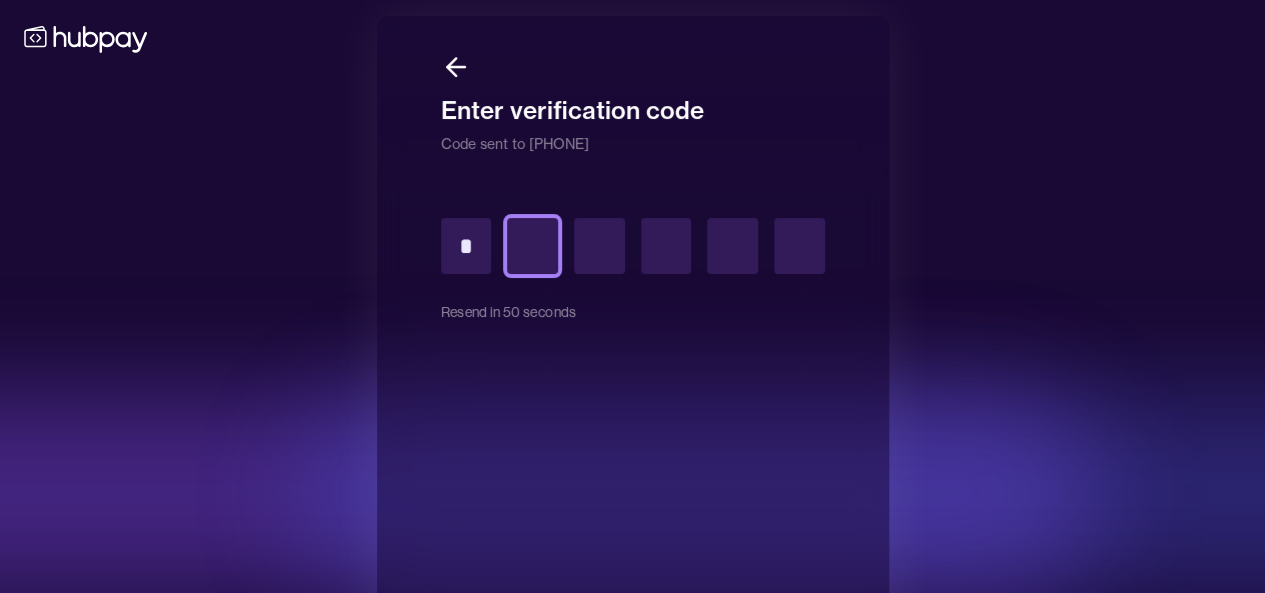 type on "*" 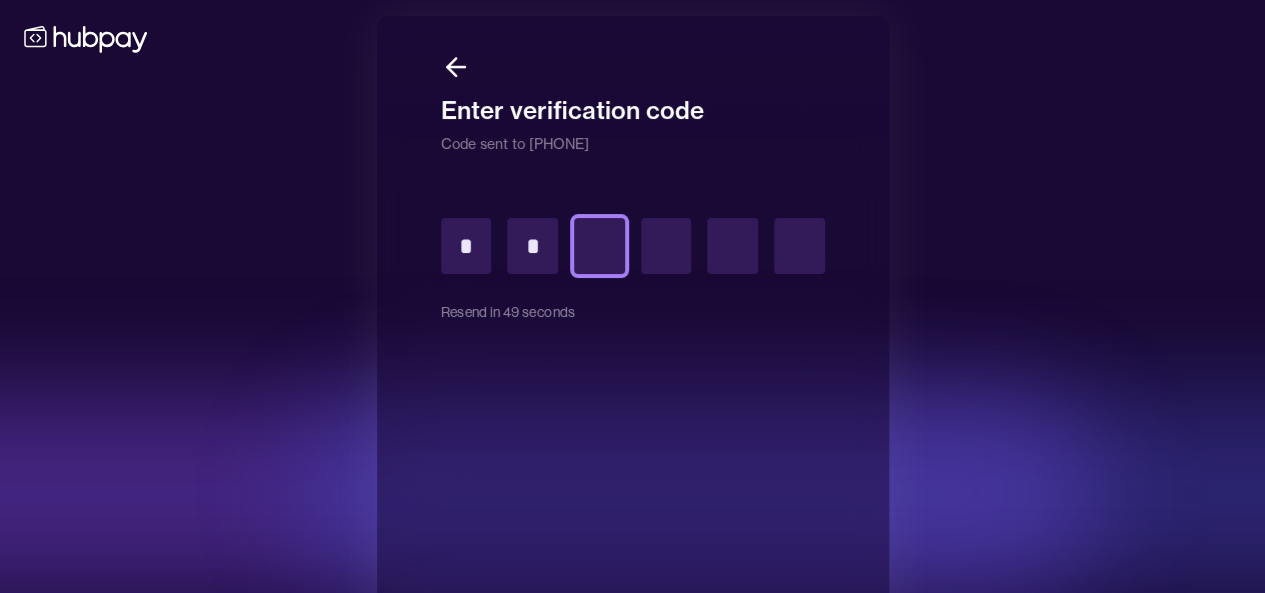 type on "*" 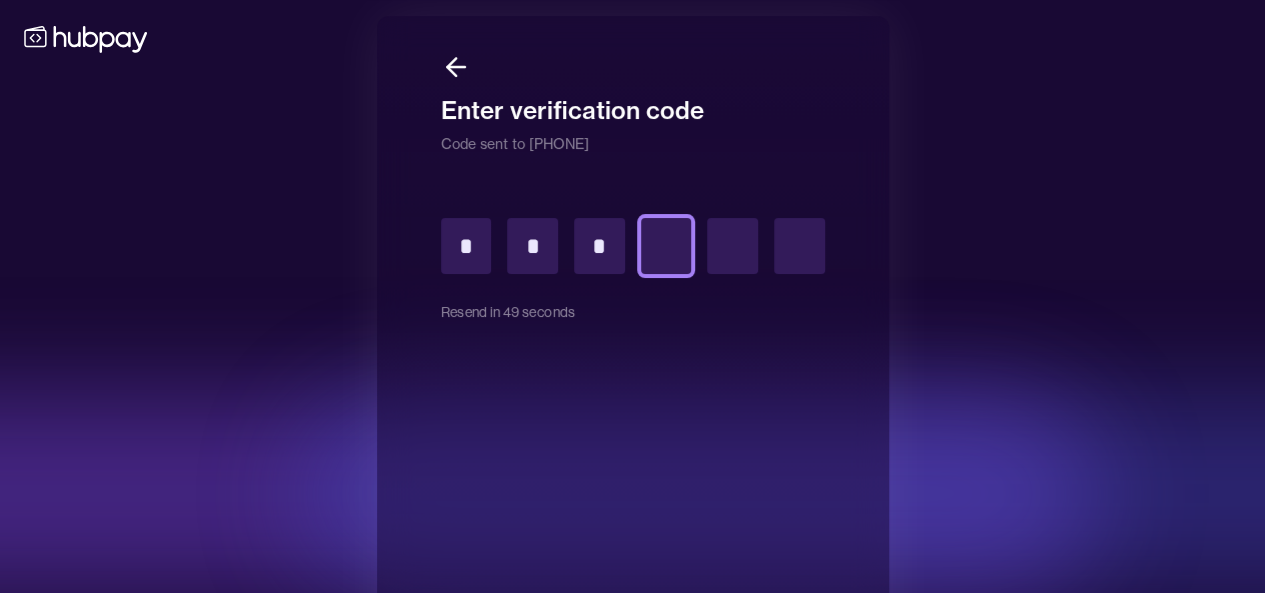 type on "*" 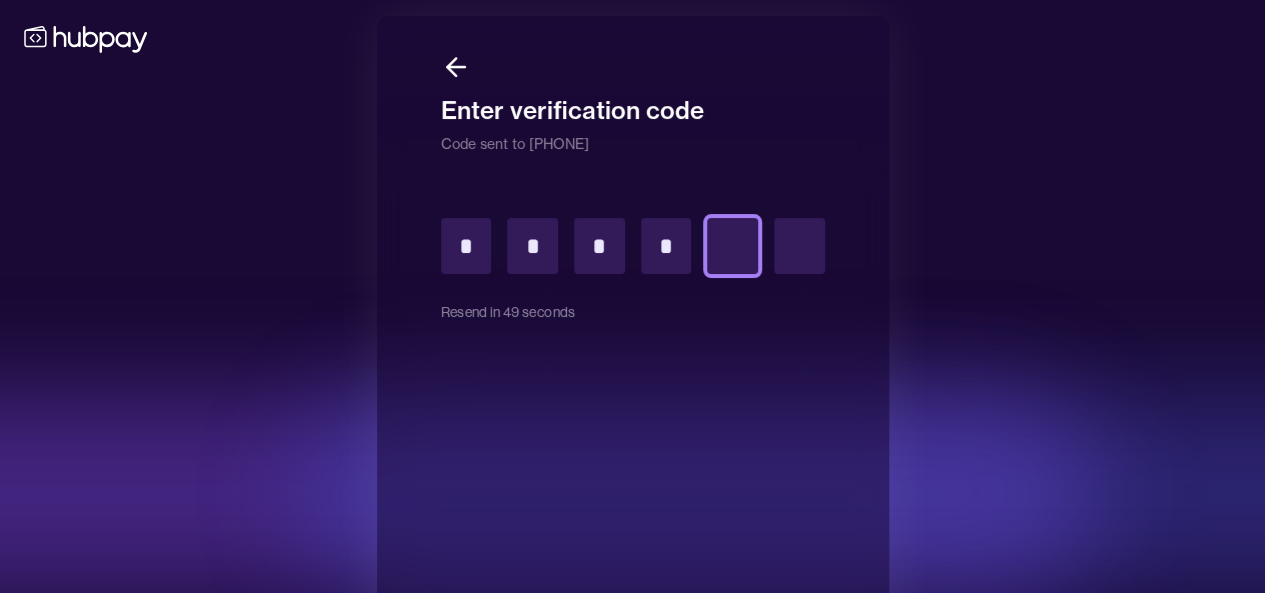 type on "*" 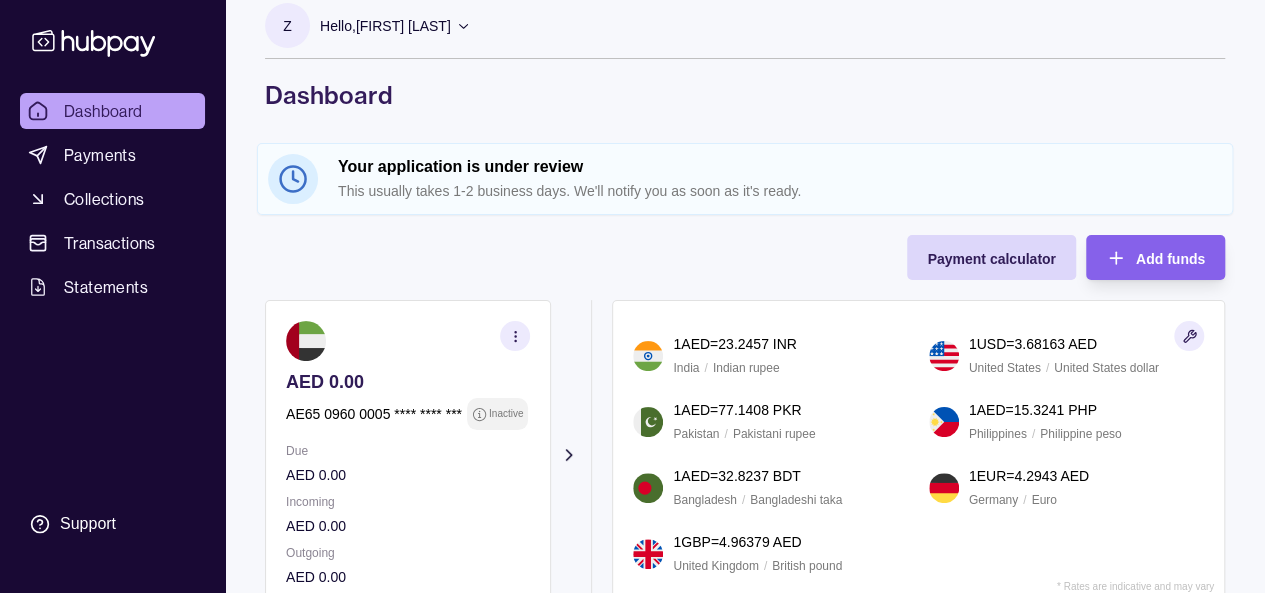 scroll, scrollTop: 133, scrollLeft: 0, axis: vertical 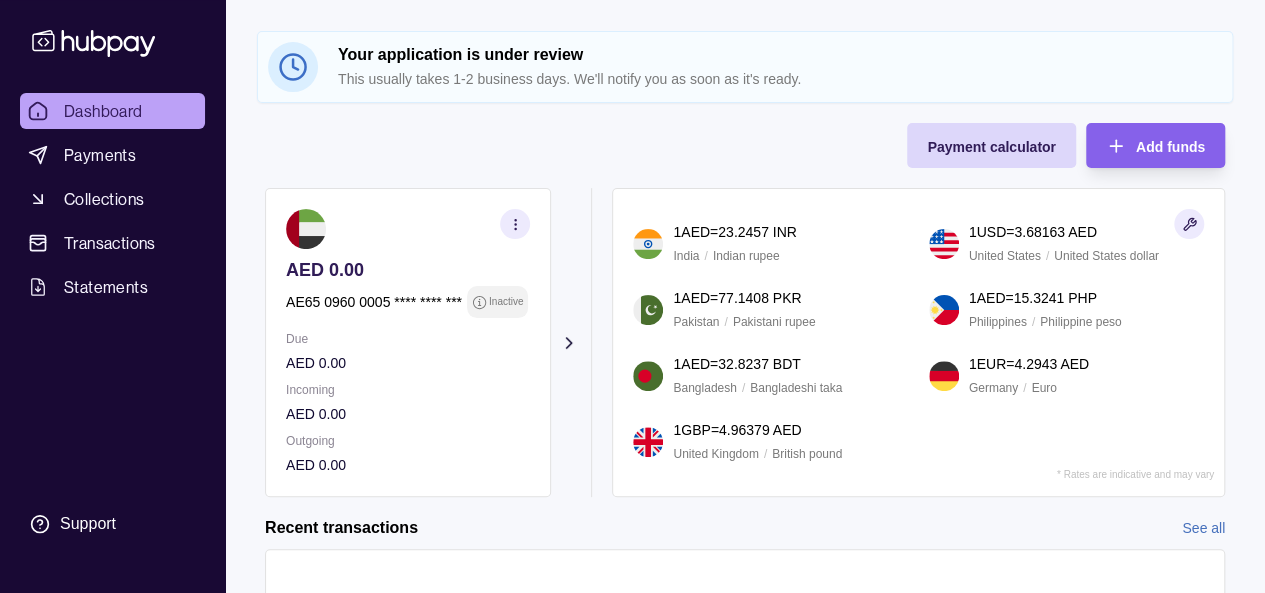 click 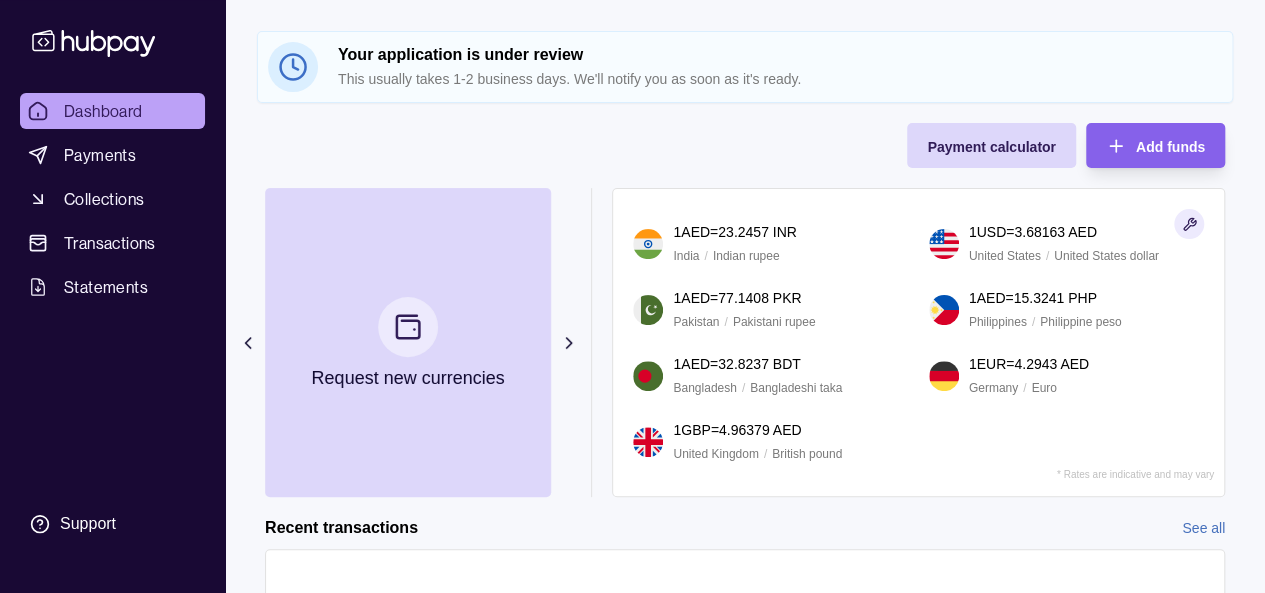 click 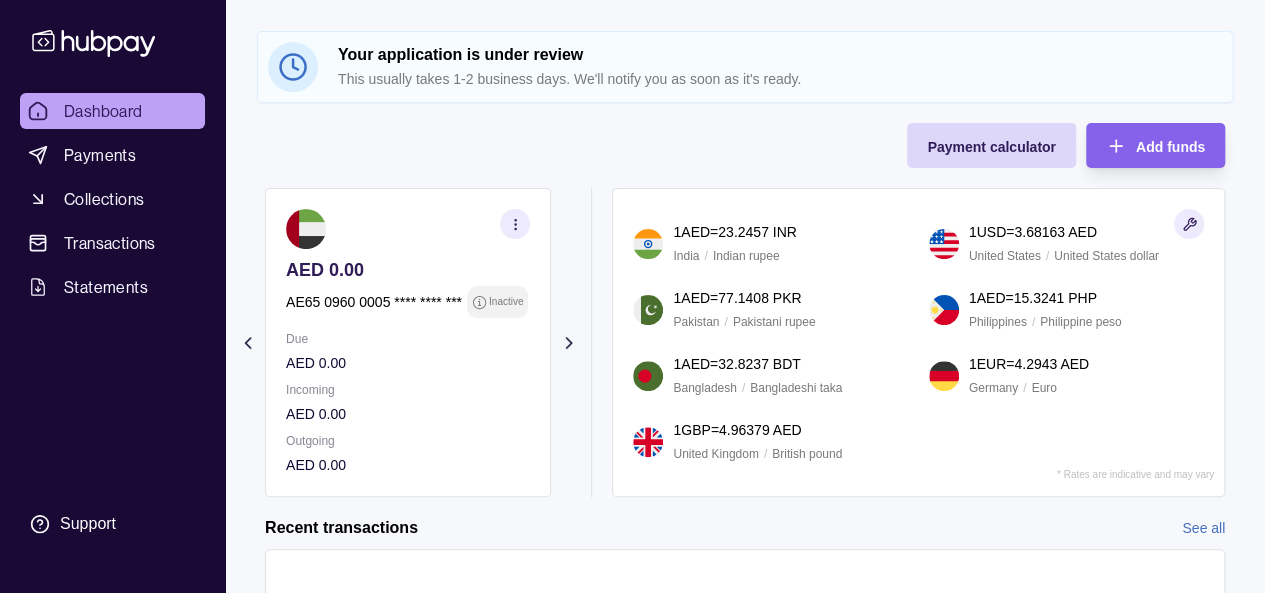 click 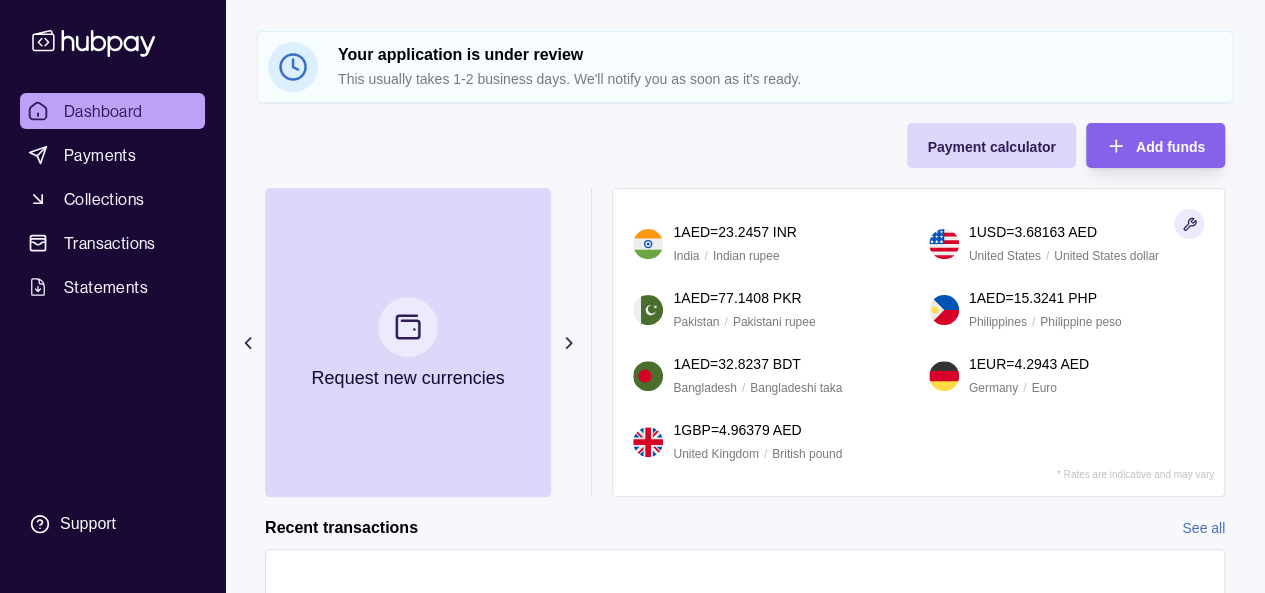 click 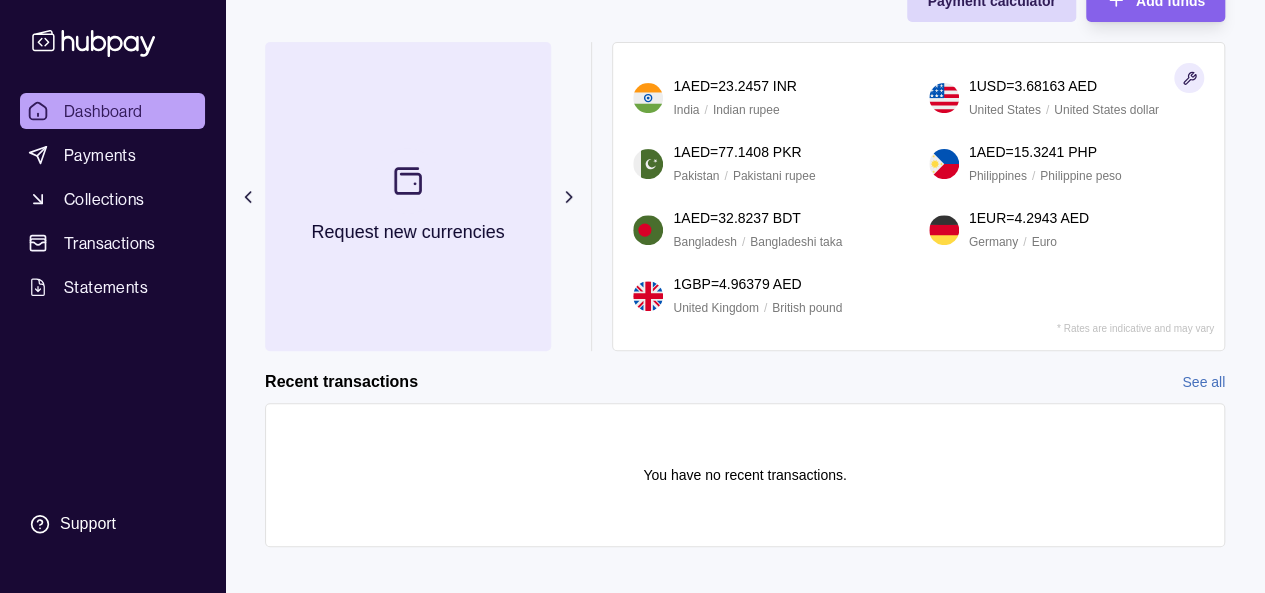 scroll, scrollTop: 294, scrollLeft: 0, axis: vertical 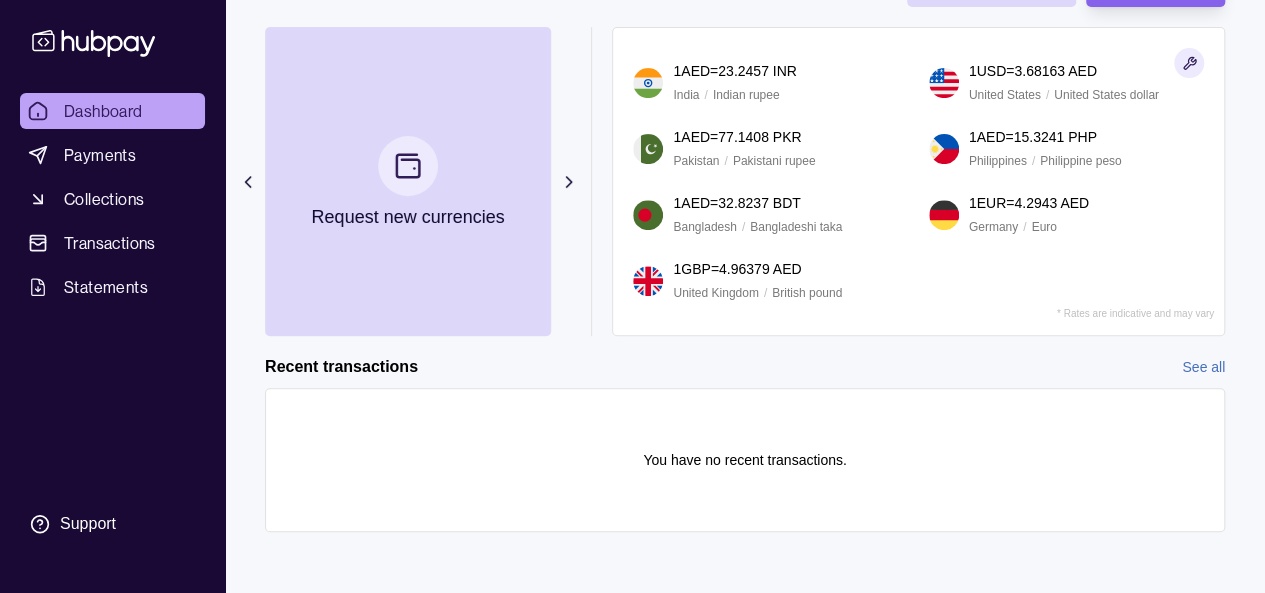 click 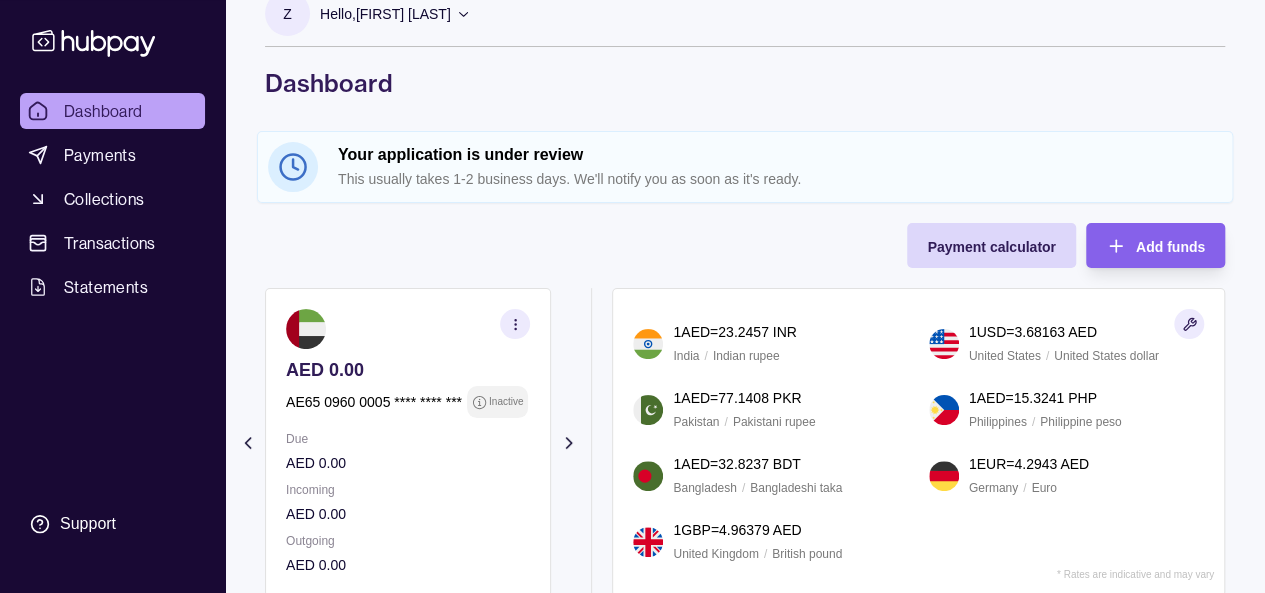 scroll, scrollTop: 28, scrollLeft: 0, axis: vertical 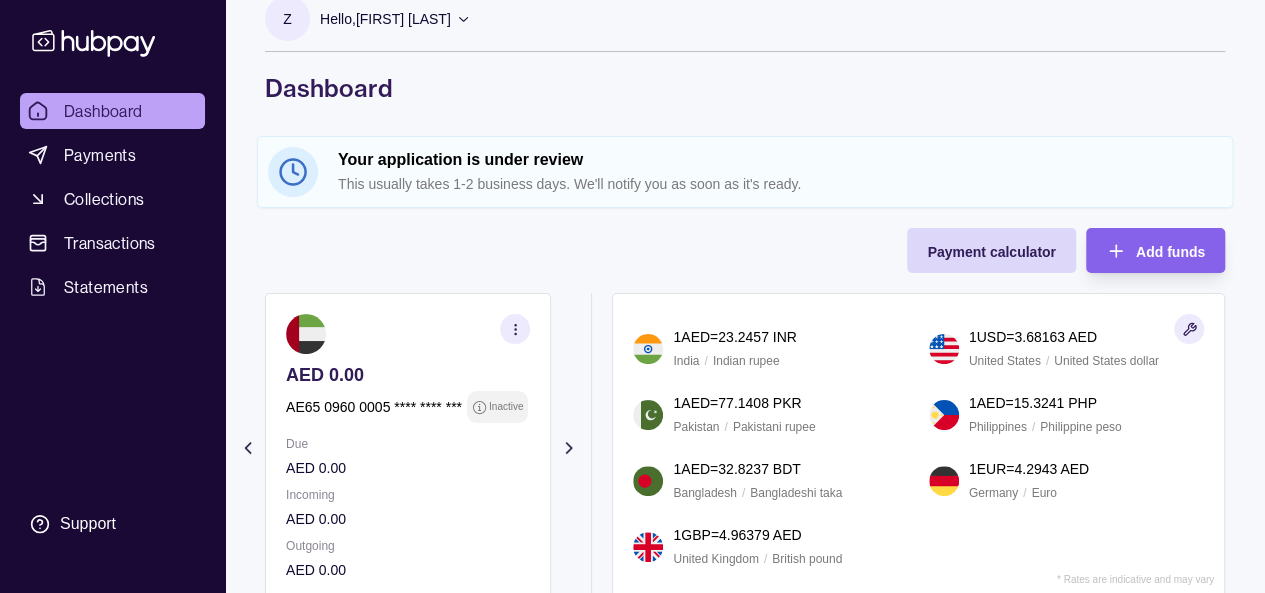 click at bounding box center (515, 329) 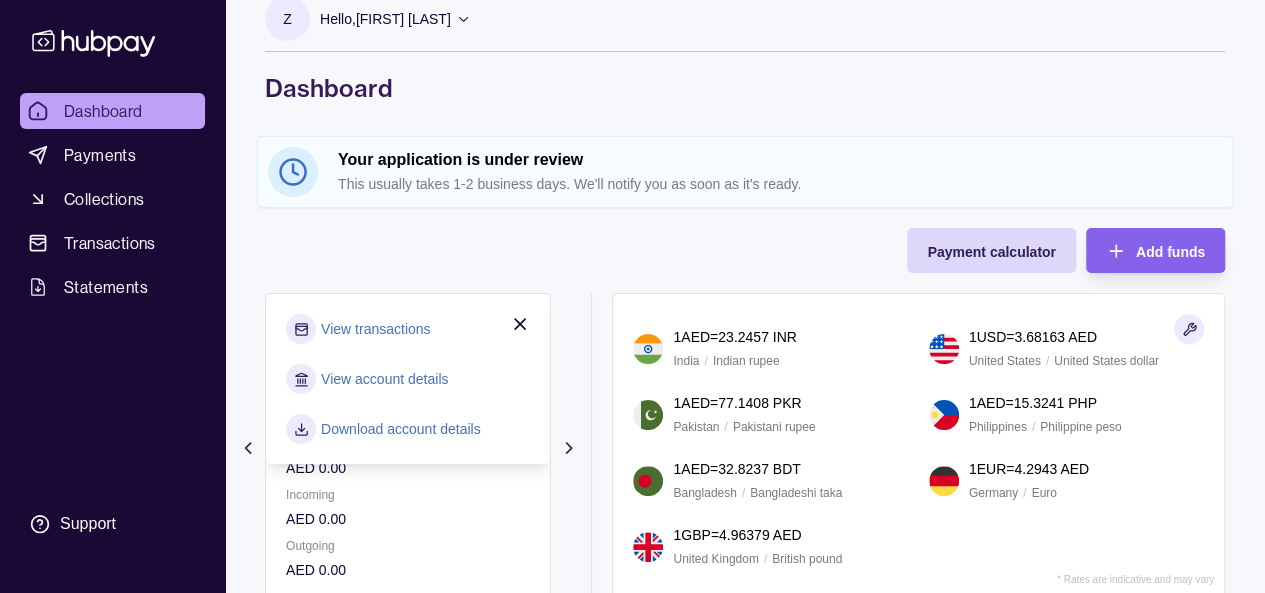 click on "Download account details" at bounding box center (401, 429) 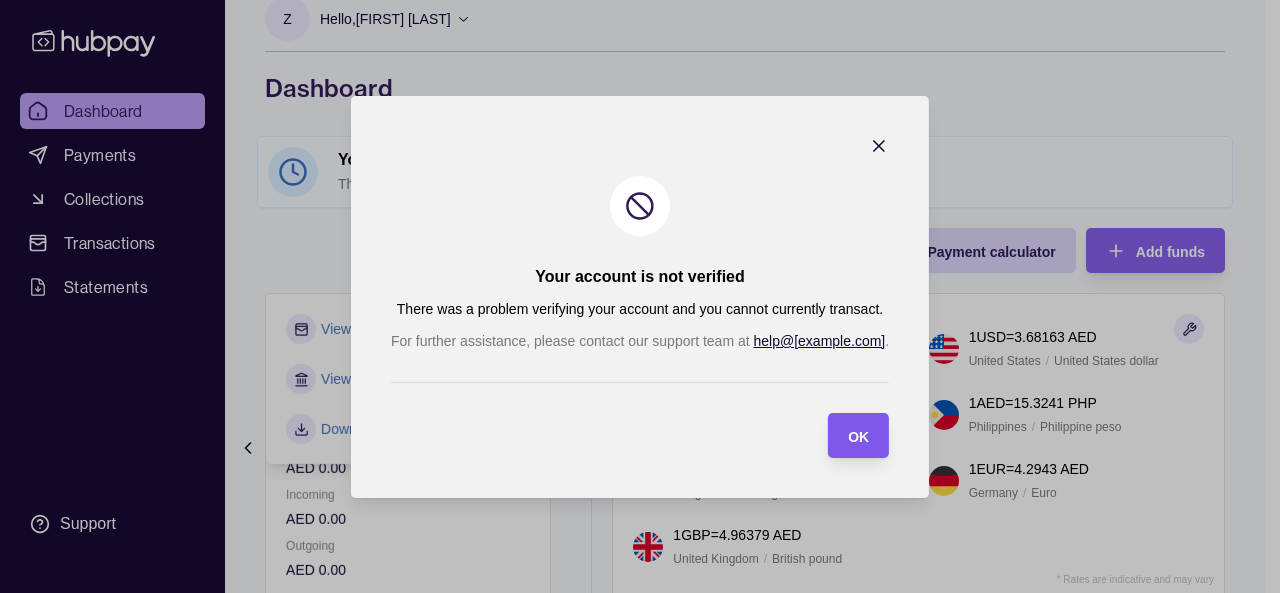 click on "OK" at bounding box center (858, 435) 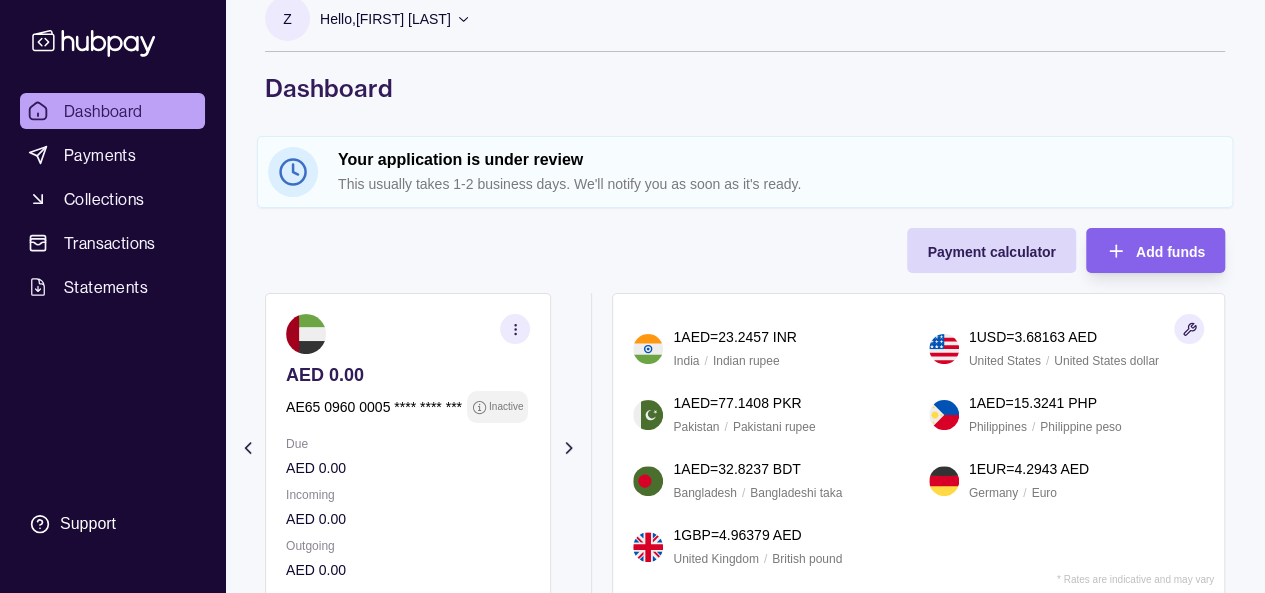 click at bounding box center [515, 329] 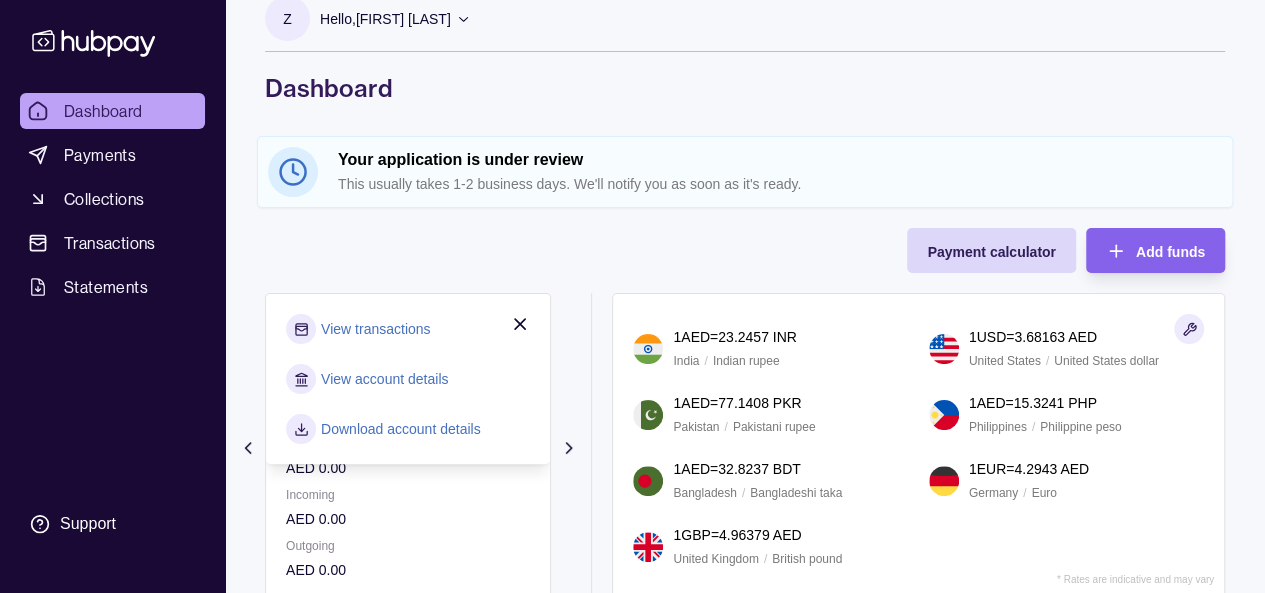 click on "View account details" at bounding box center (384, 379) 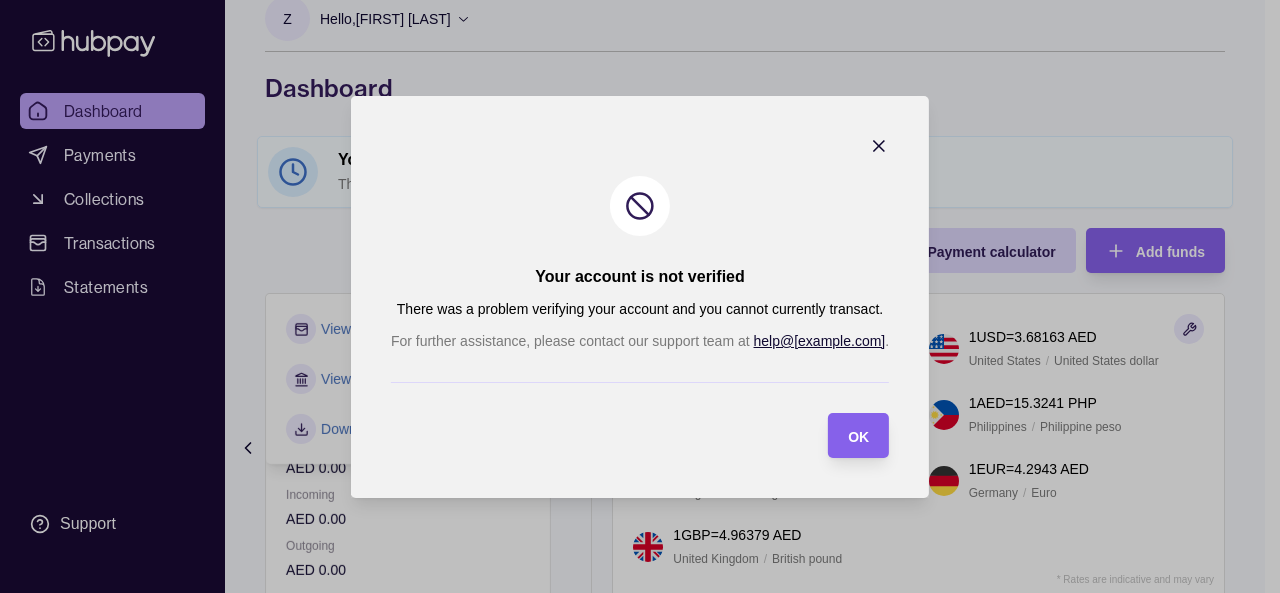 click 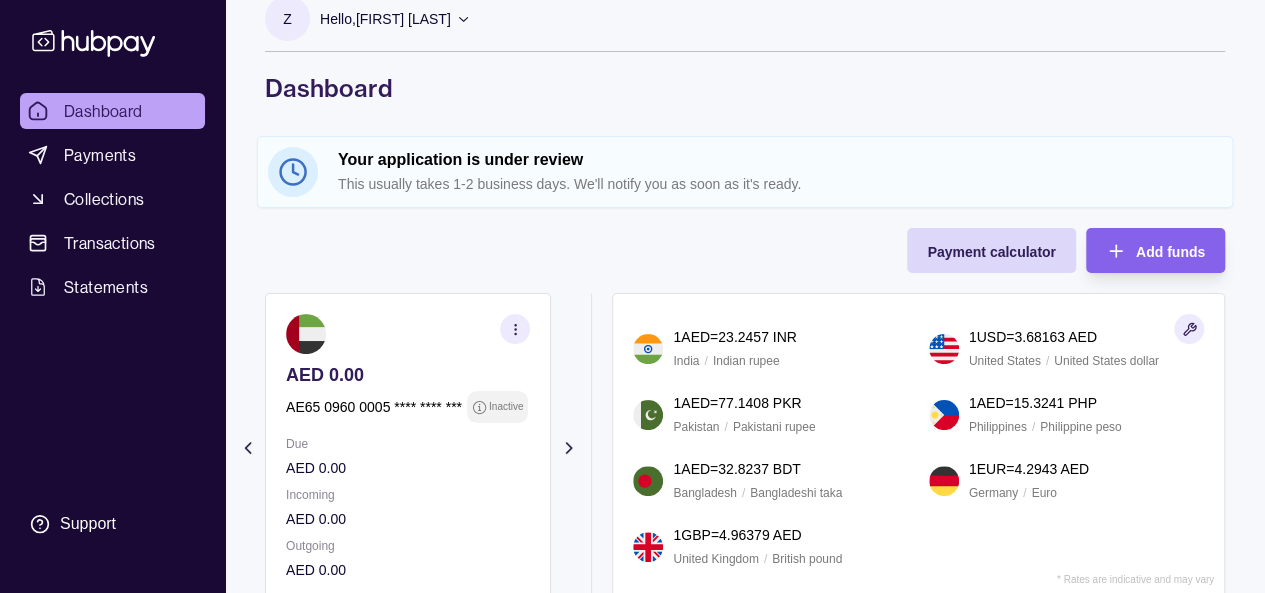 click at bounding box center [515, 329] 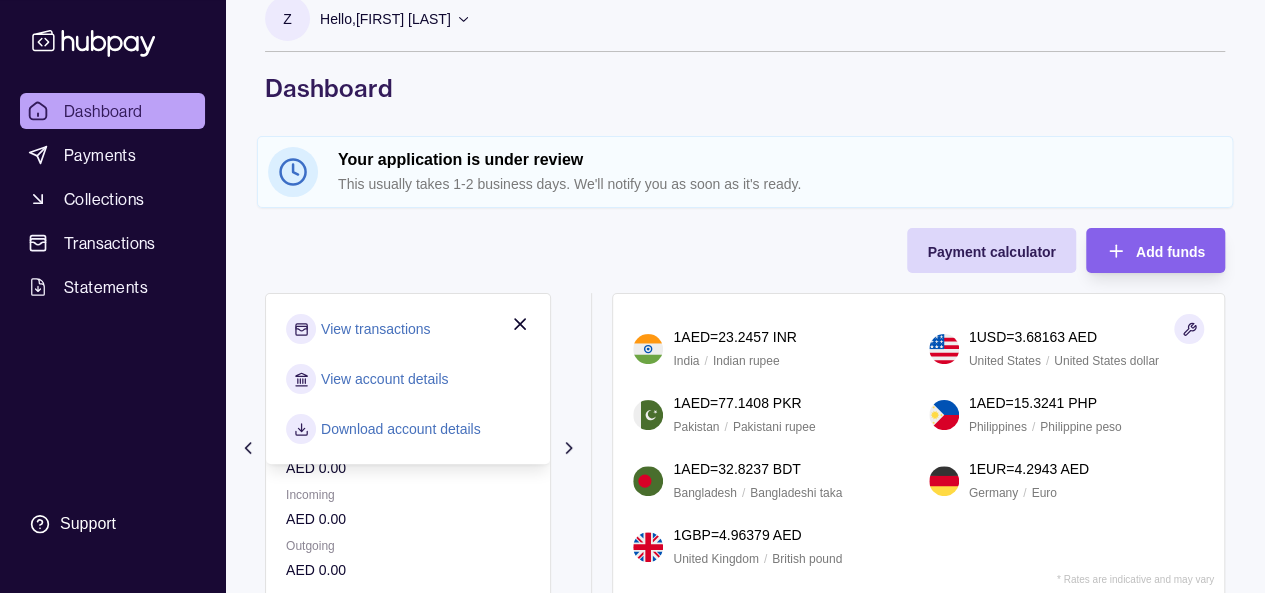 click on "View transactions" at bounding box center [375, 329] 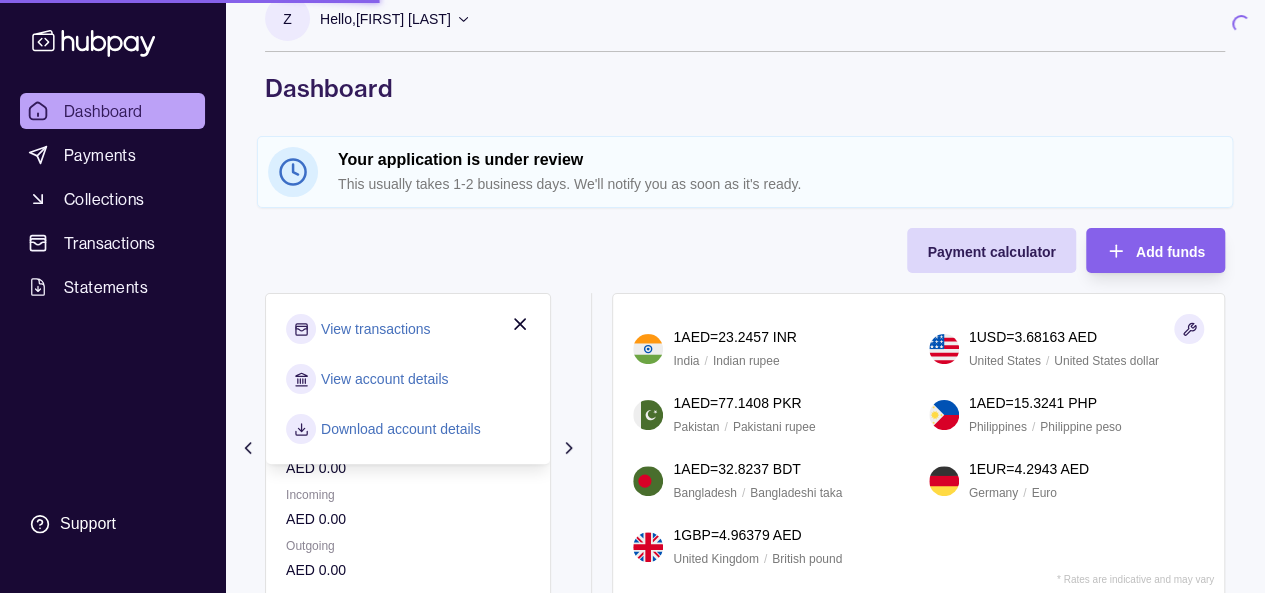 scroll, scrollTop: 0, scrollLeft: 0, axis: both 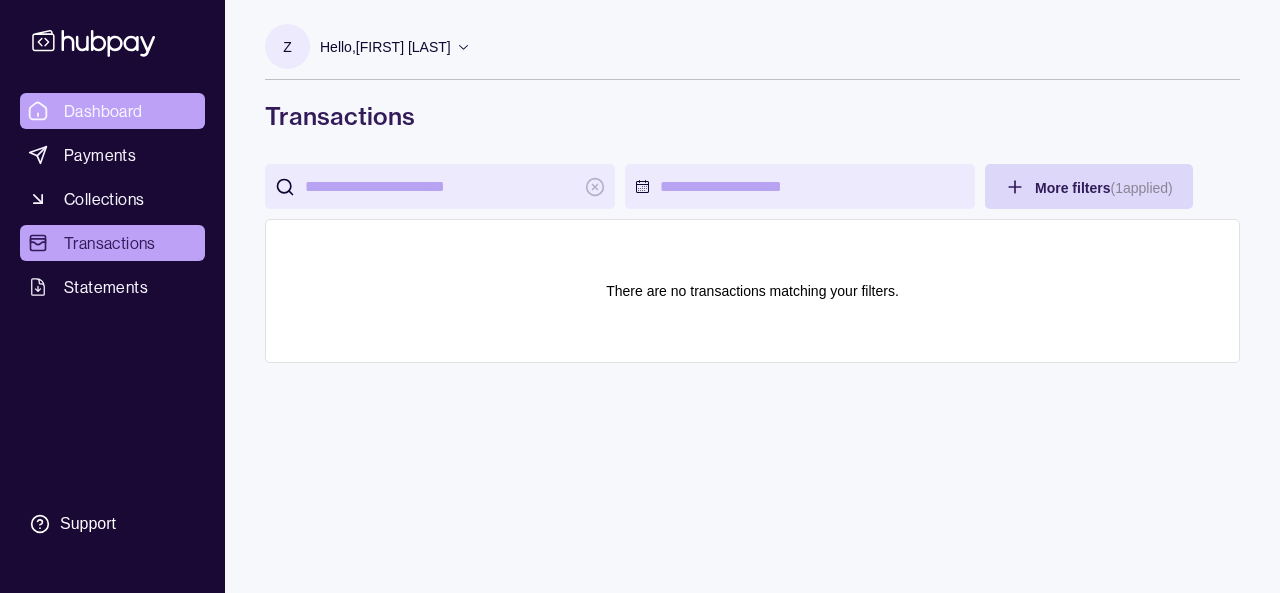 click on "Dashboard" at bounding box center [103, 111] 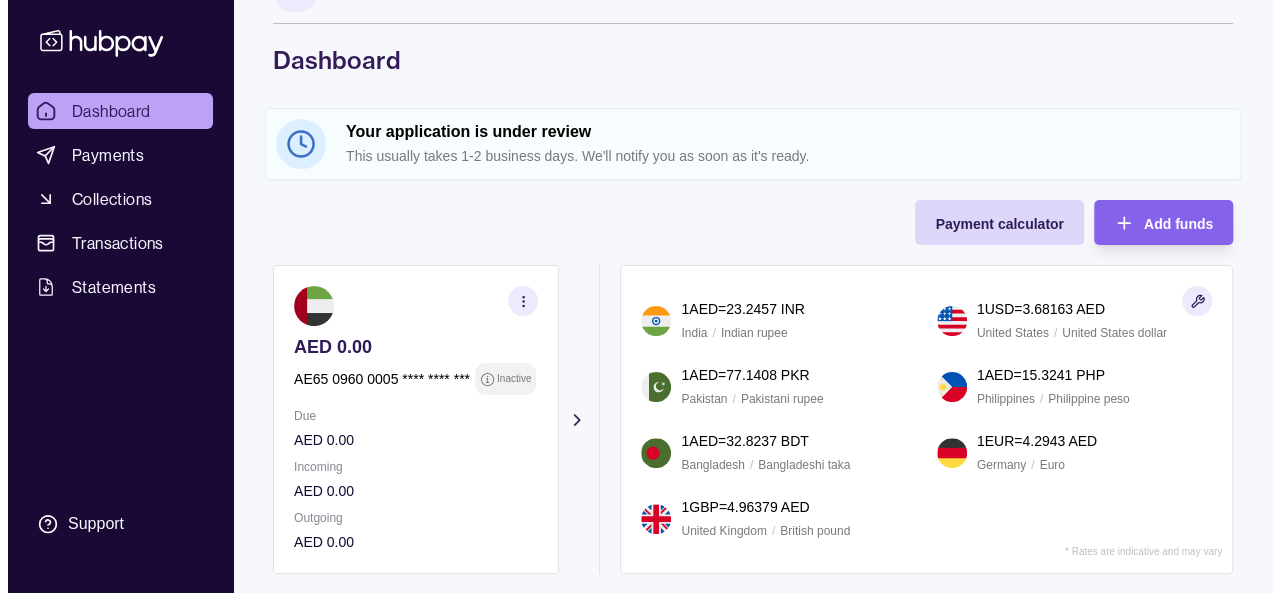scroll, scrollTop: 33, scrollLeft: 0, axis: vertical 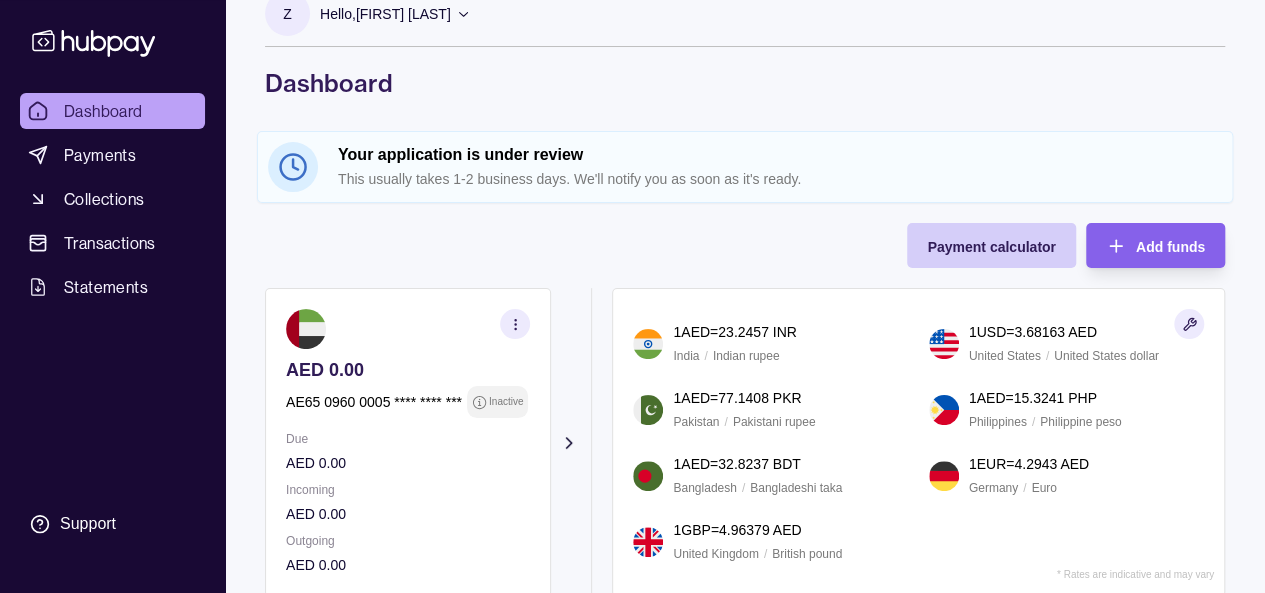 click on "Payment calculator" at bounding box center [991, 247] 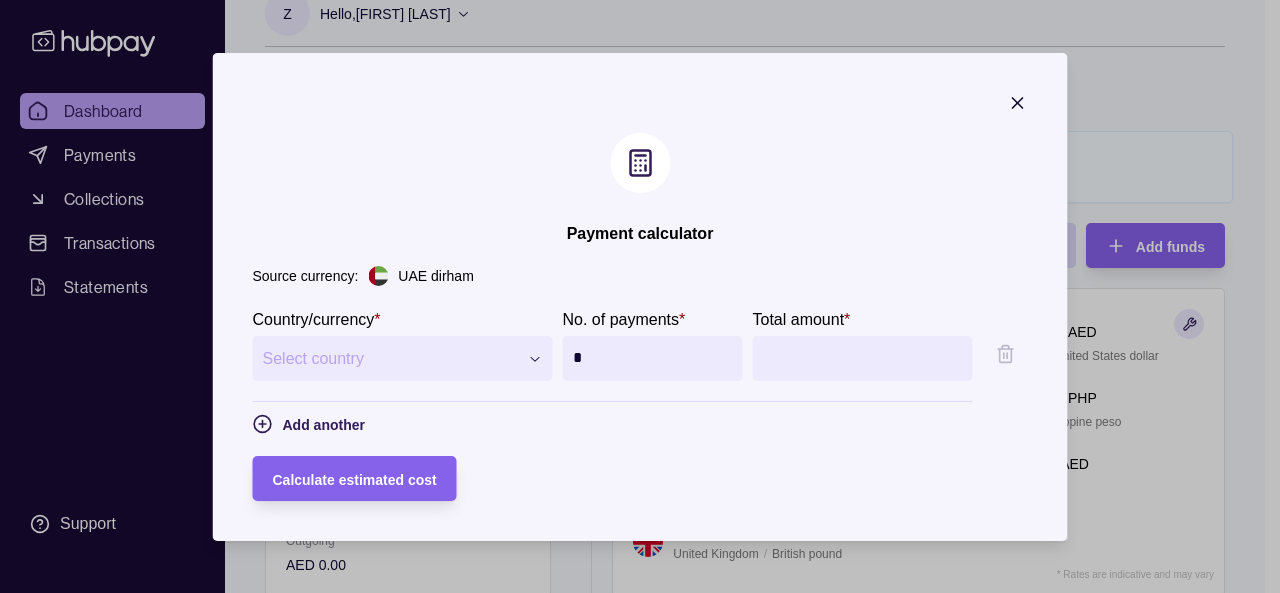 click on "**********" at bounding box center [632, 857] 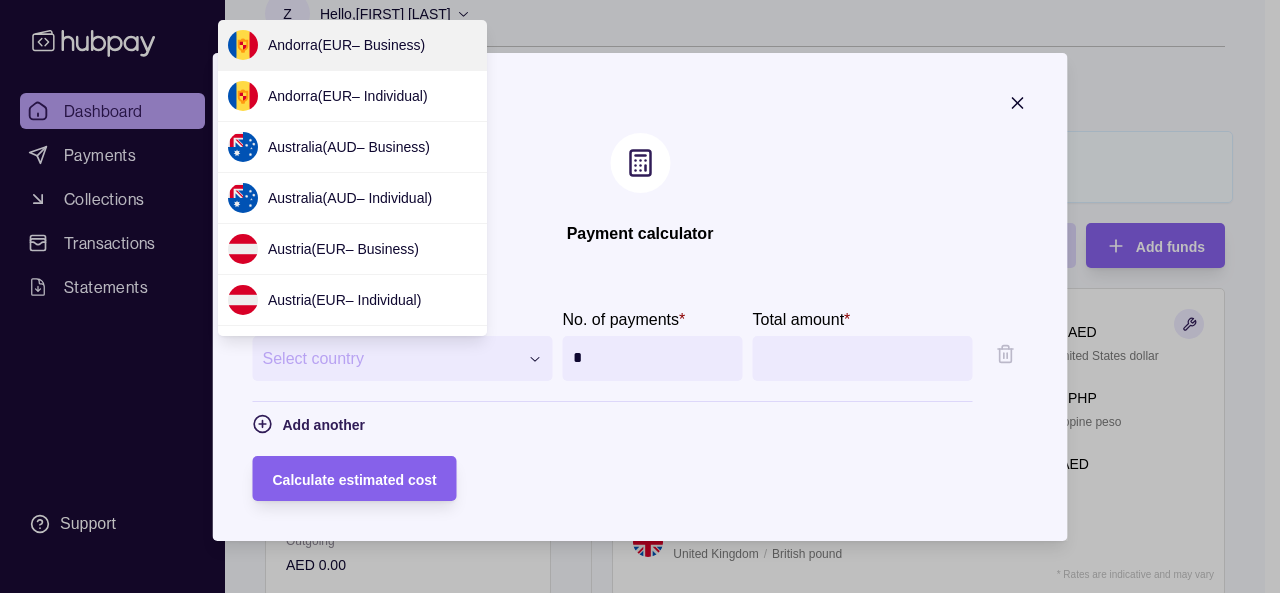 click on "**********" at bounding box center (632, 857) 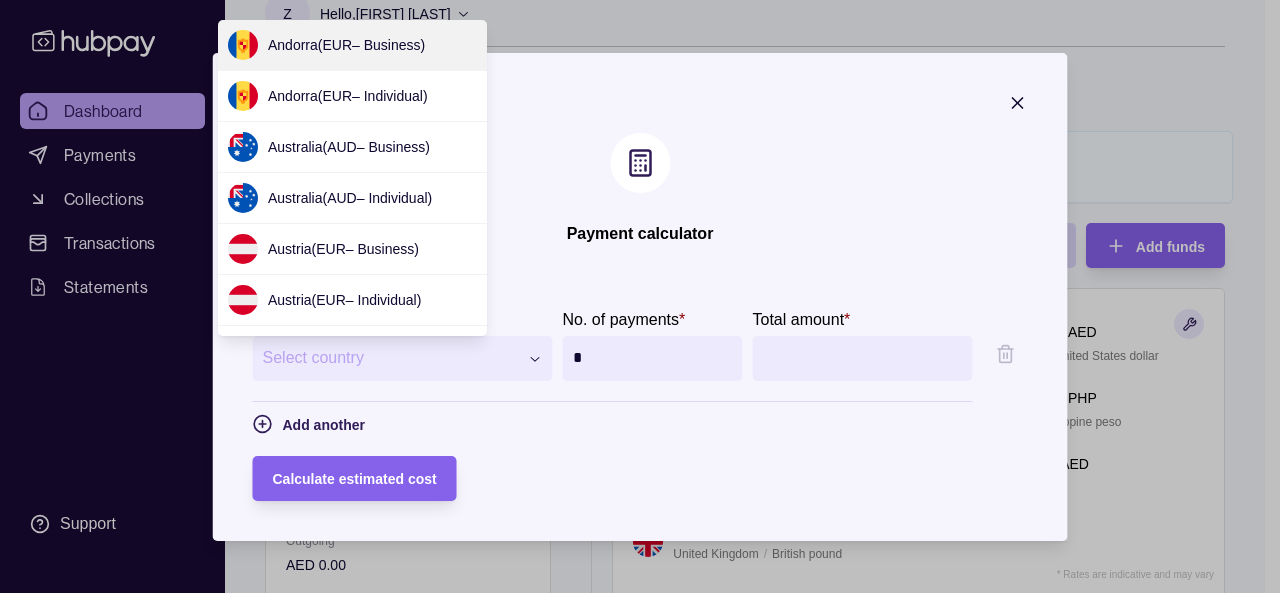 click on "**********" at bounding box center (632, 857) 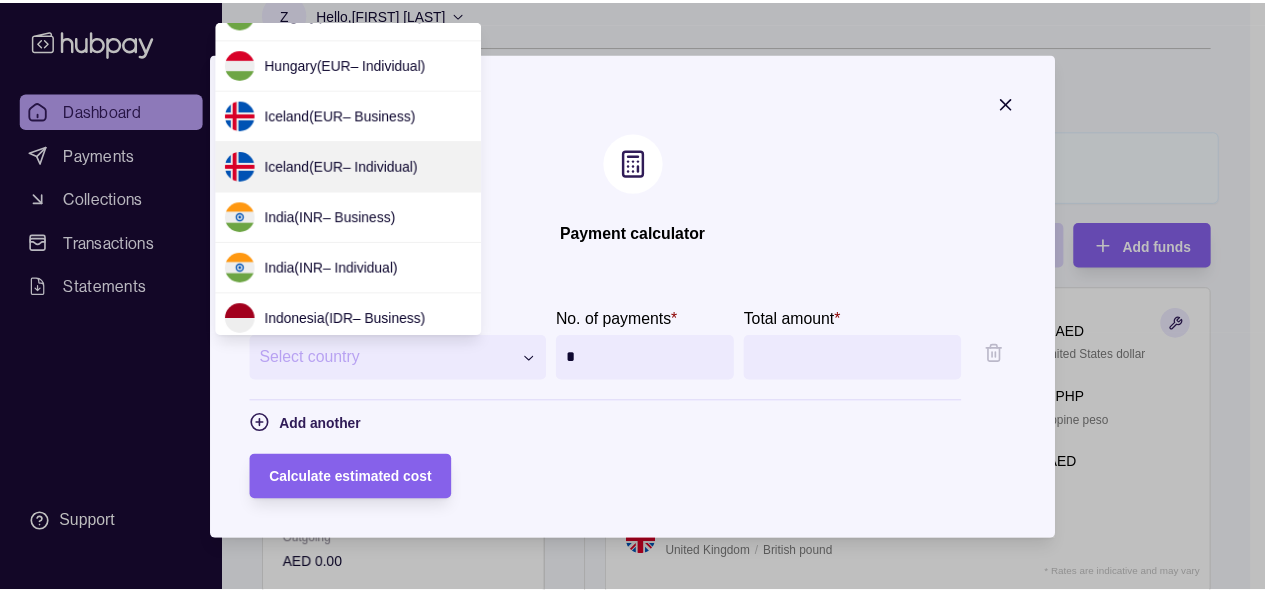 scroll, scrollTop: 1666, scrollLeft: 0, axis: vertical 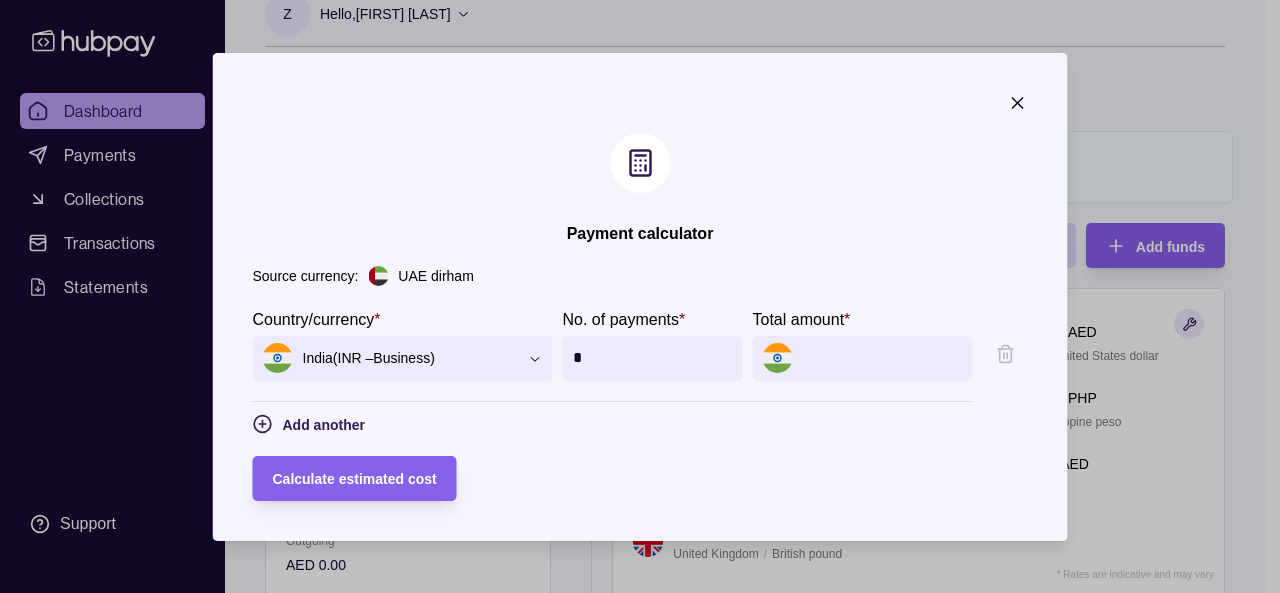 click on "Total amount  *" at bounding box center [883, 358] 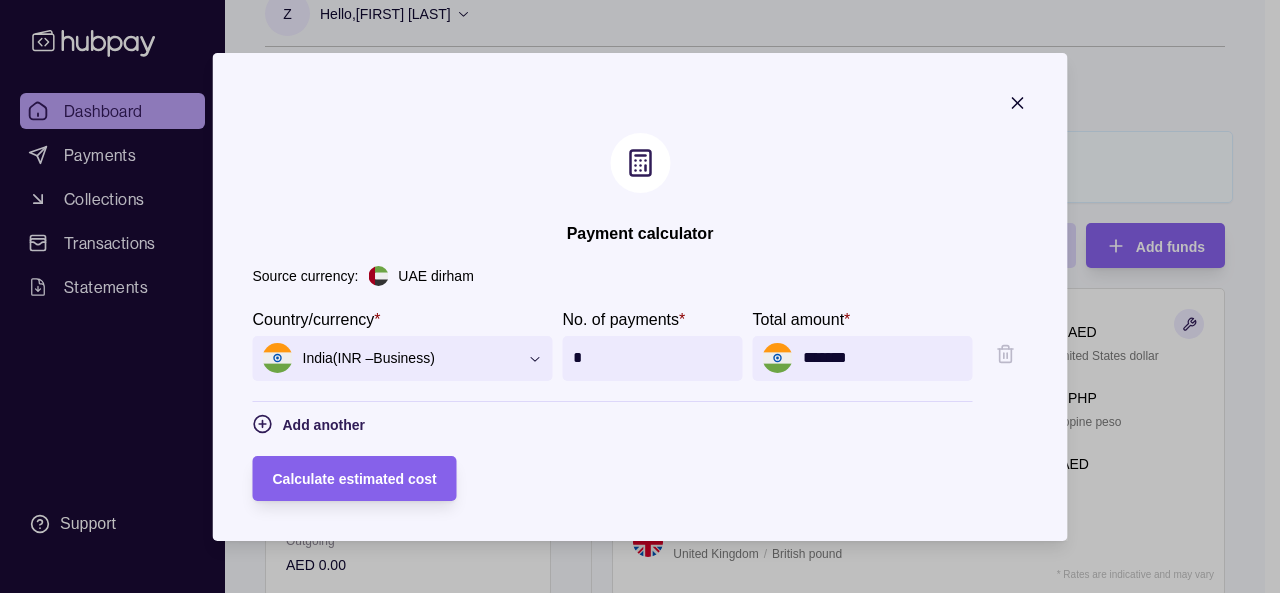 type on "*******" 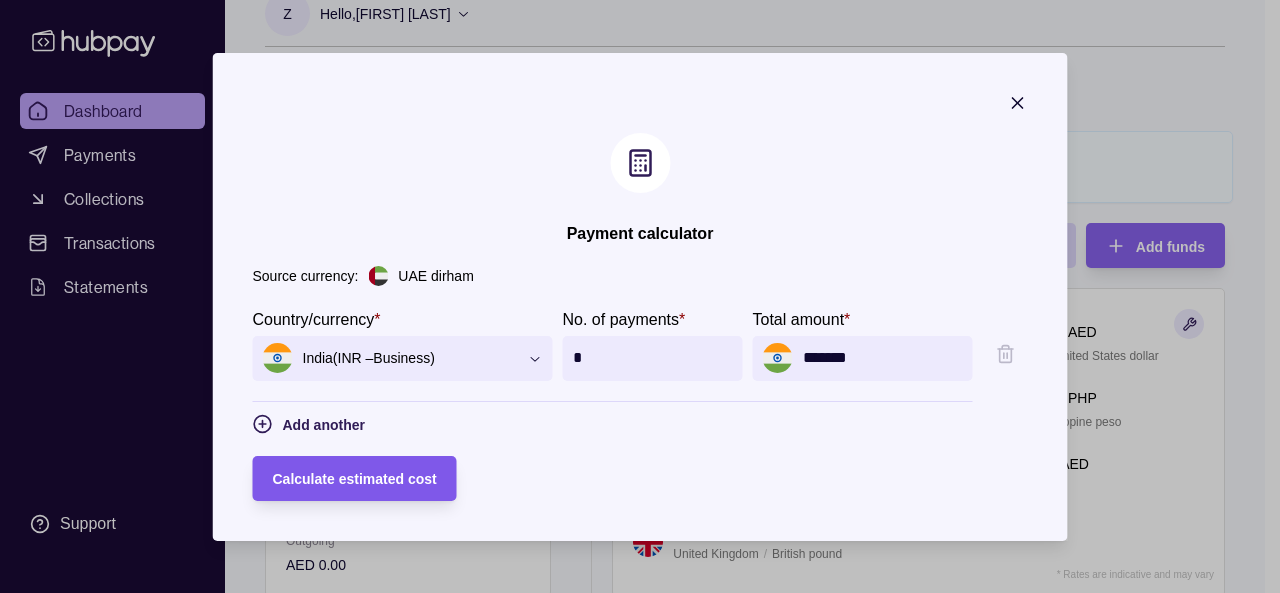 click on "Calculate   estimated cost" at bounding box center (355, 478) 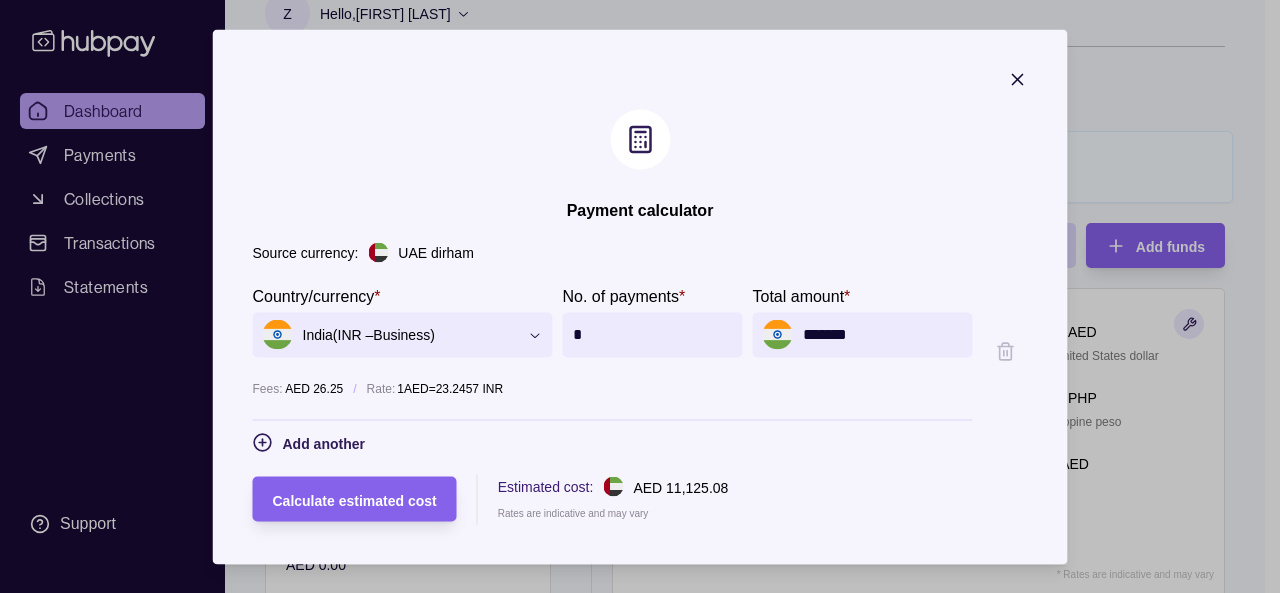 click 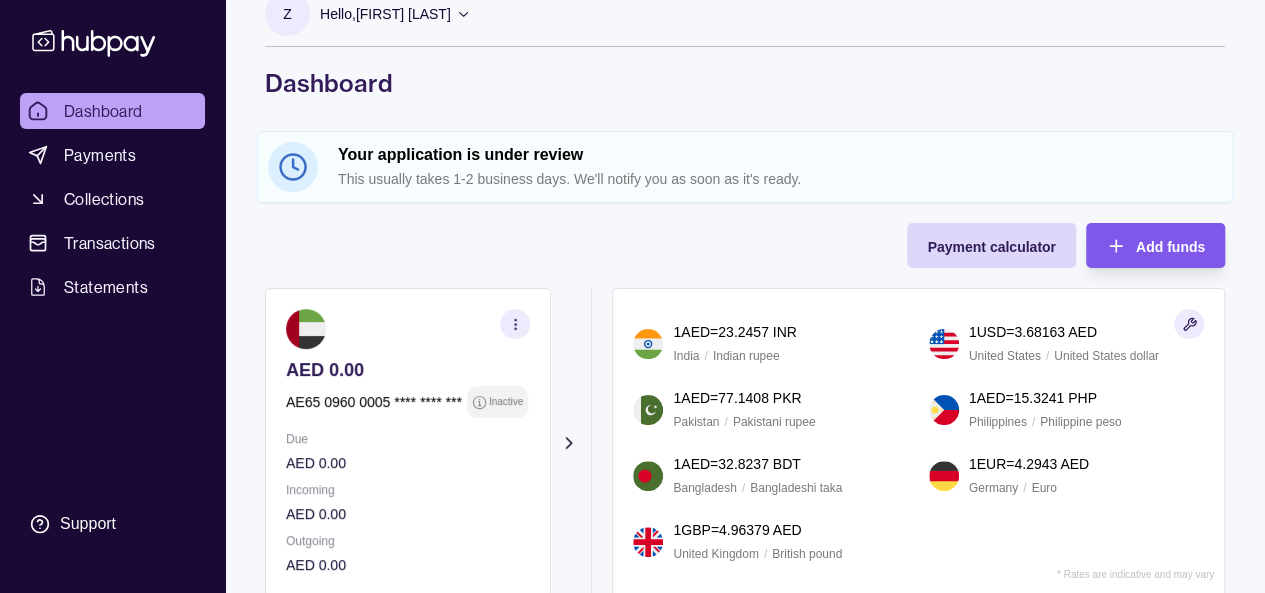 click on "Add funds" at bounding box center [1140, 245] 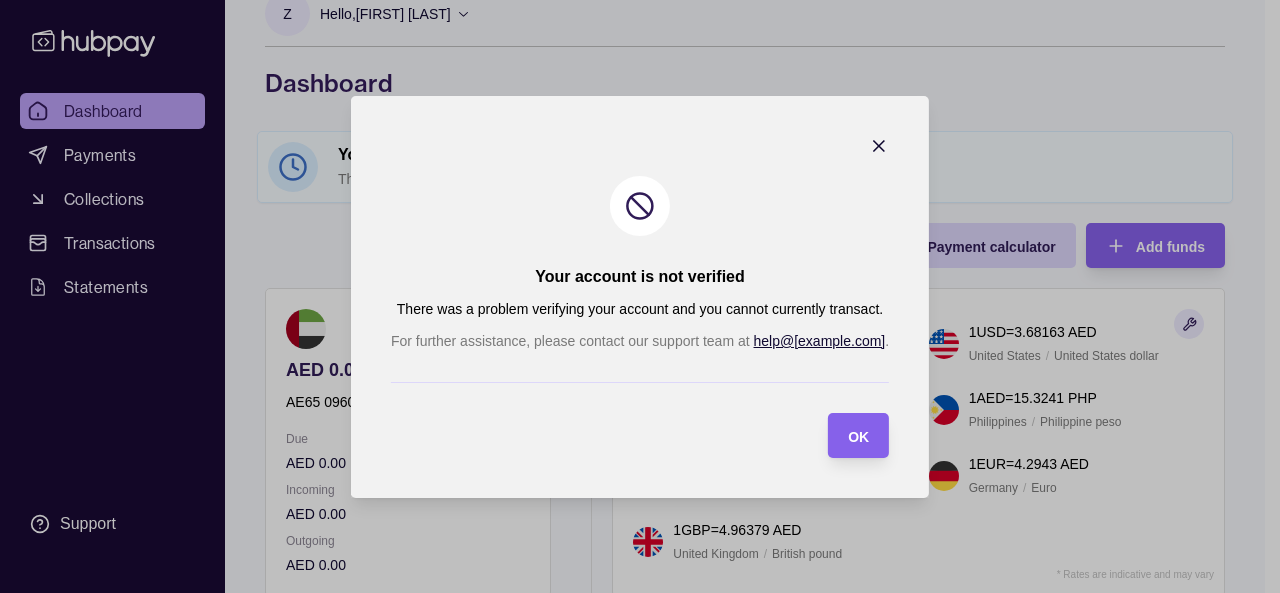click 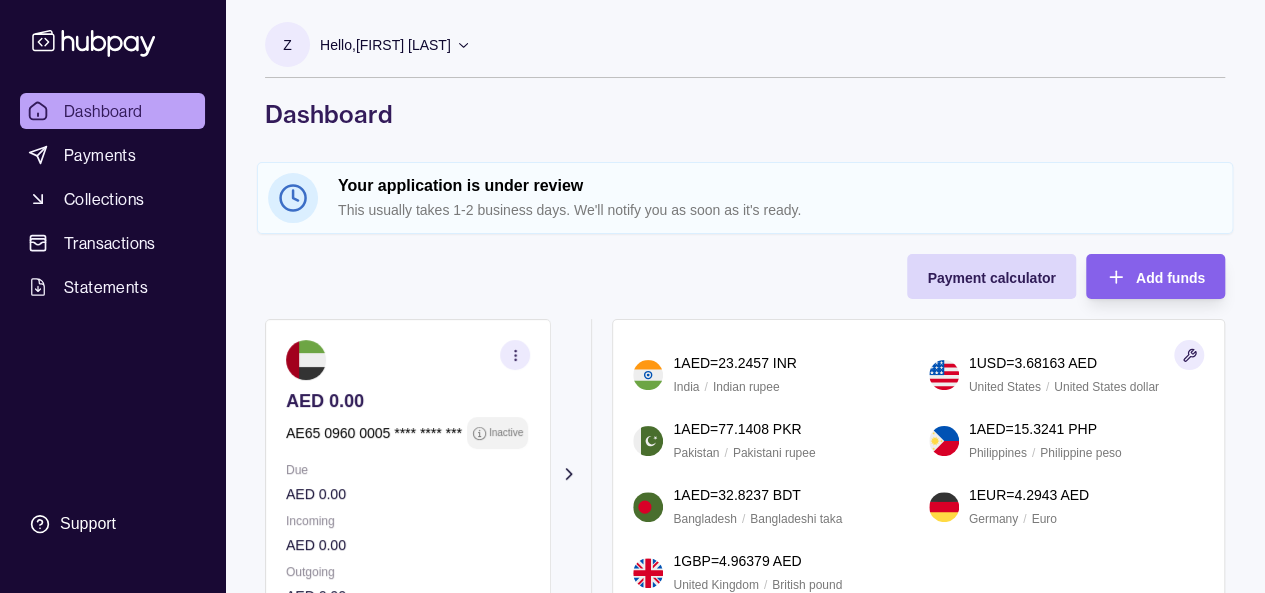 scroll, scrollTop: 0, scrollLeft: 0, axis: both 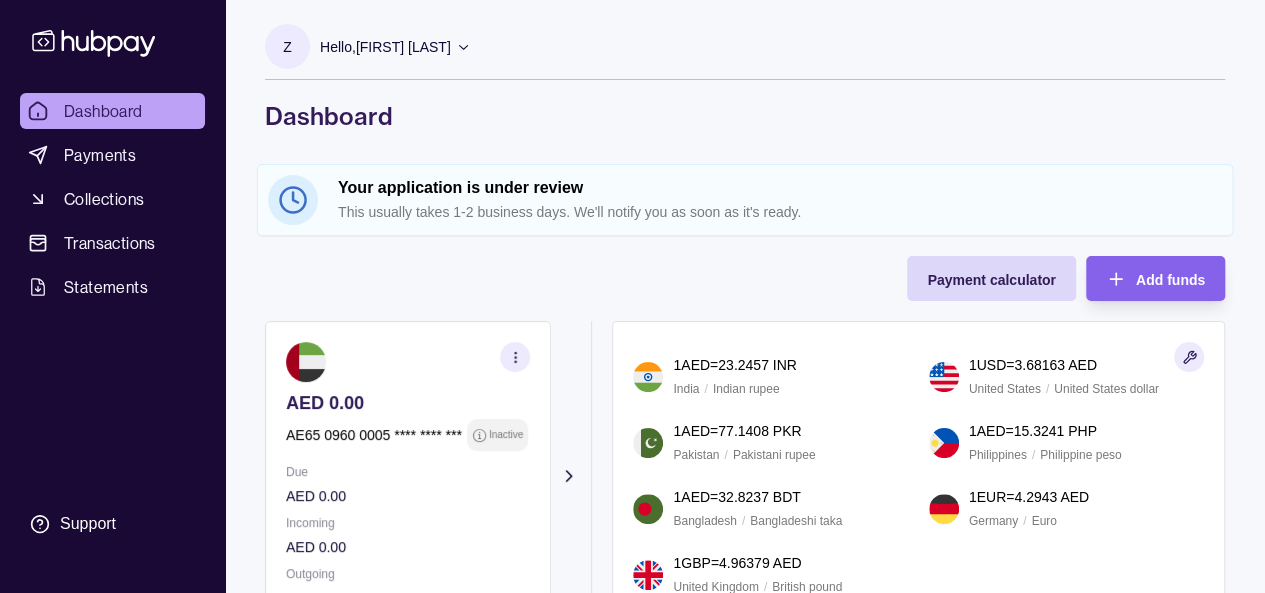 click 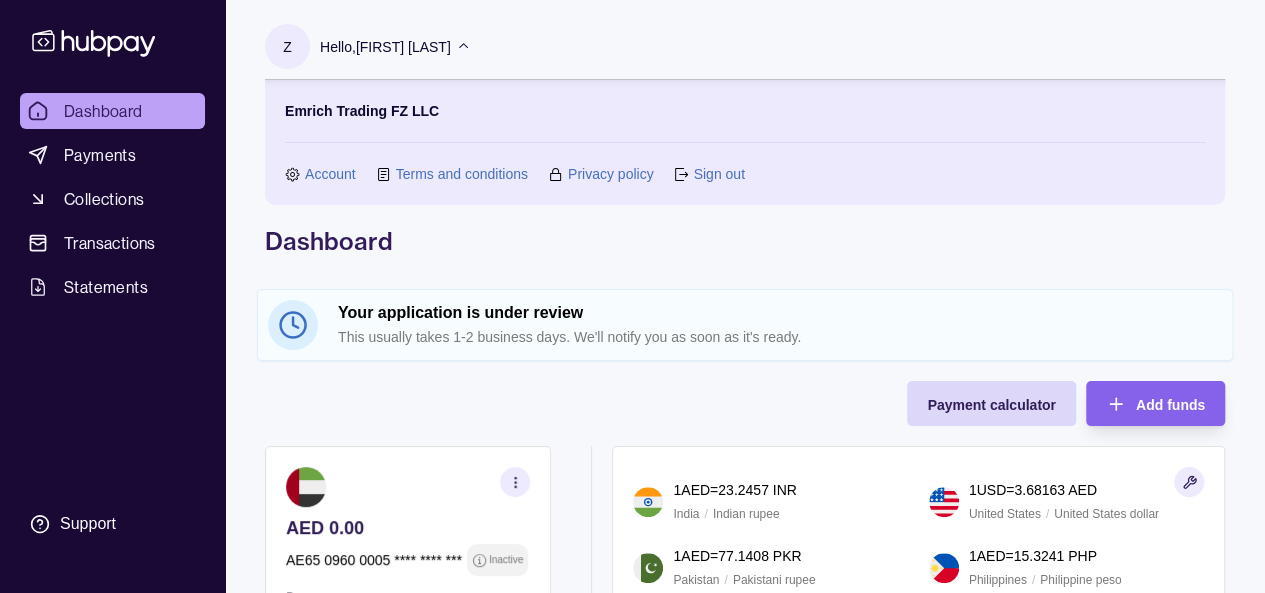 click on "Sign out" at bounding box center (718, 174) 